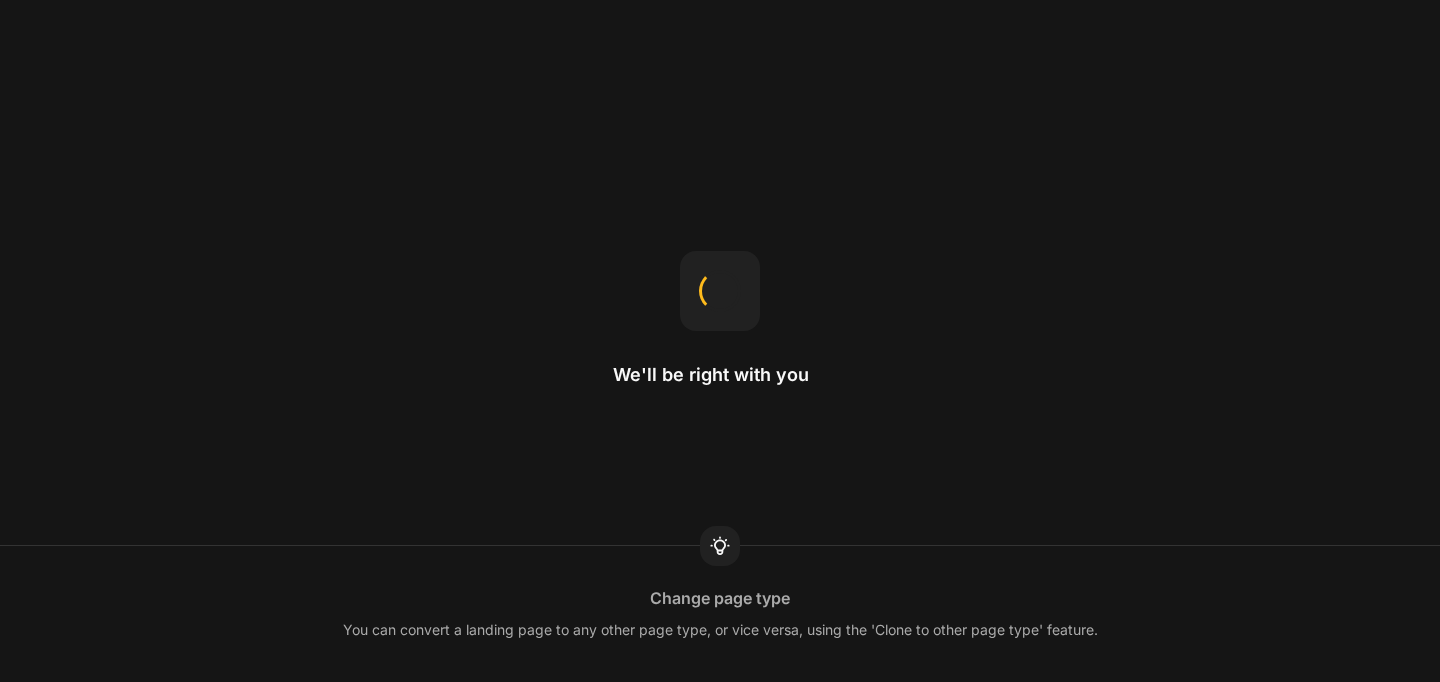scroll, scrollTop: 0, scrollLeft: 0, axis: both 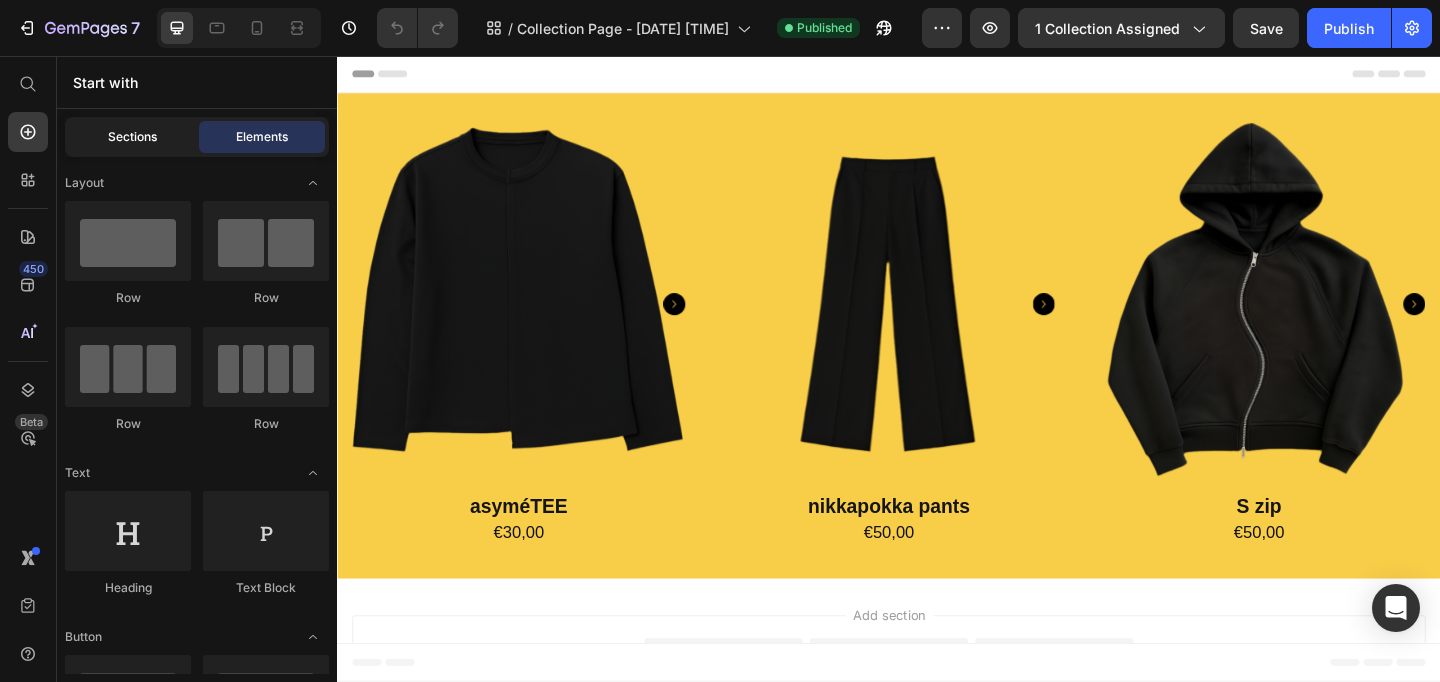 click on "Sections" at bounding box center (132, 137) 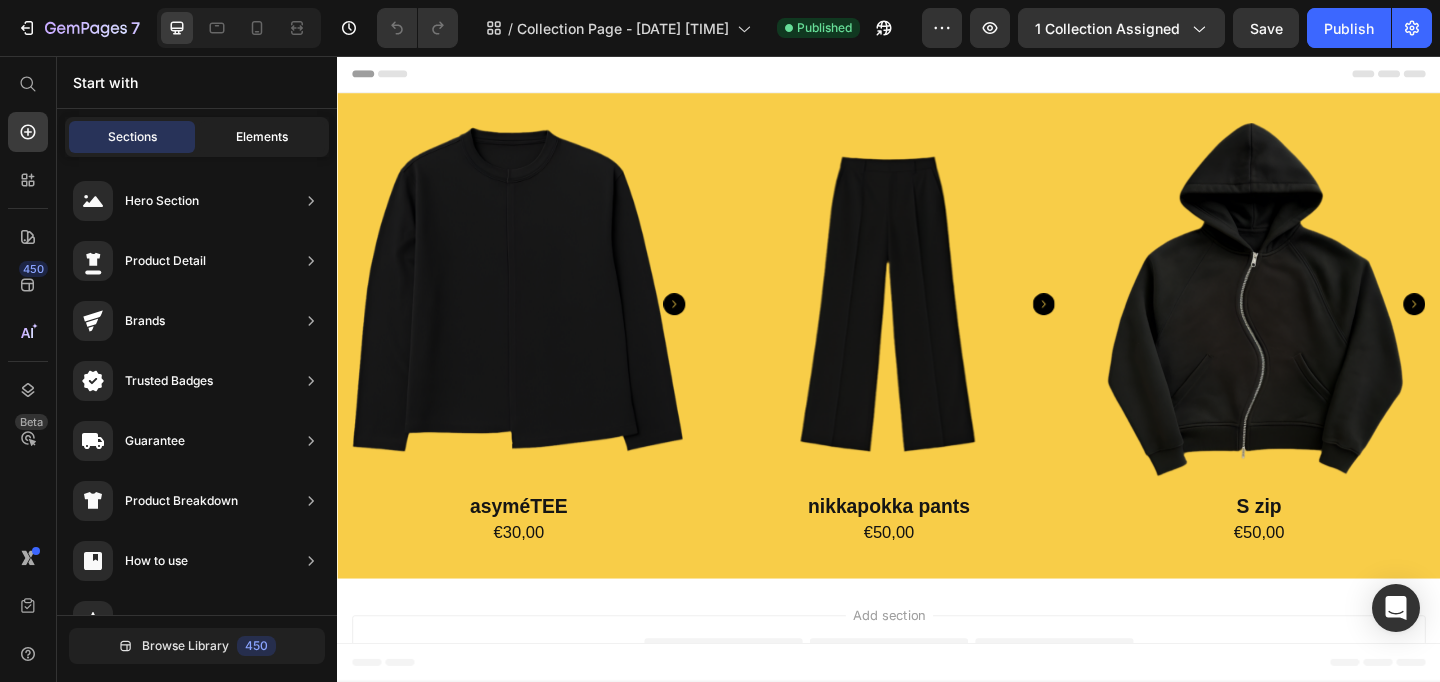 click on "Elements" at bounding box center (262, 137) 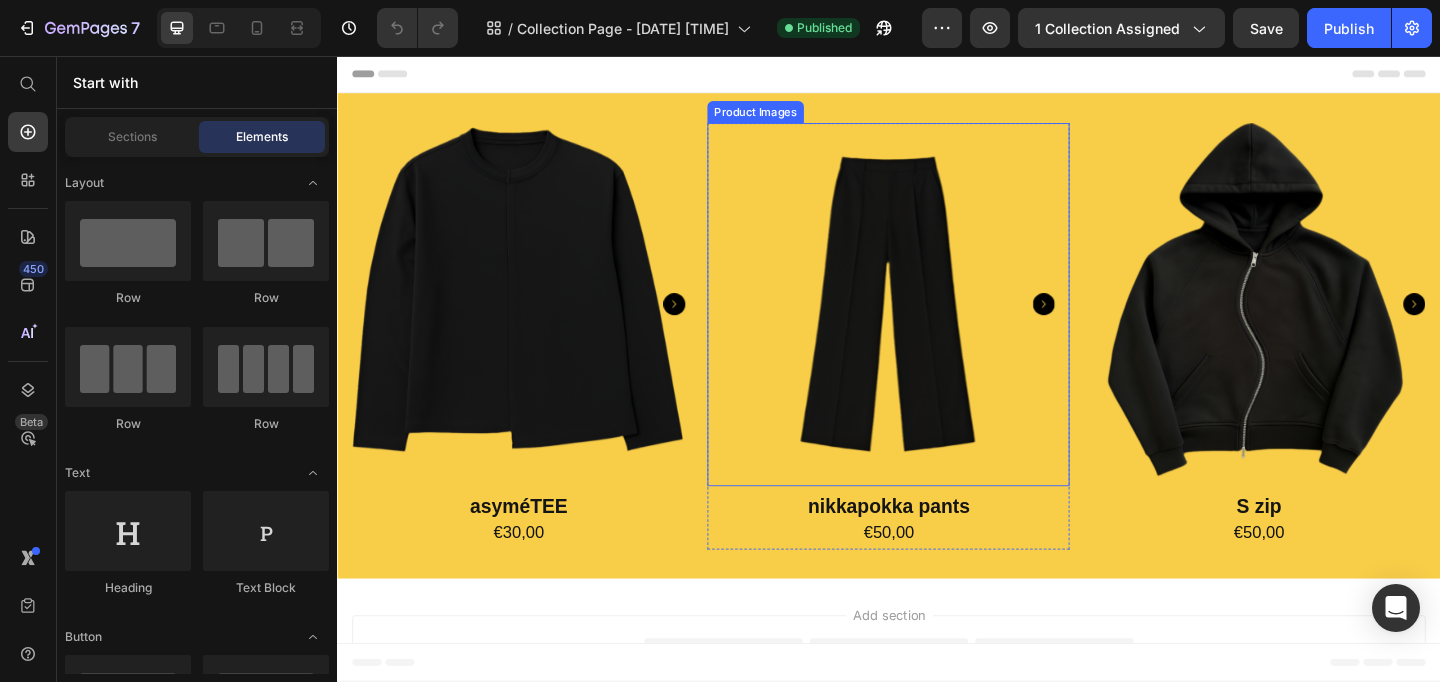 click at bounding box center [937, 326] 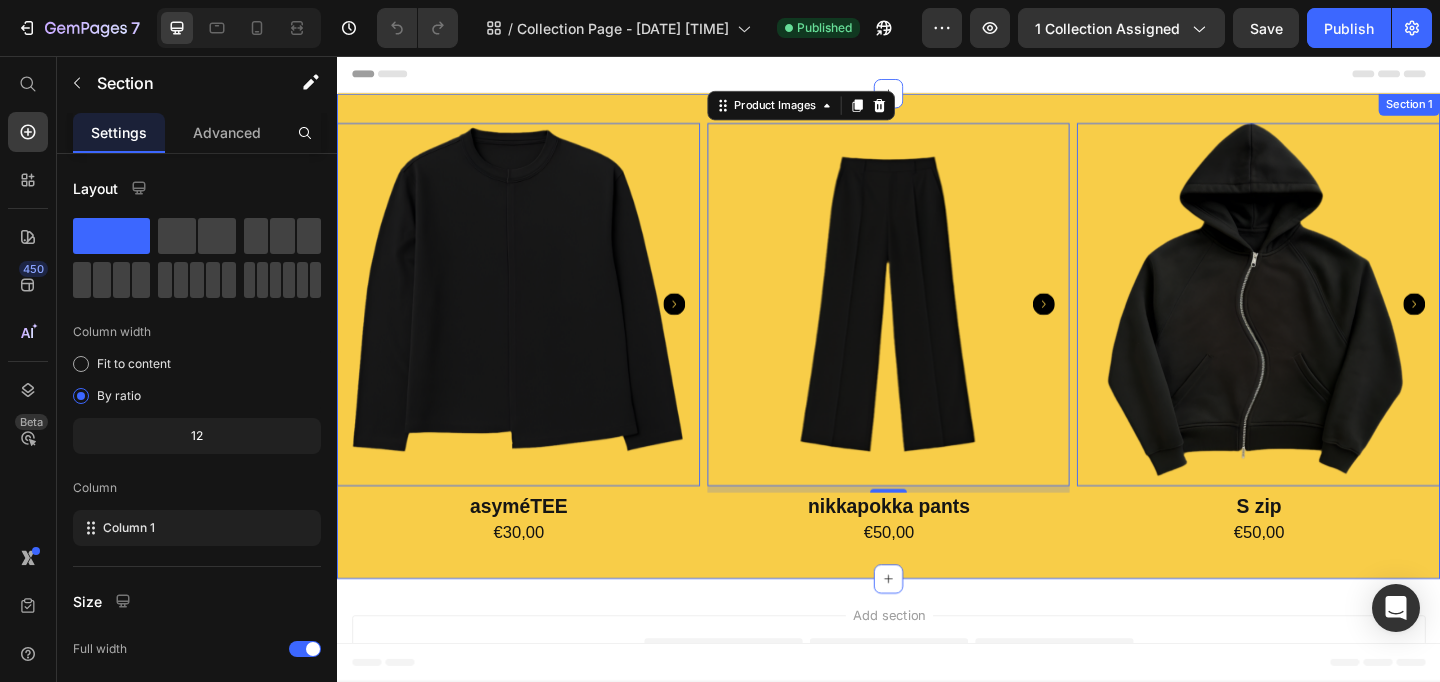 click on "Product Images   0 asyméTEE Product Title €30,00 Product Price Row Row
Product Images   7 nikkapokka pants Product Title €50,00 Product Price Row Row
Product Images   0 S zip Product Title €50,00 Product Price Row Row Product List Section 1" at bounding box center (937, 361) 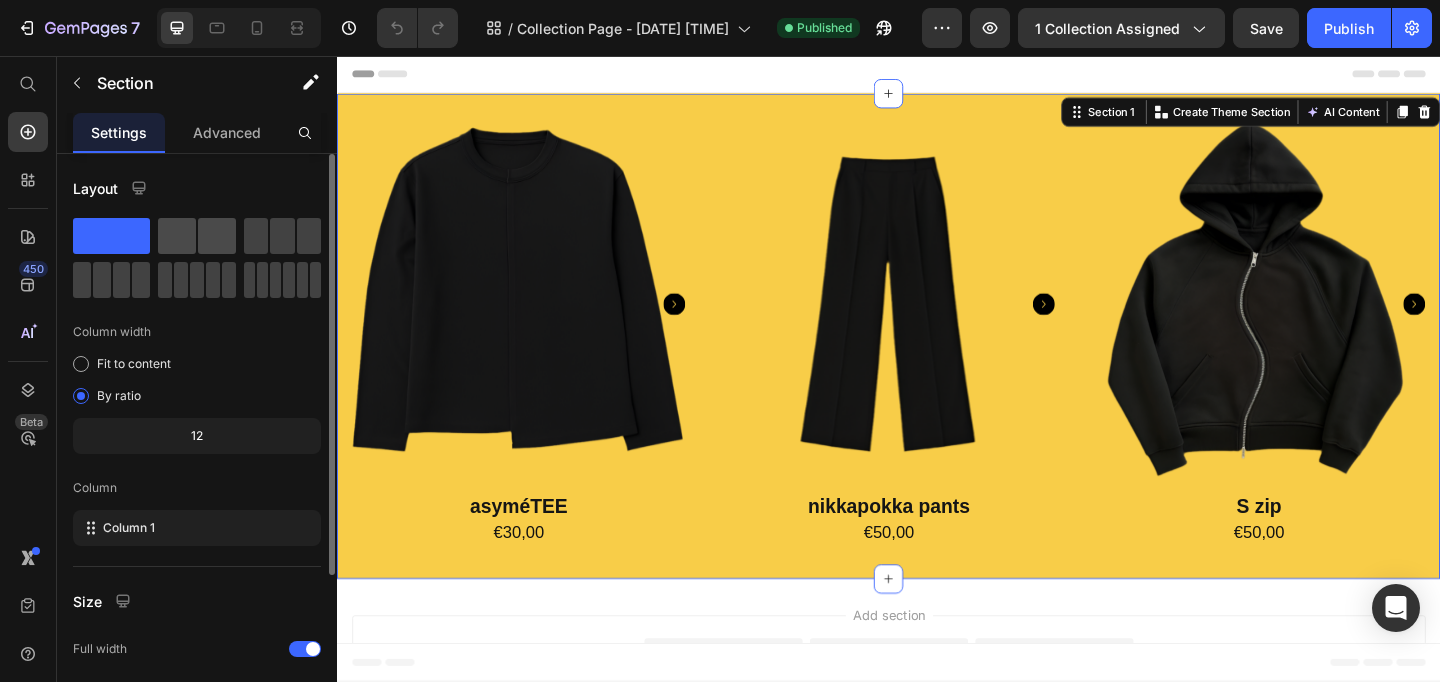 click 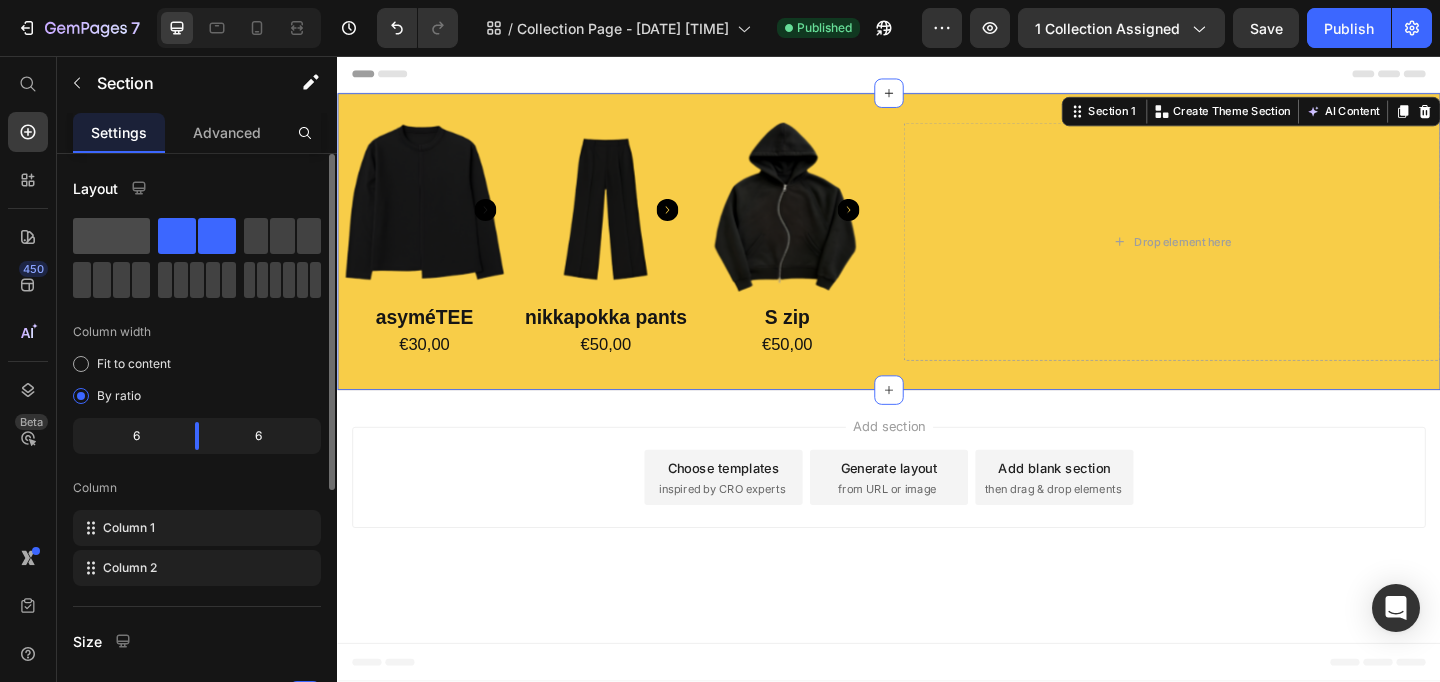 click 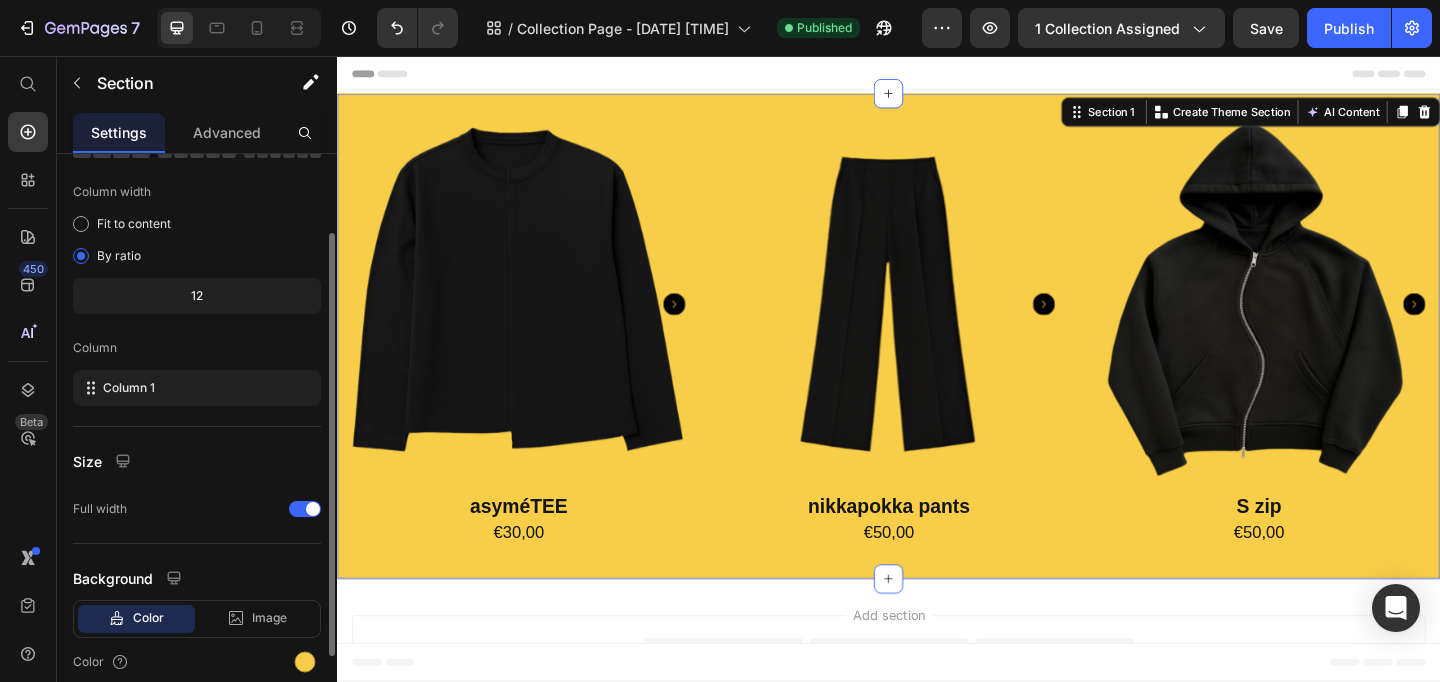 scroll, scrollTop: 223, scrollLeft: 0, axis: vertical 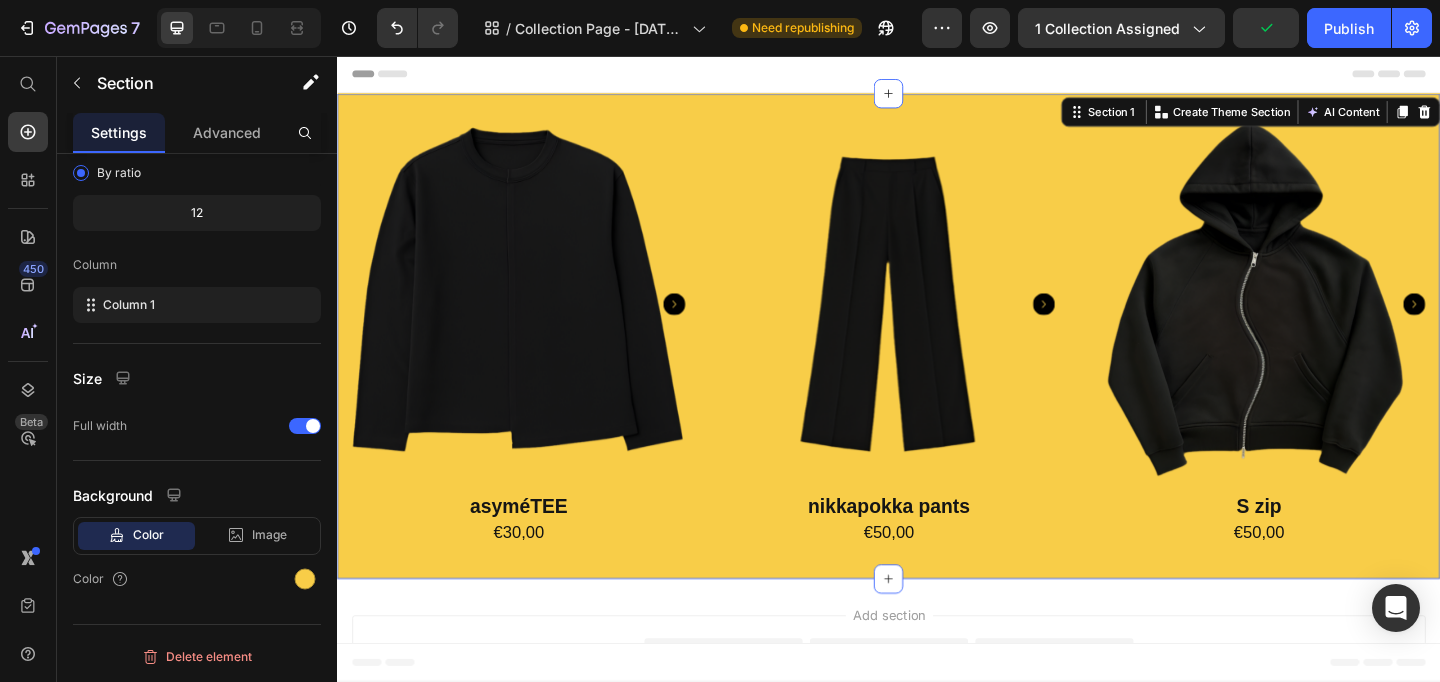 click on "Product Images asyméTEE Product Title €30,00 Product Price Row Row
Product Images nikkapokka pants Product Title €50,00 Product Price Row Row
Product Images S zip Product Title €50,00 Product Price Row Row Product List Section 1   You can create reusable sections Create Theme Section AI Content Write with GemAI What would you like to describe here? Tone and Voice Persuasive Product nikkapokka pants Show more Generate" at bounding box center [937, 361] 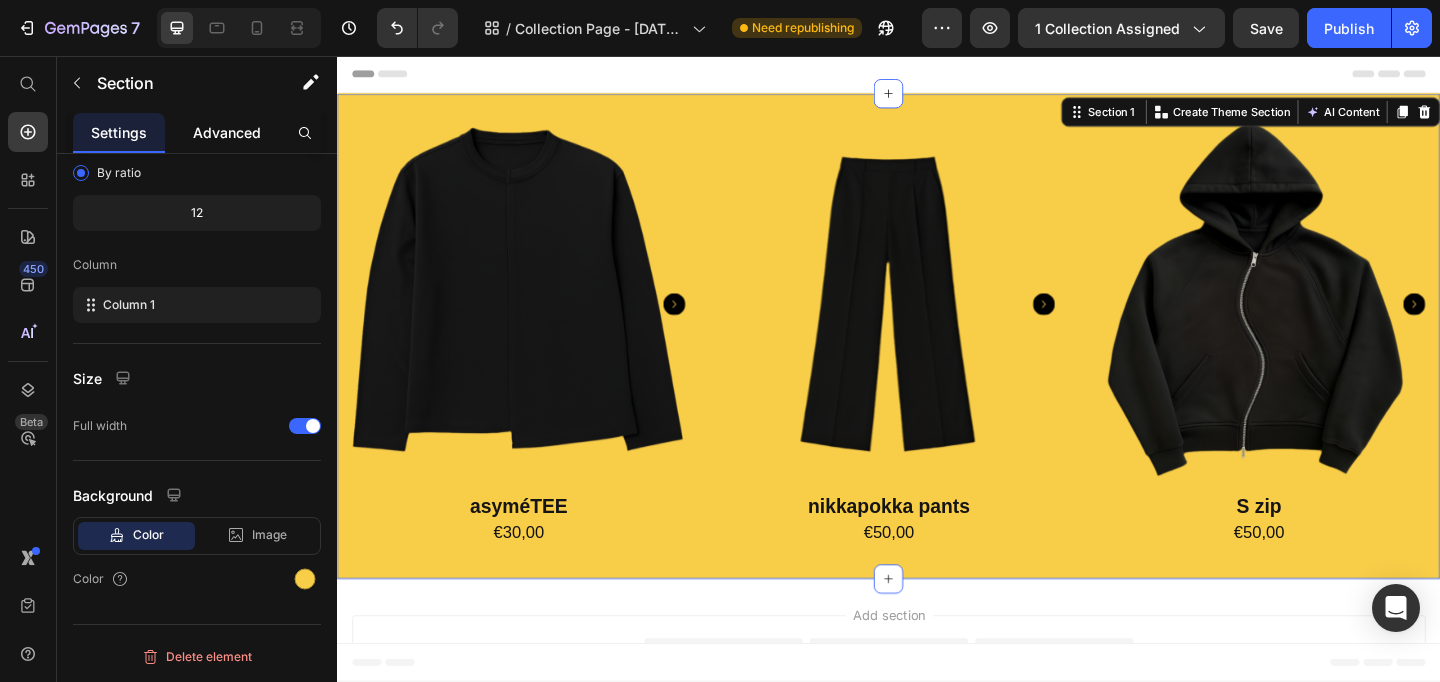 click on "Advanced" at bounding box center (227, 132) 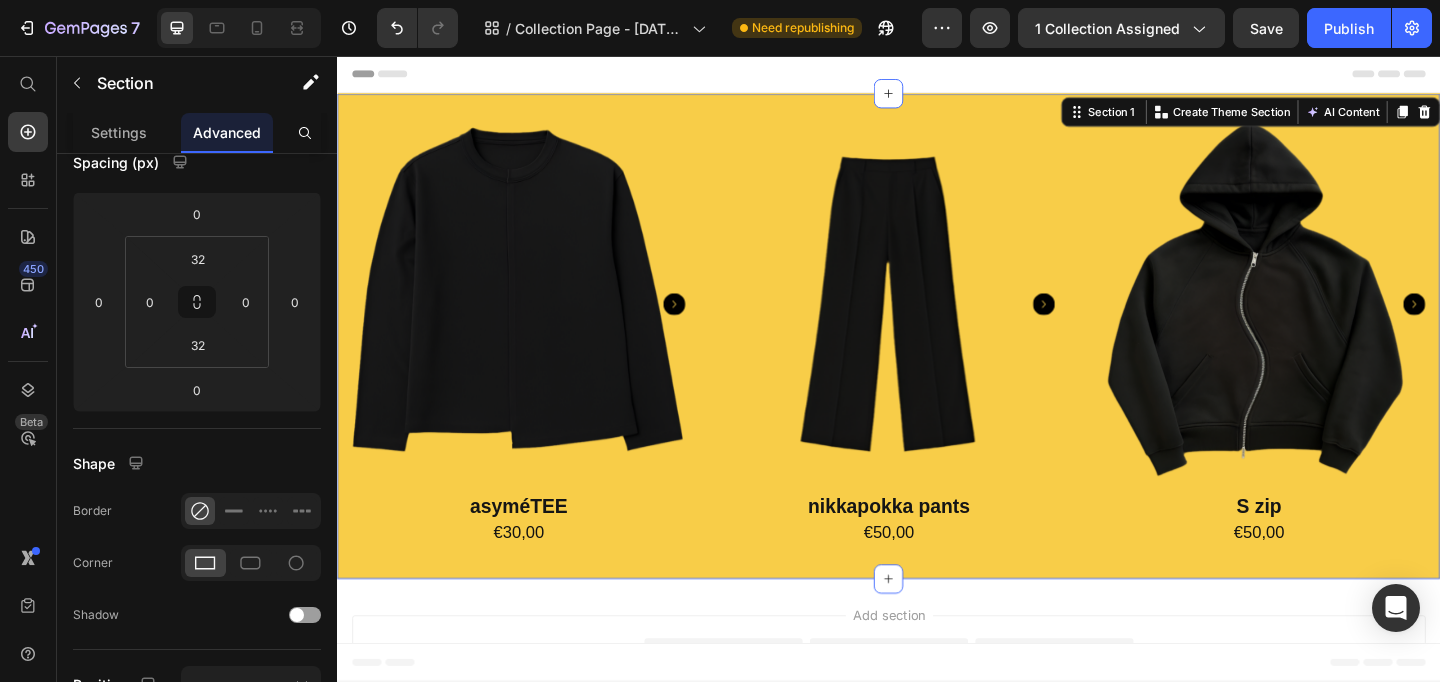 scroll, scrollTop: 0, scrollLeft: 0, axis: both 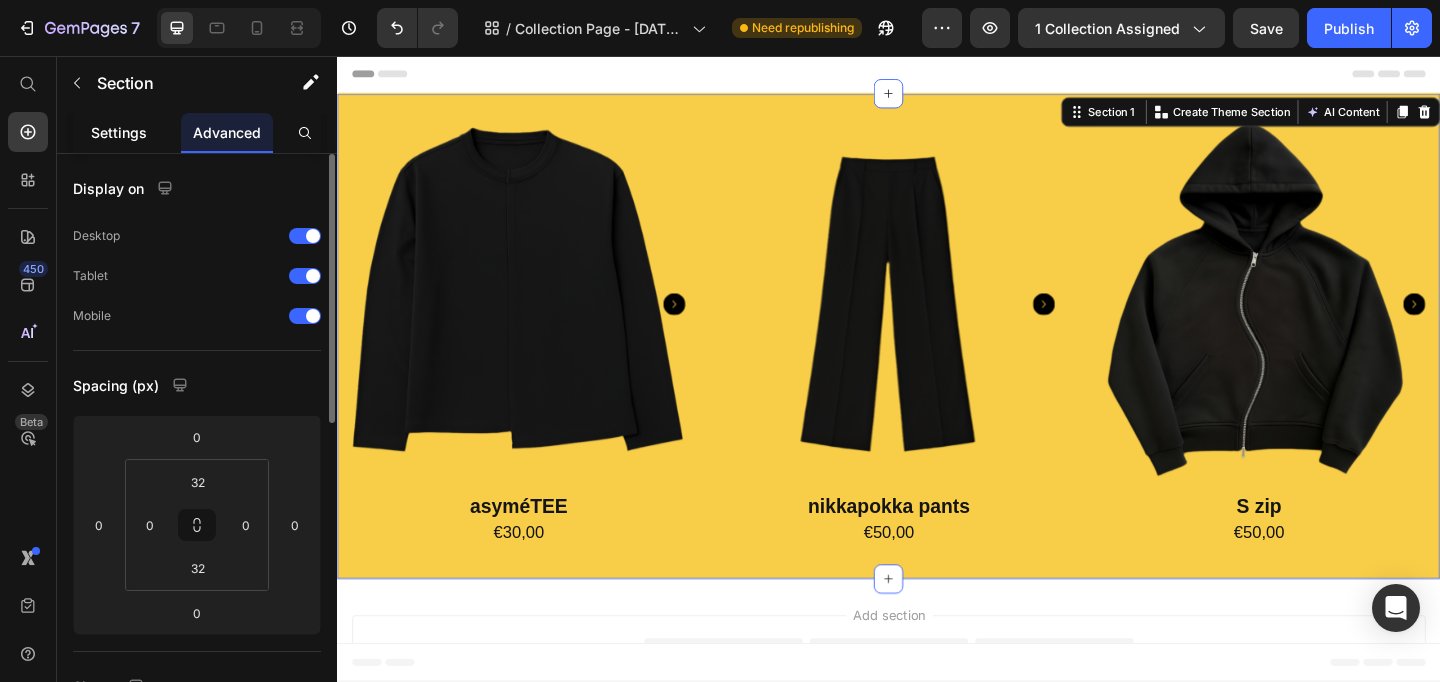 click on "Settings" 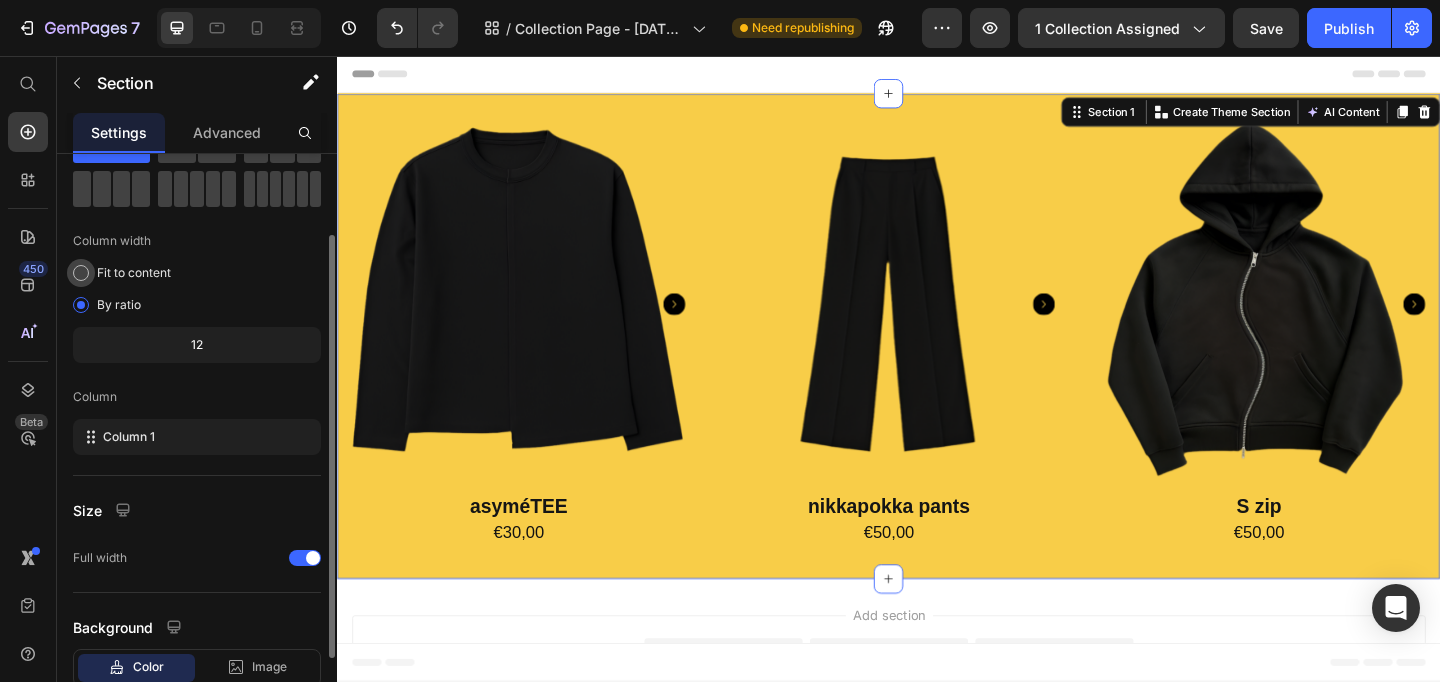 scroll, scrollTop: 107, scrollLeft: 0, axis: vertical 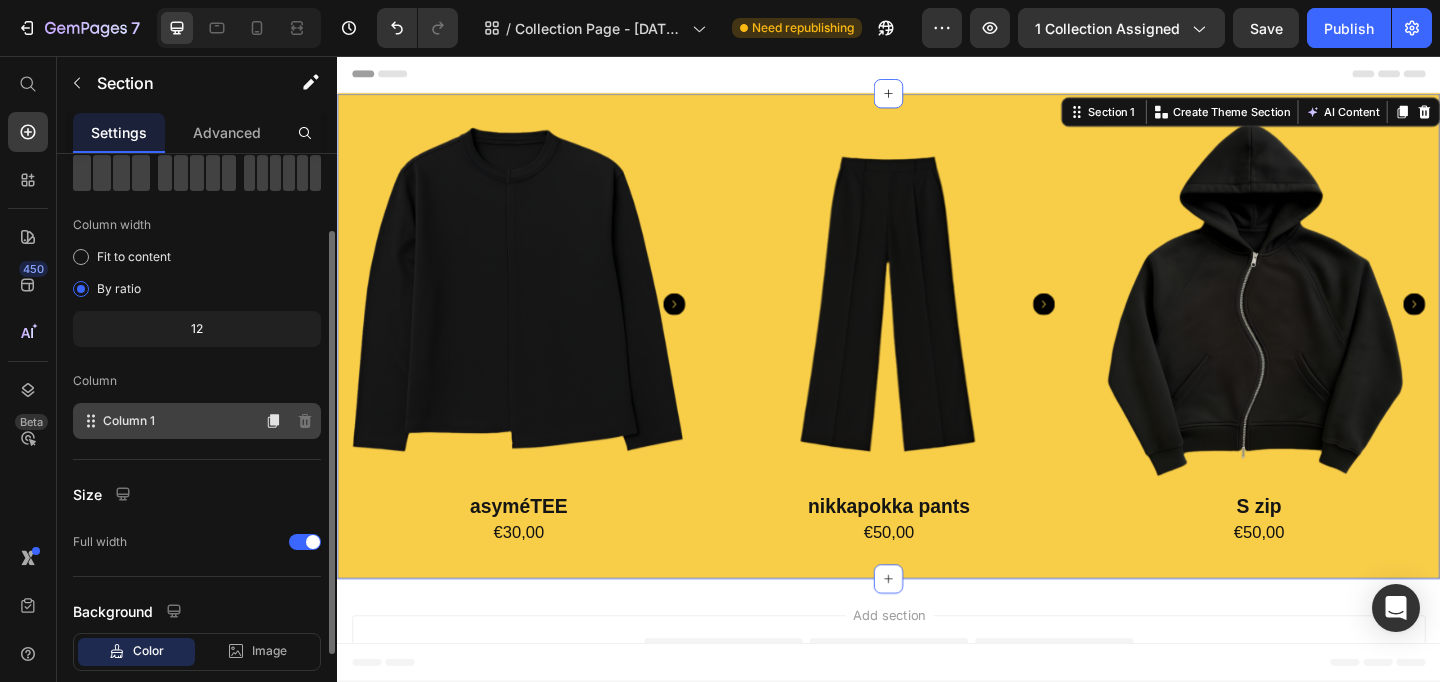 click on "Column 1" at bounding box center [129, 421] 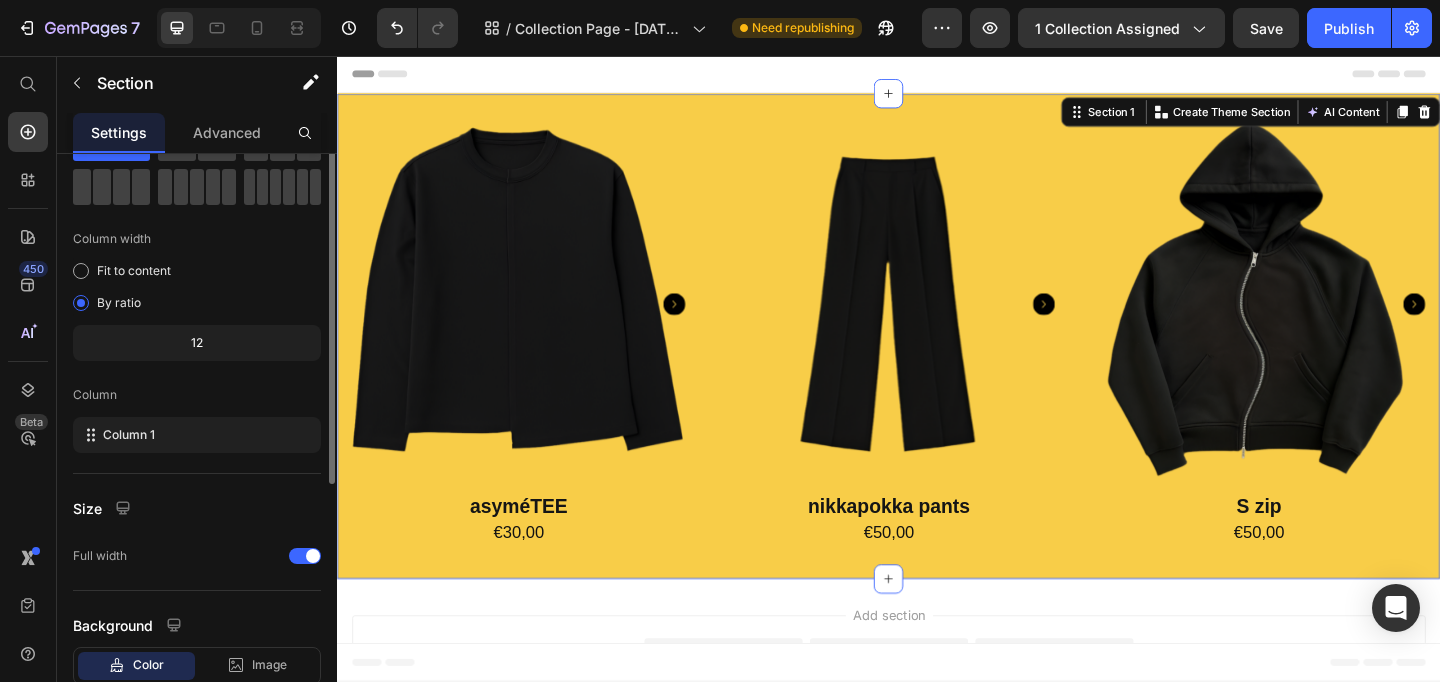 scroll, scrollTop: 0, scrollLeft: 0, axis: both 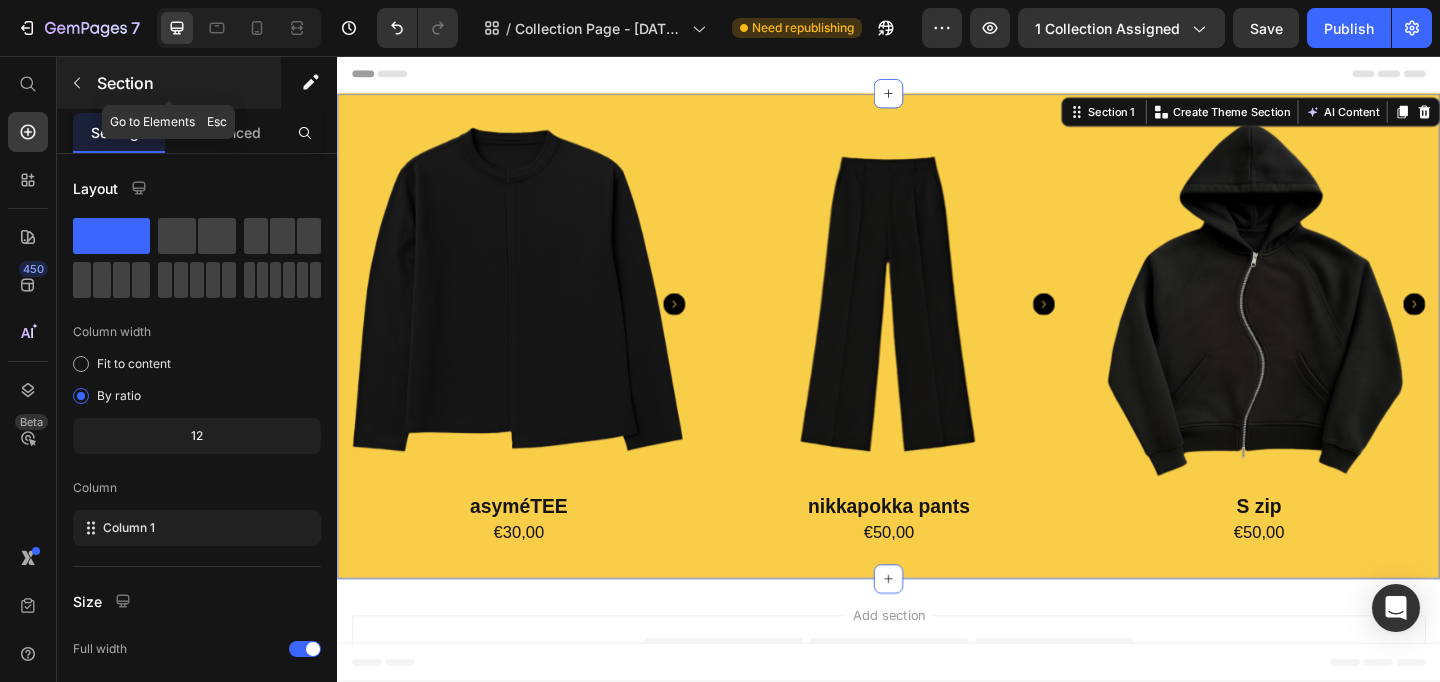 click 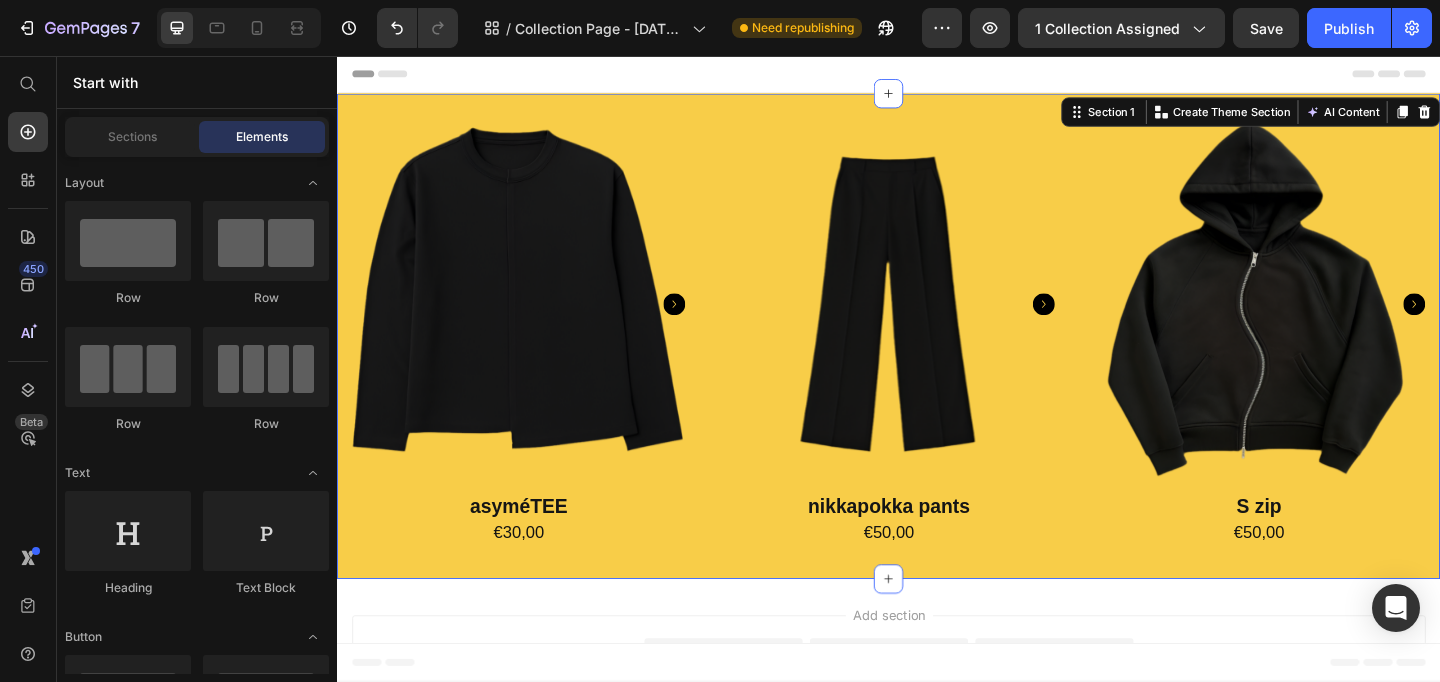 click on "Product Images asyméTEE Product Title €30,00 Product Price Row Row
Product Images nikkapokka pants Product Title €50,00 Product Price Row Row
Product Images S zip Product Title €50,00 Product Price Row Row Product List Section 1   You can create reusable sections Create Theme Section AI Content Write with GemAI What would you like to describe here? Tone and Voice Persuasive Product Show more Generate" at bounding box center (937, 361) 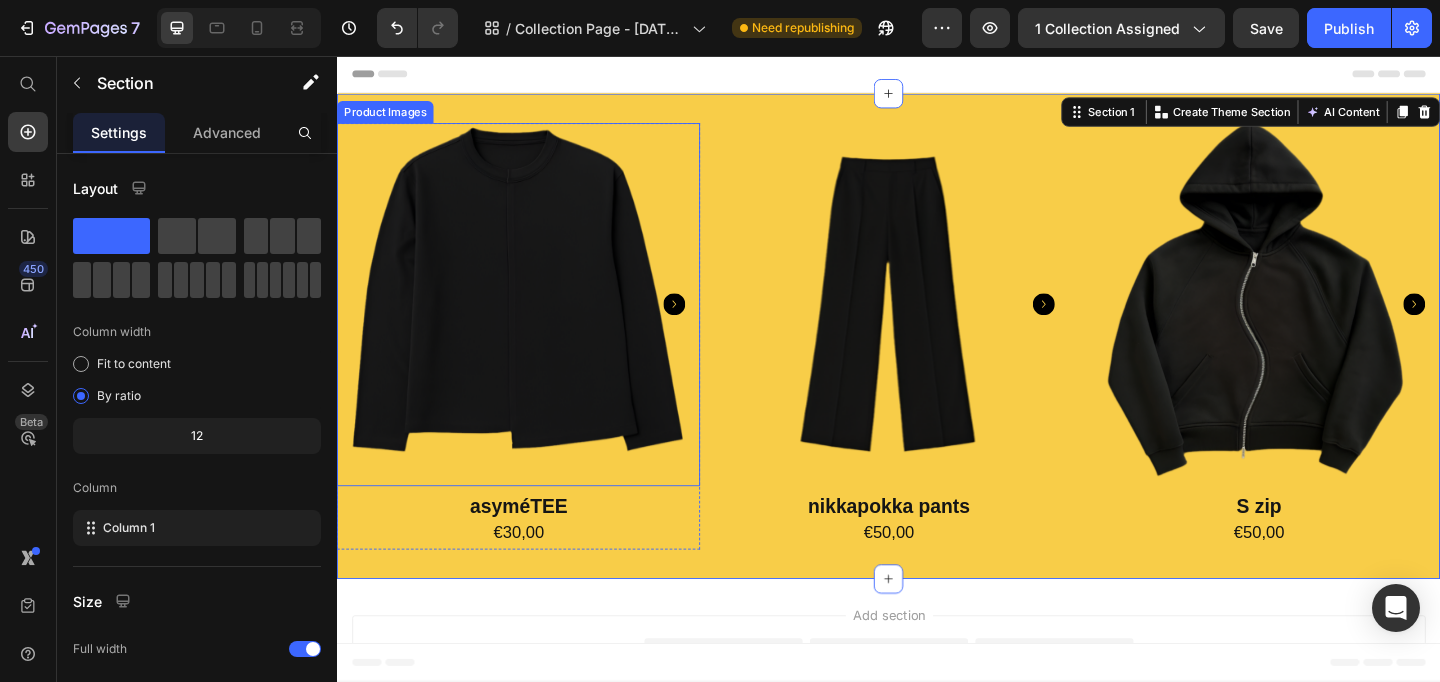 click at bounding box center [534, 326] 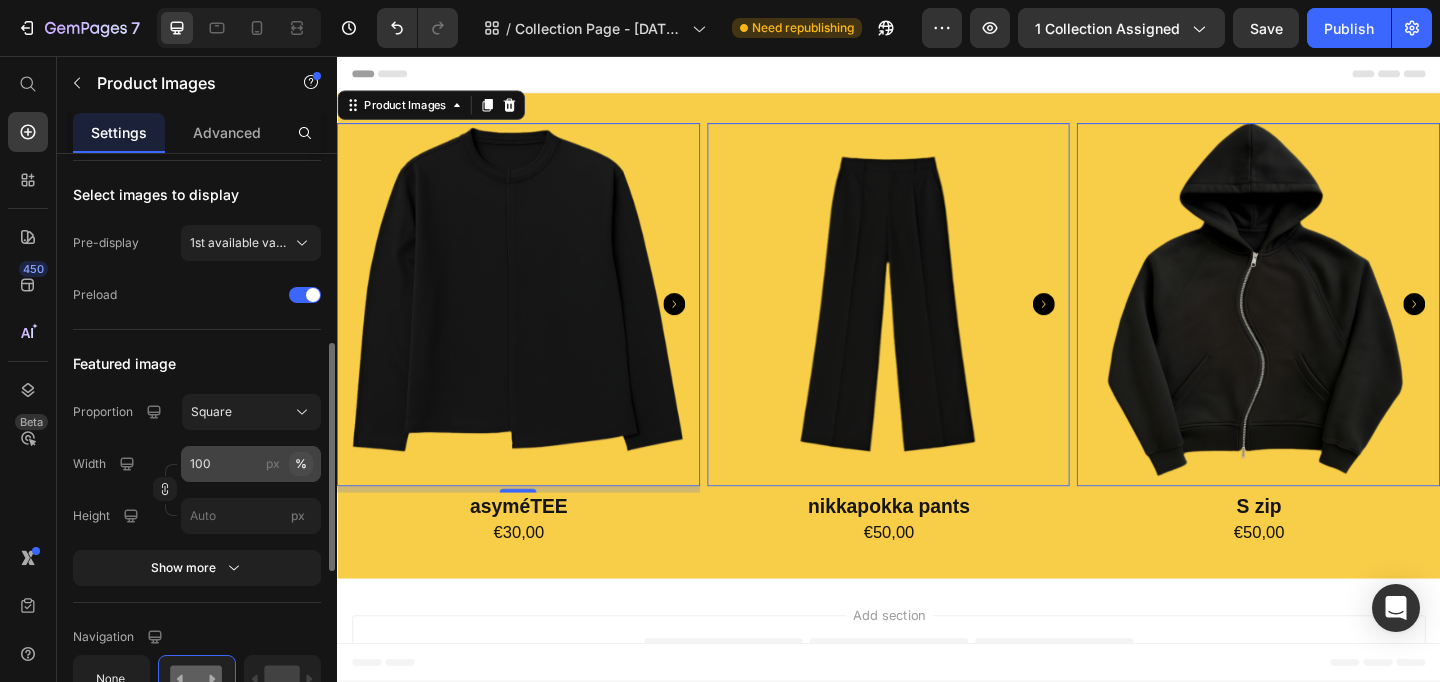 scroll, scrollTop: 499, scrollLeft: 0, axis: vertical 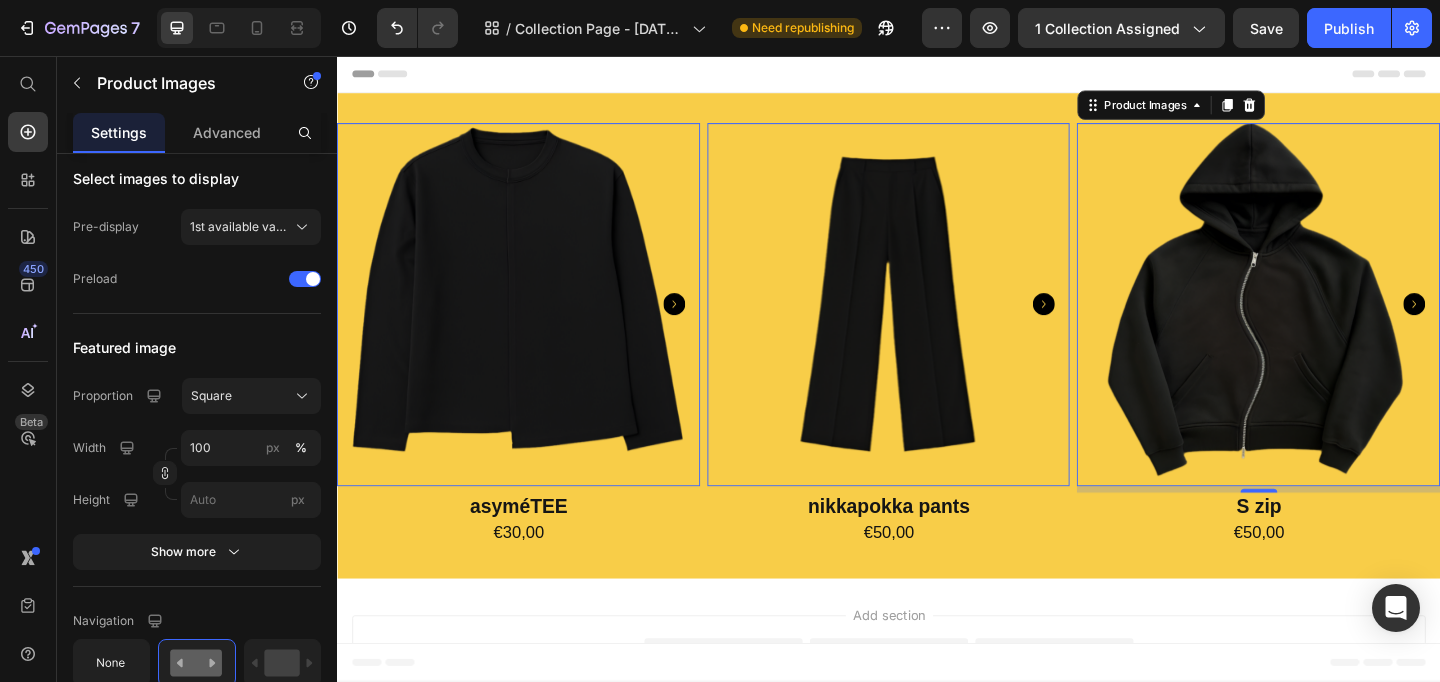 click at bounding box center (1339, 326) 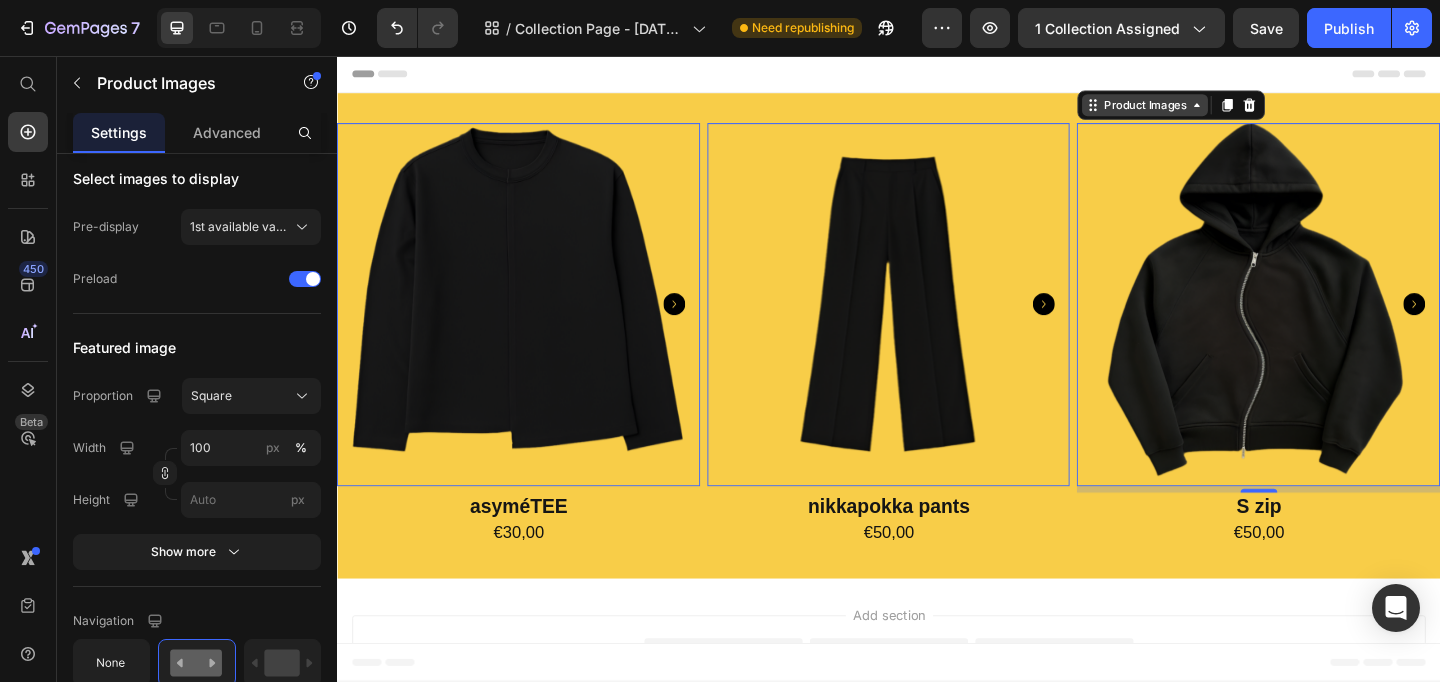 click 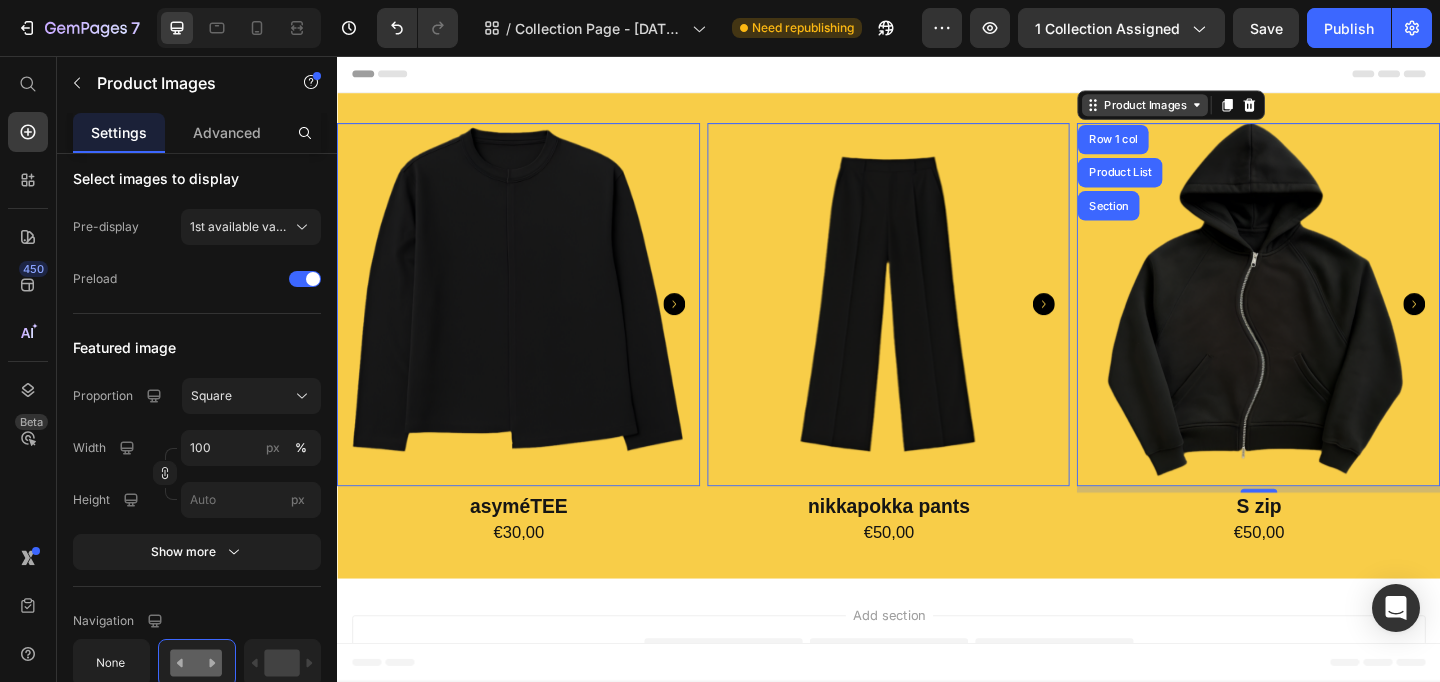click 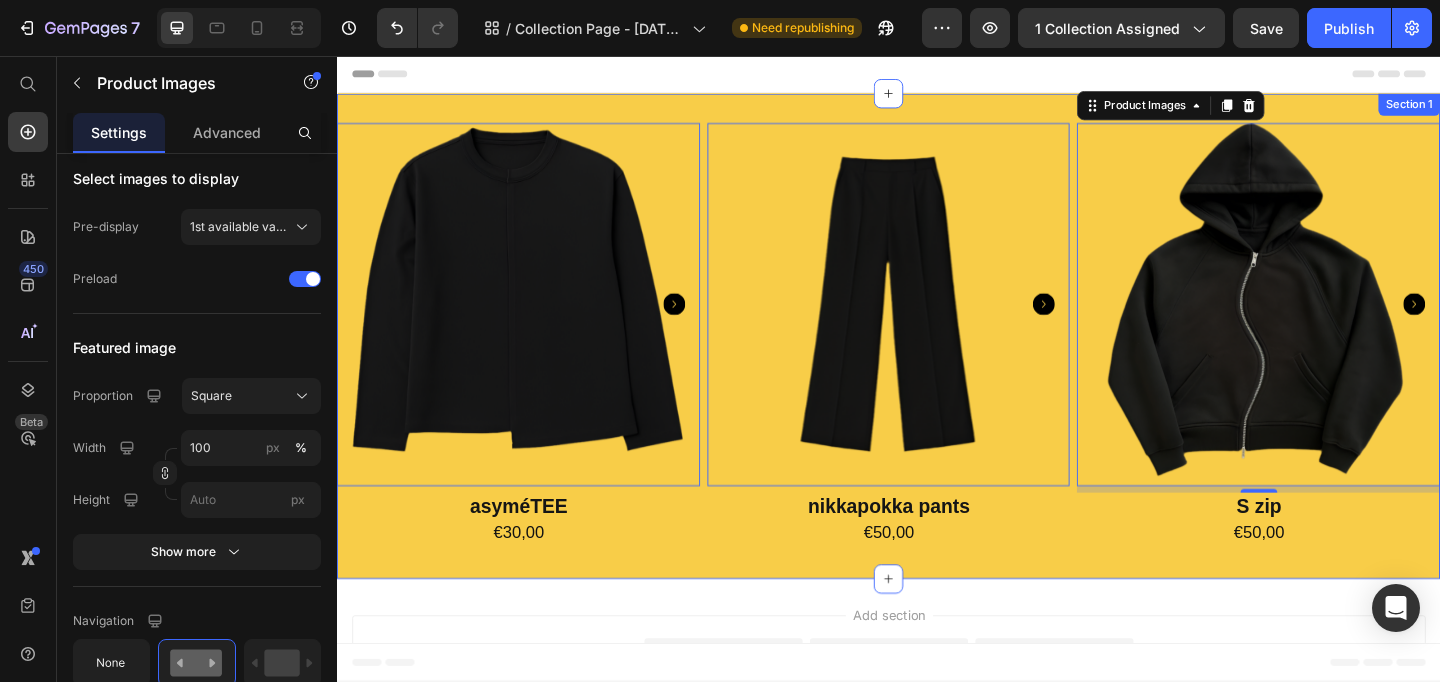 click on "Product Images   7 asyméTEE Product Title €30,00 Product Price Row Row
Product Images   0 nikkapokka pants Product Title €50,00 Product Price Row Row
Product Images   0 S zip Product Title €50,00 Product Price Row Row Product List Section 1" at bounding box center (937, 361) 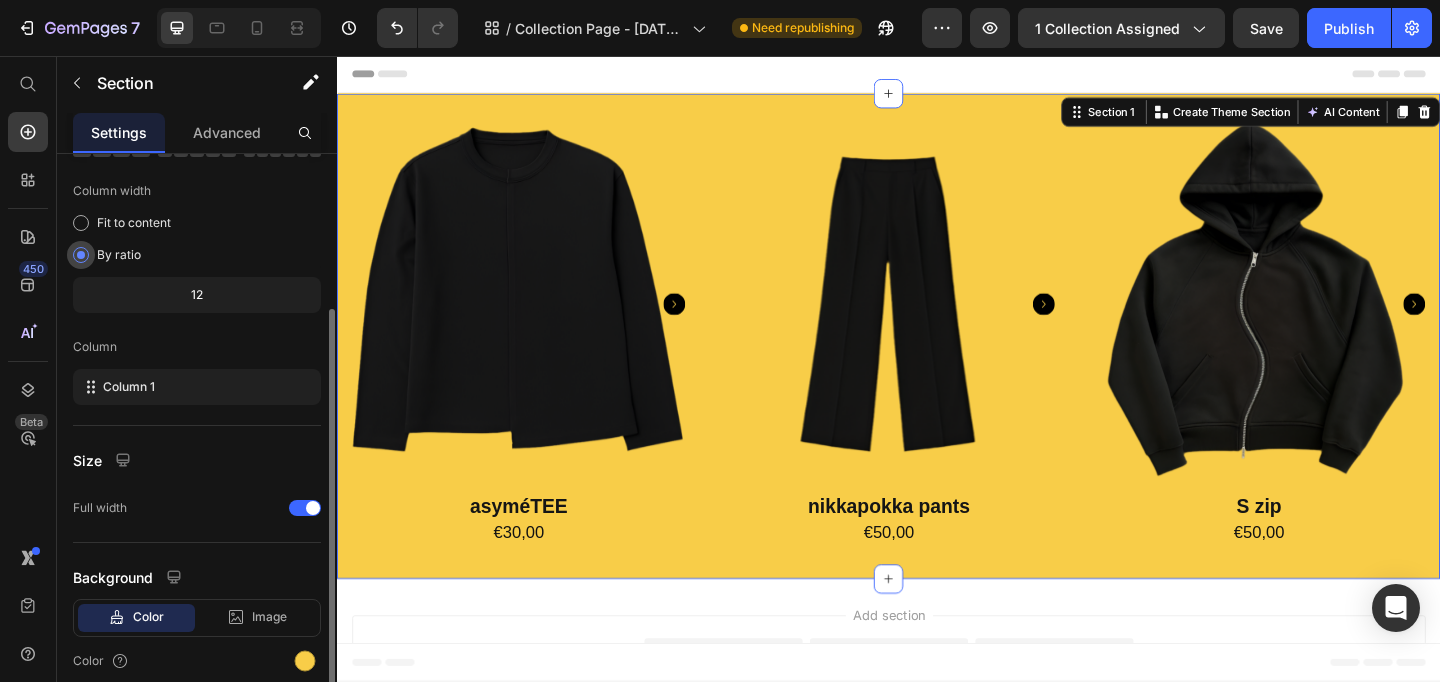 scroll, scrollTop: 223, scrollLeft: 0, axis: vertical 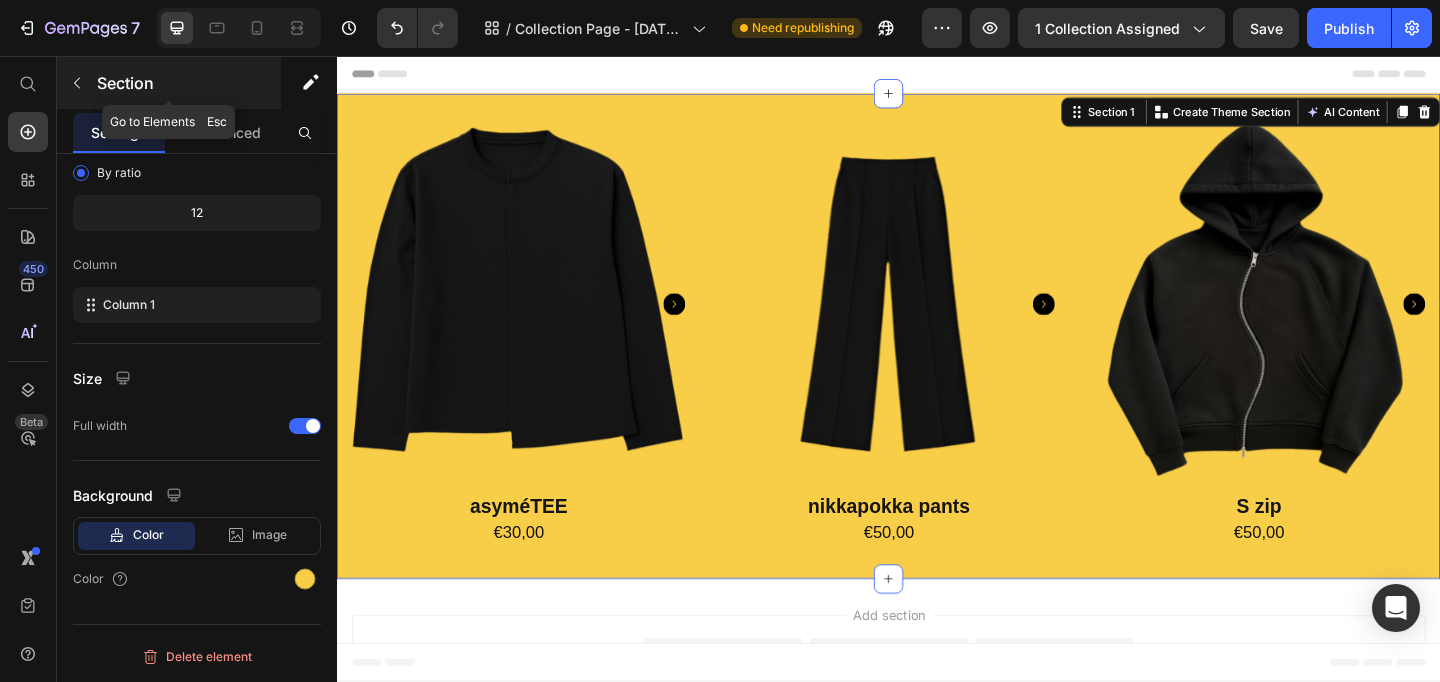 click 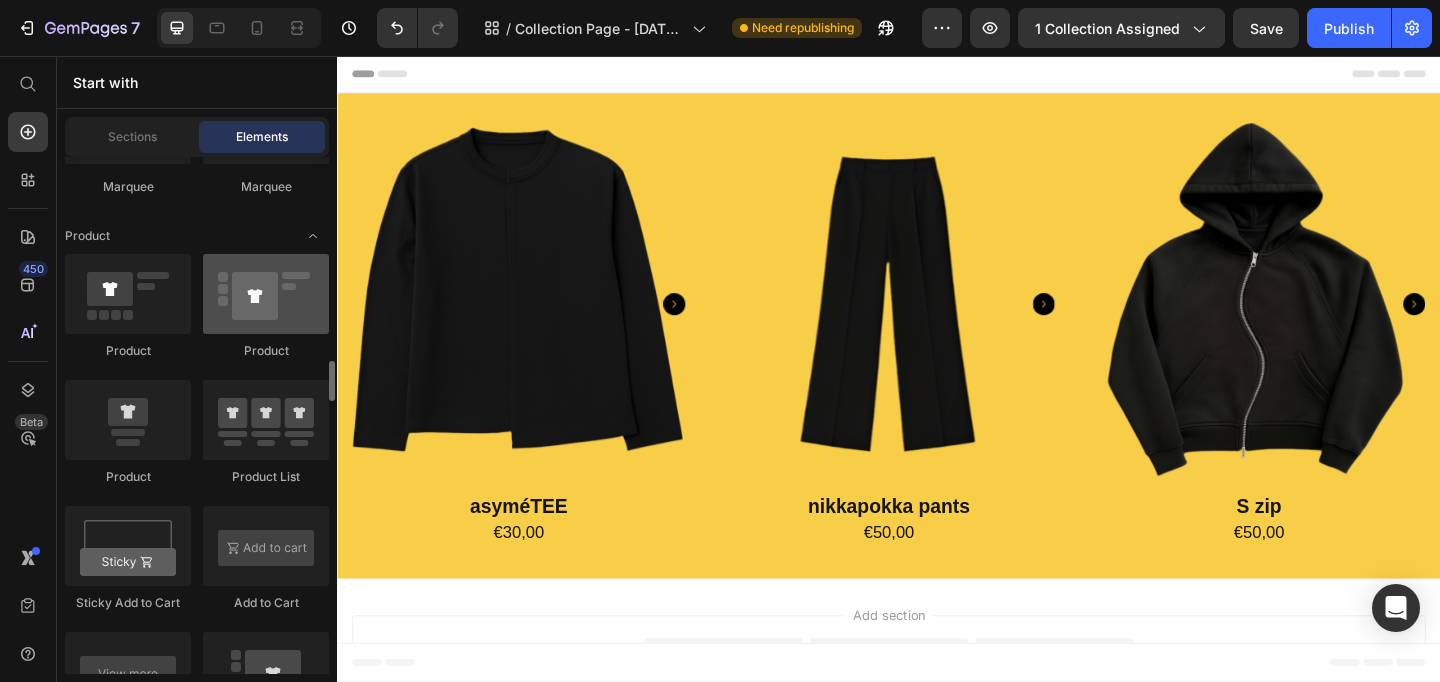 scroll, scrollTop: 2620, scrollLeft: 0, axis: vertical 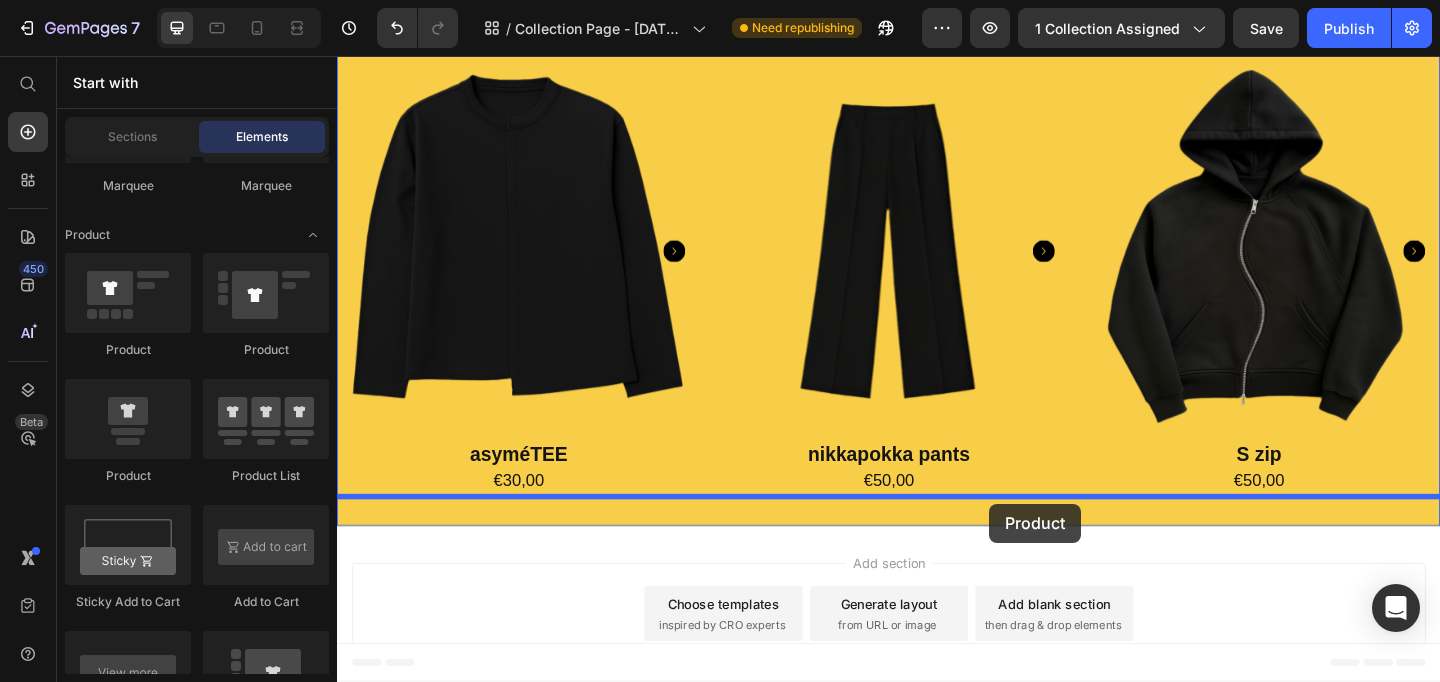 drag, startPoint x: 479, startPoint y: 484, endPoint x: 1046, endPoint y: 543, distance: 570.0614 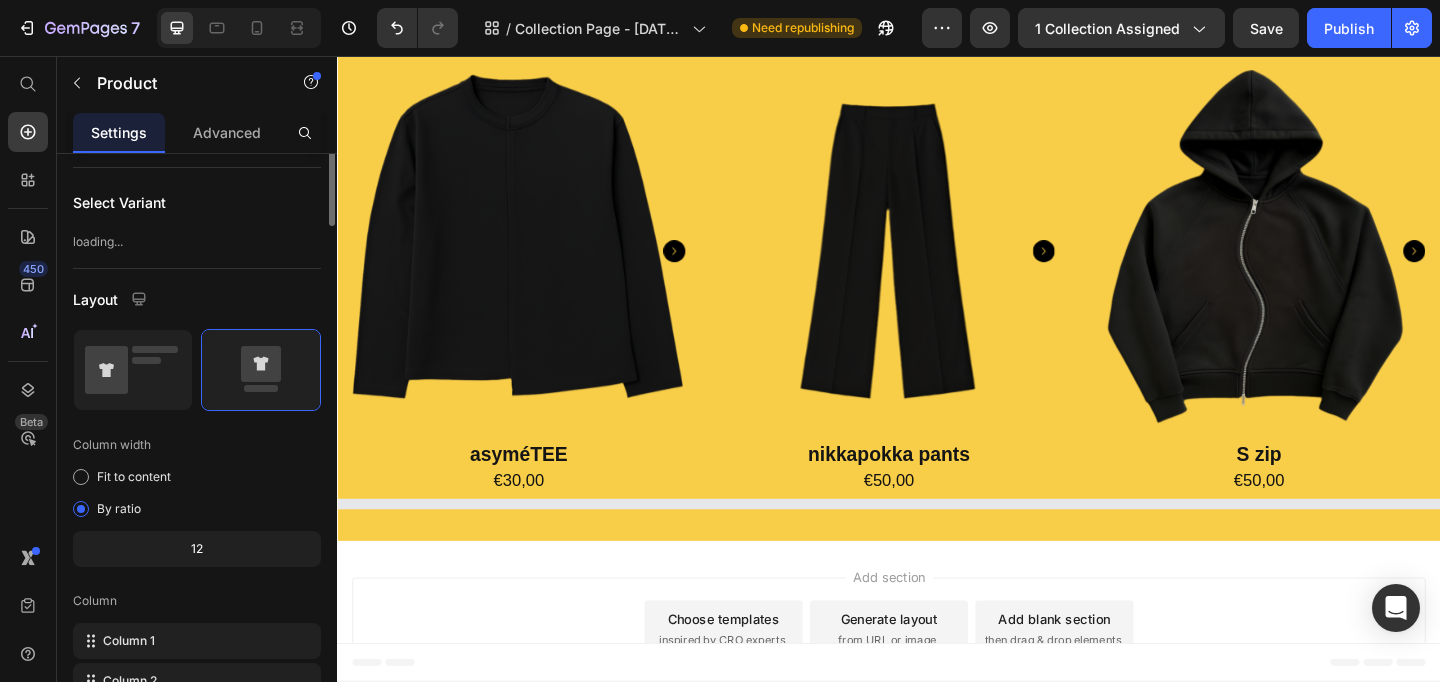 scroll, scrollTop: 0, scrollLeft: 0, axis: both 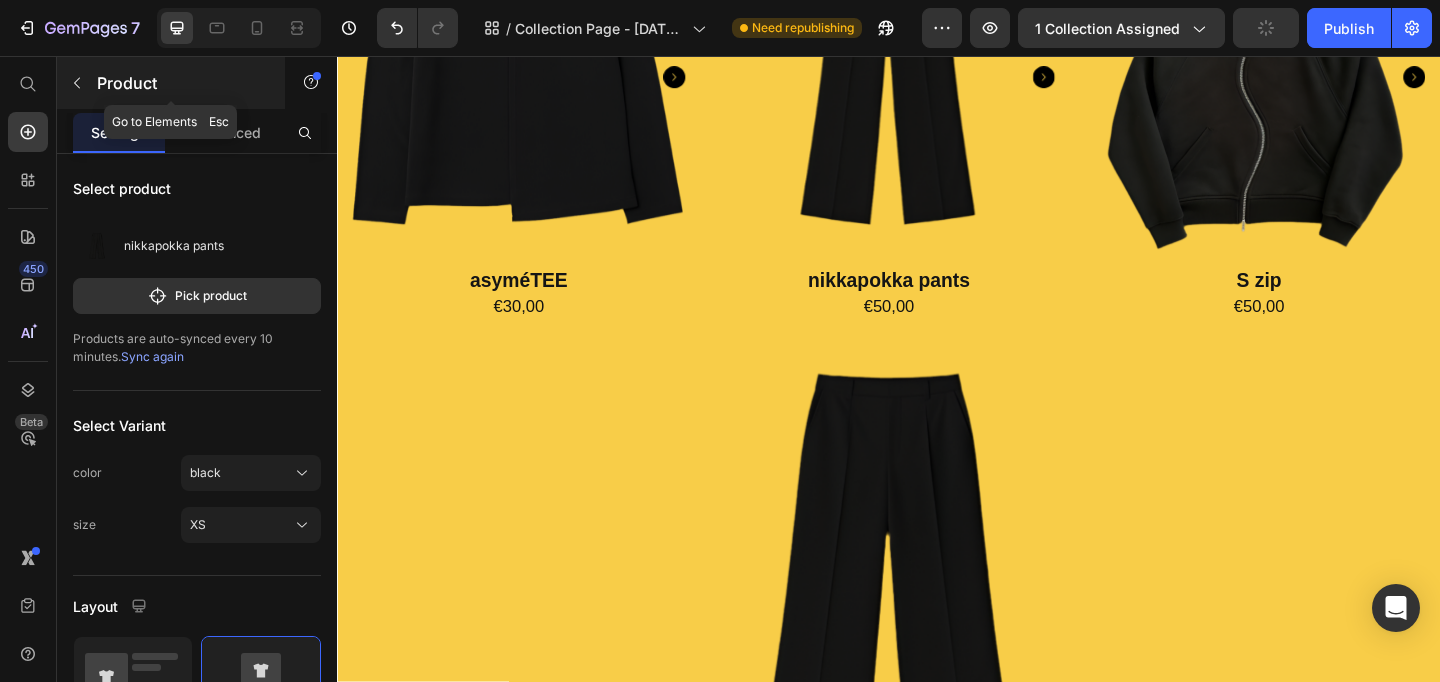 click 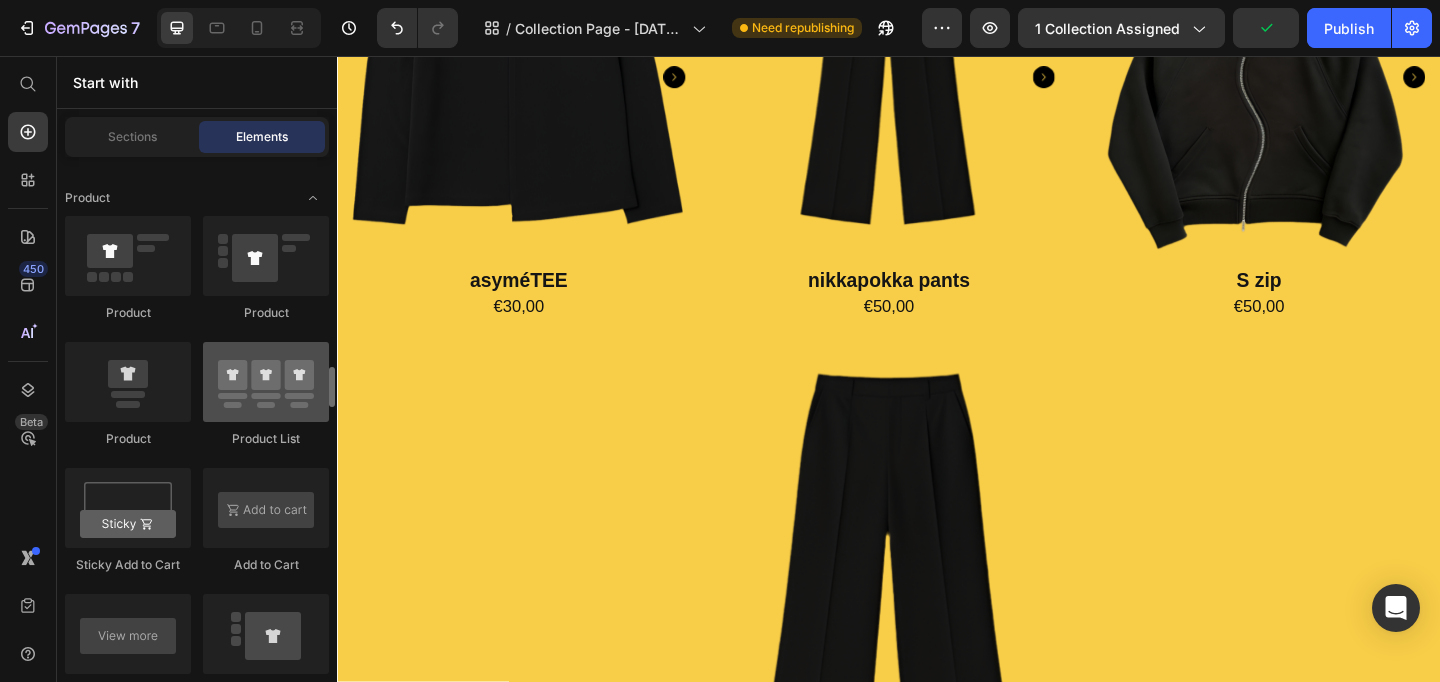 scroll, scrollTop: 2660, scrollLeft: 0, axis: vertical 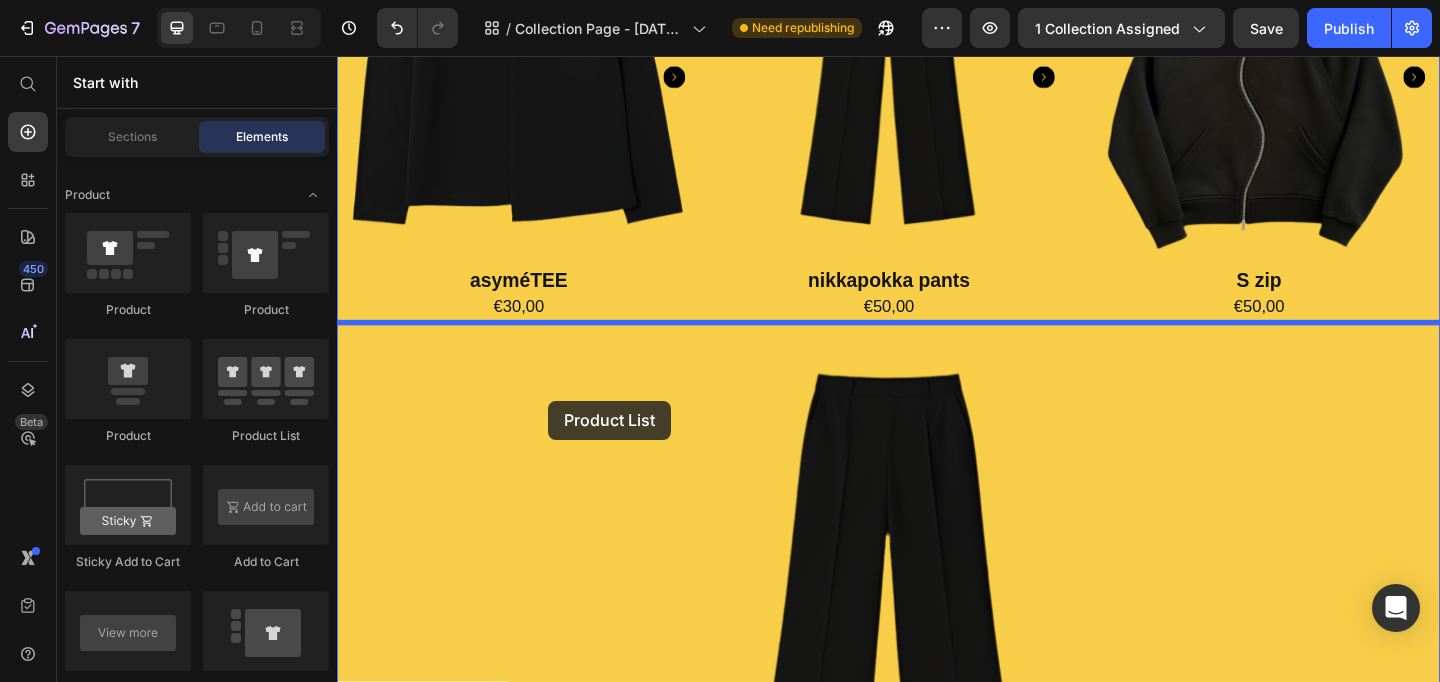 drag, startPoint x: 597, startPoint y: 438, endPoint x: 567, endPoint y: 431, distance: 30.805843 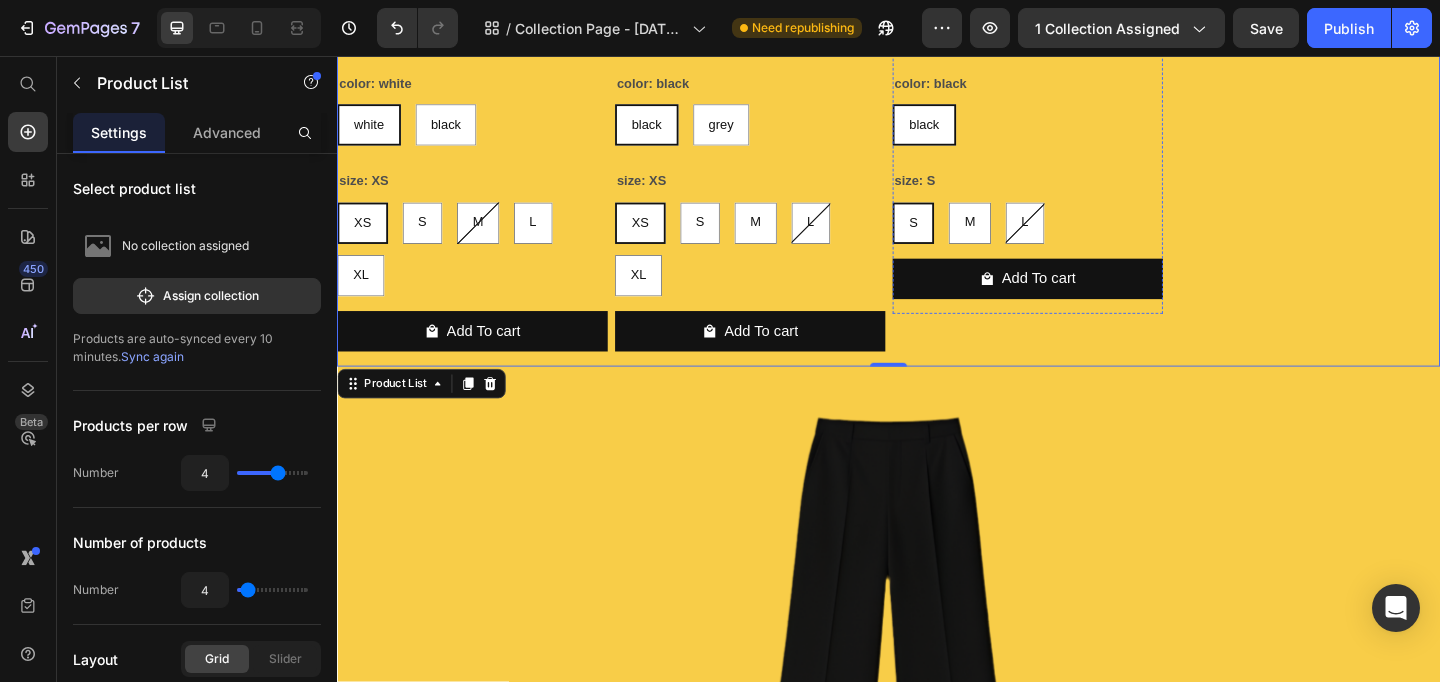 scroll, scrollTop: 947, scrollLeft: 0, axis: vertical 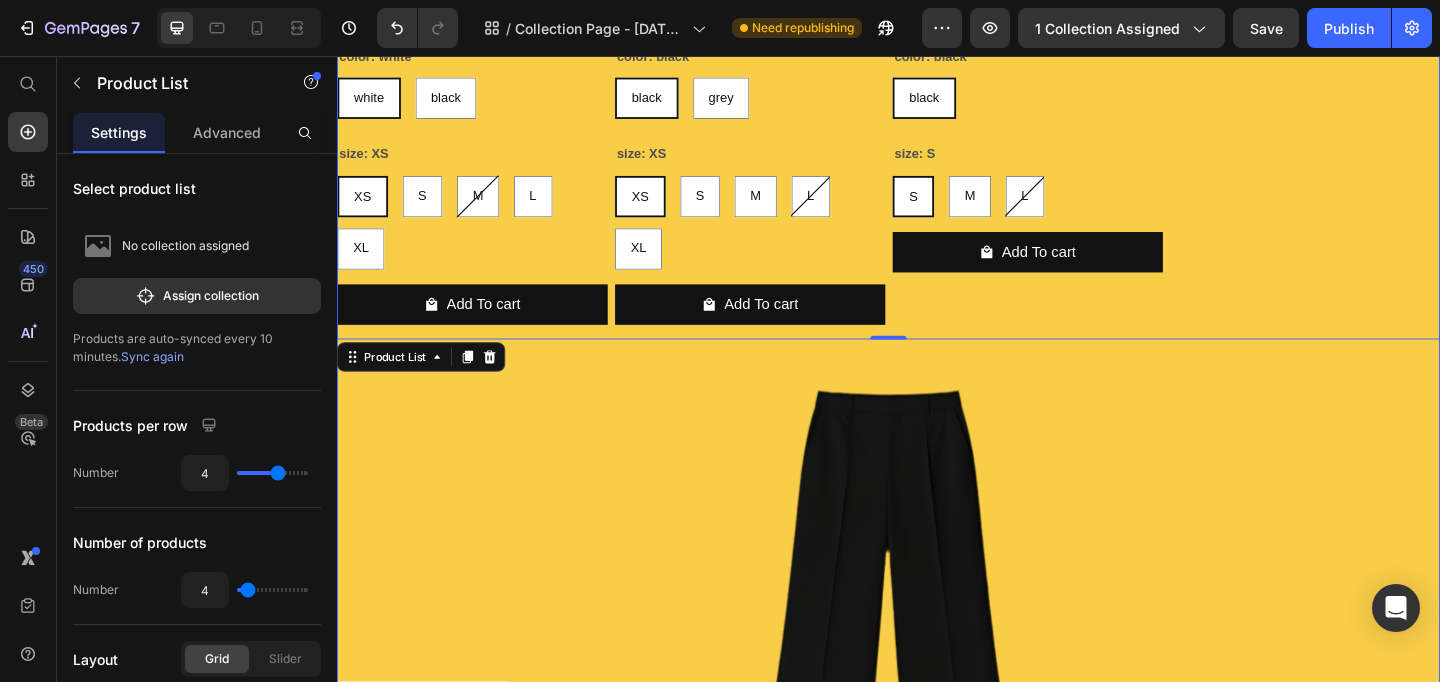 click on "Product Images asyméTEE Product Title €30,00 Product Price Row Row
Product Images nikkapokka pants Product Title €50,00 Product Price Row Row
Product Images S zip Product Title €50,00 Product Price Row Row Product List Product Images asyméTEE Product Title €30,00 Product Price €0,00 Product Price Row color: white white white white black black black size: XS XS XS XS S S S M M M L L L XL XL XL Product Variants & Swatches Add To cart Product Cart Button Row Product Images nikkapokka pants Product Title €50,00 Product Price €0,00 Product Price Row color: black black black black grey grey grey size: XS XS XS XS S S S M M M L L L XL XL XL Product Variants & Swatches Add To cart Product Cart Button Row Product Images S zip Product Title €50,00 Product Price €0,00 Product Price Row color: black black black black size: S S S S M M M L L L Product Variants & Swatches Add To cart Product Cart Button Row Product List   0
XS" at bounding box center [937, 440] 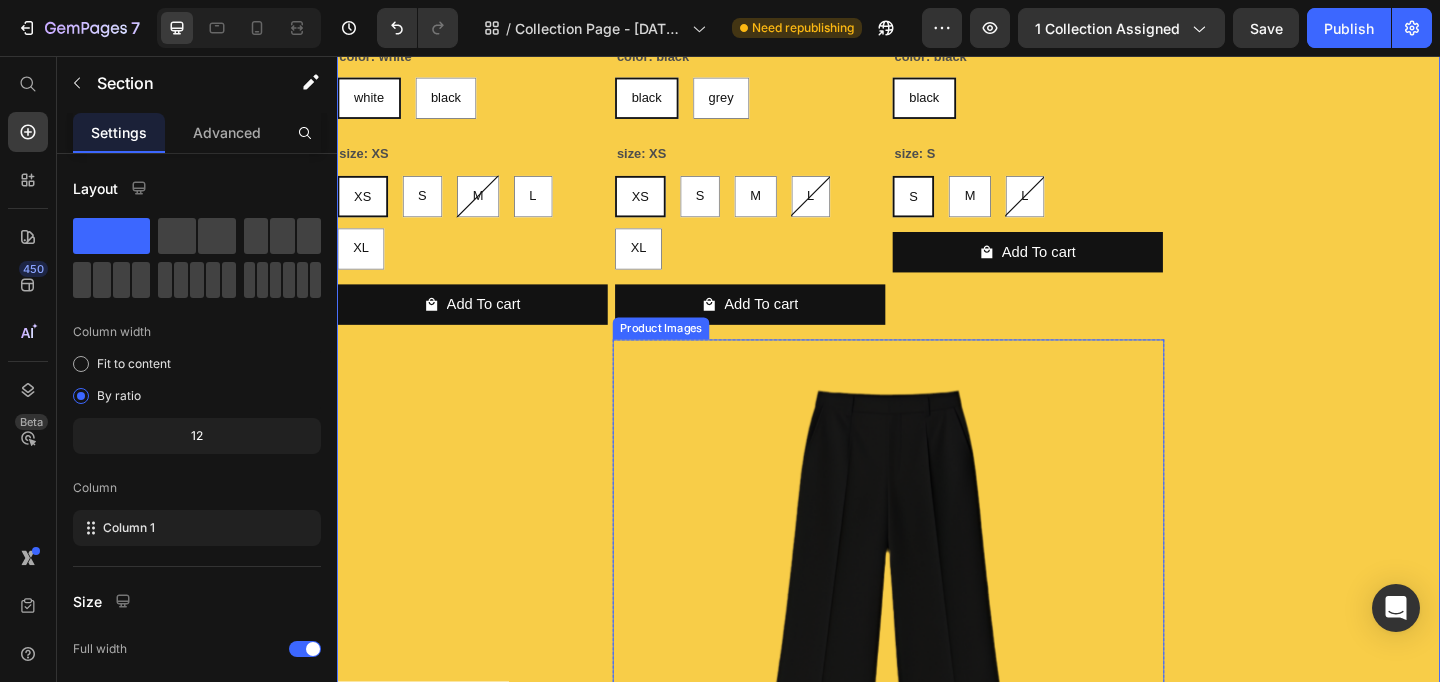 click at bounding box center [937, 665] 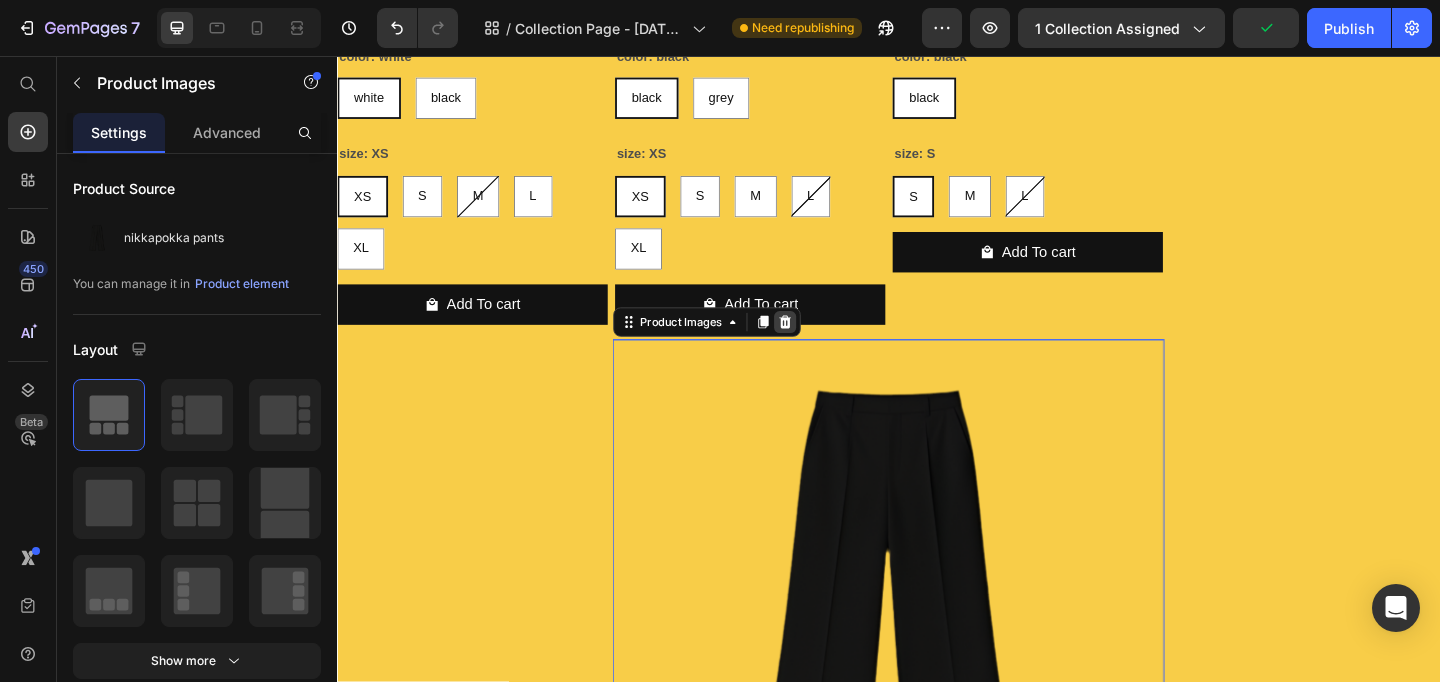 click 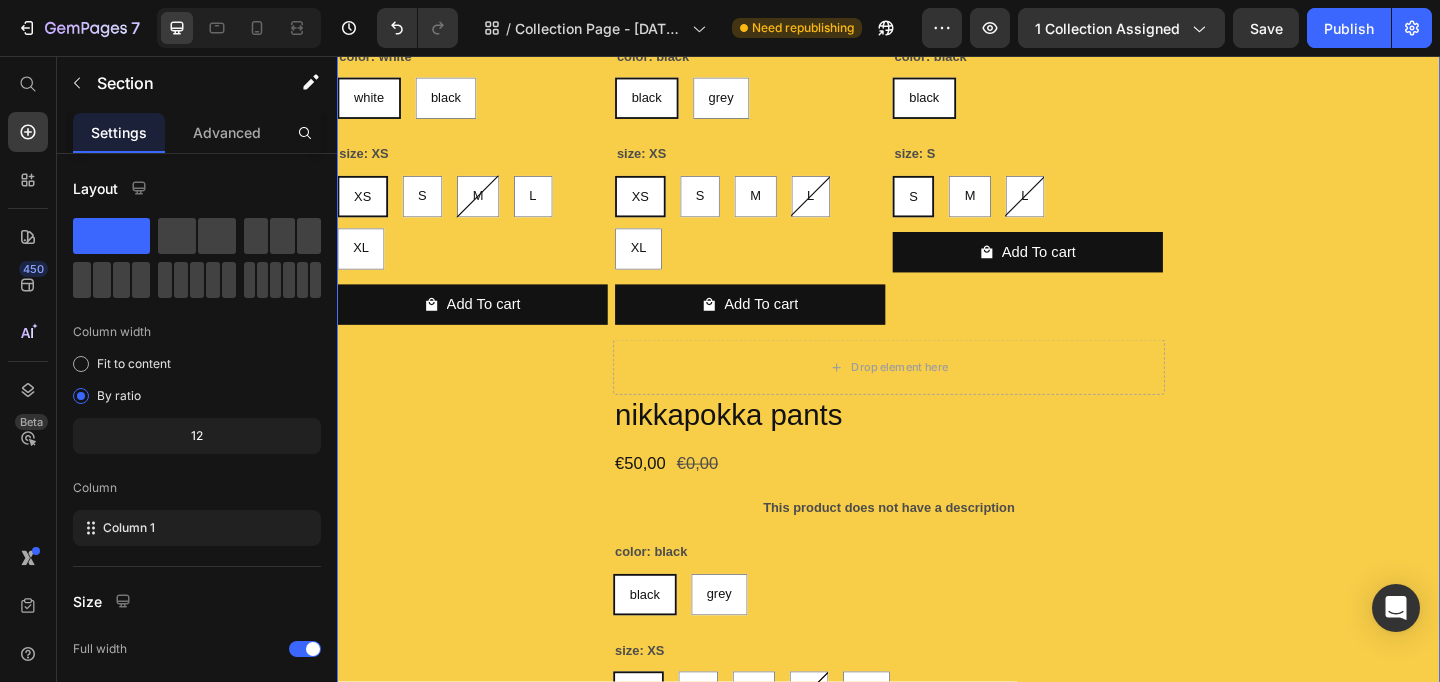 click on "Product Images asyméTEE Product Title €30,00 Product Price Row Row
Product Images nikkapokka pants Product Title €50,00 Product Price Row Row
Product Images S zip Product Title €50,00 Product Price Row Row Product List Product Images asyméTEE Product Title €30,00 Product Price €0,00 Product Price Row color: white white white white black black black size: XS XS XS XS S S S M M M L L L XL XL XL Product Variants & Swatches Add To cart Product Cart Button Row Product Images nikkapokka pants Product Title €50,00 Product Price €0,00 Product Price Row color: black black black black grey grey grey size: XS XS XS XS S S S M M M L L L XL XL XL Product Variants & Swatches Add To cart Product Cart Button Row Product Images S zip Product Title €50,00 Product Price €0,00 Product Price Row color: black black black black size: S S S S M M M L L L Product Variants & Swatches Add To cart Product Cart Button Row Product List" at bounding box center (937, 100) 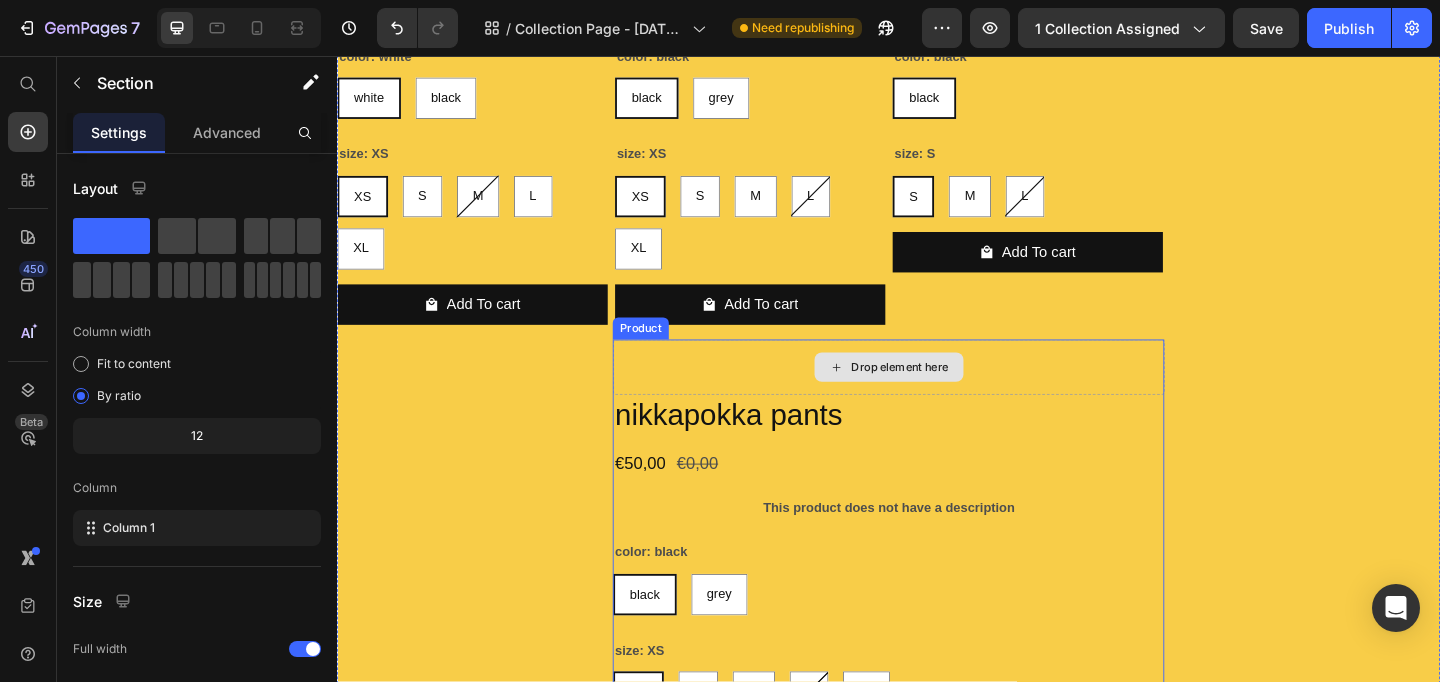 click on "Drop element here" at bounding box center (937, 395) 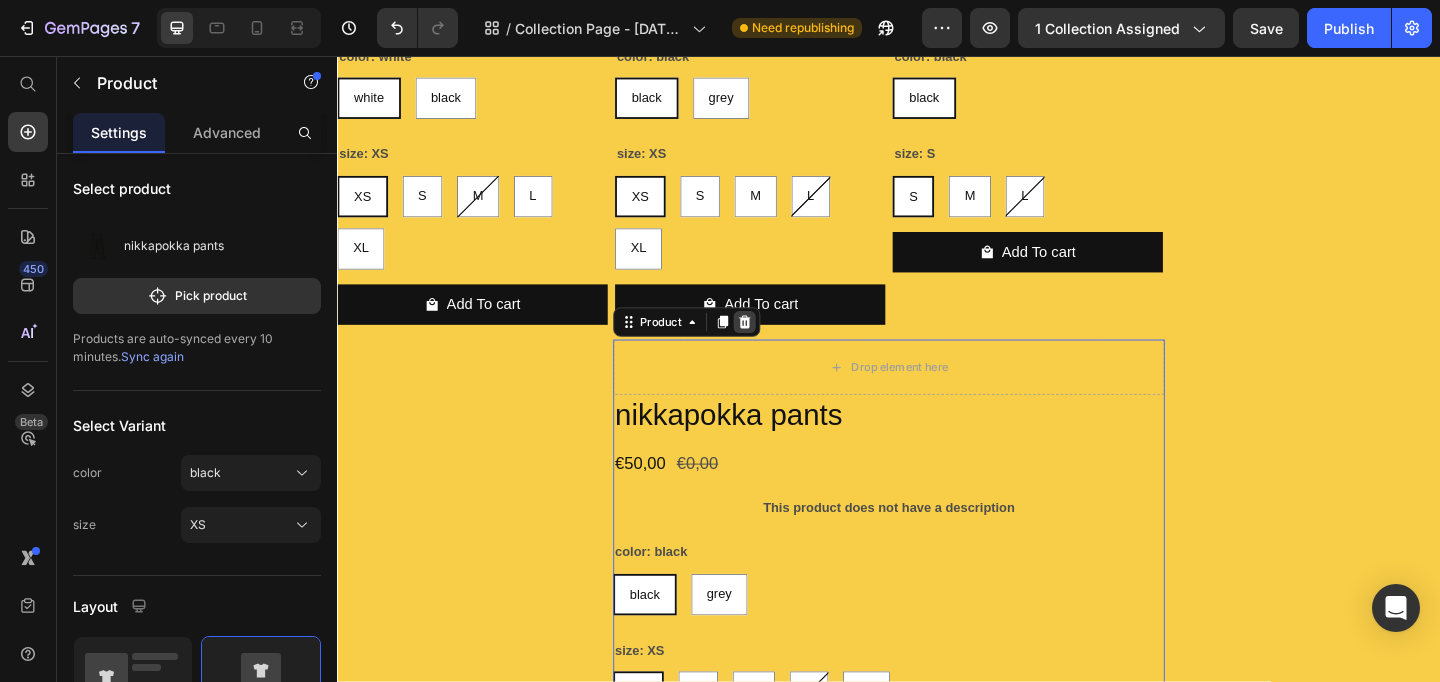 click 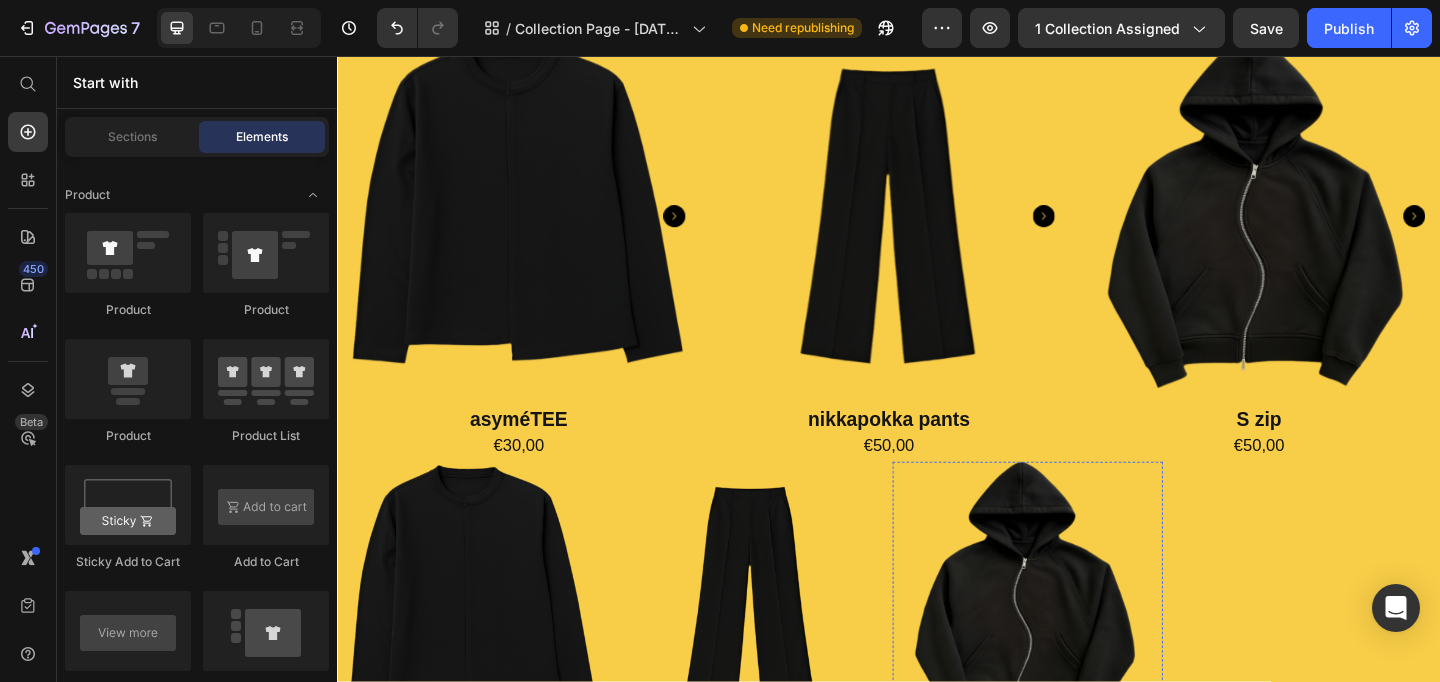 scroll, scrollTop: 96, scrollLeft: 0, axis: vertical 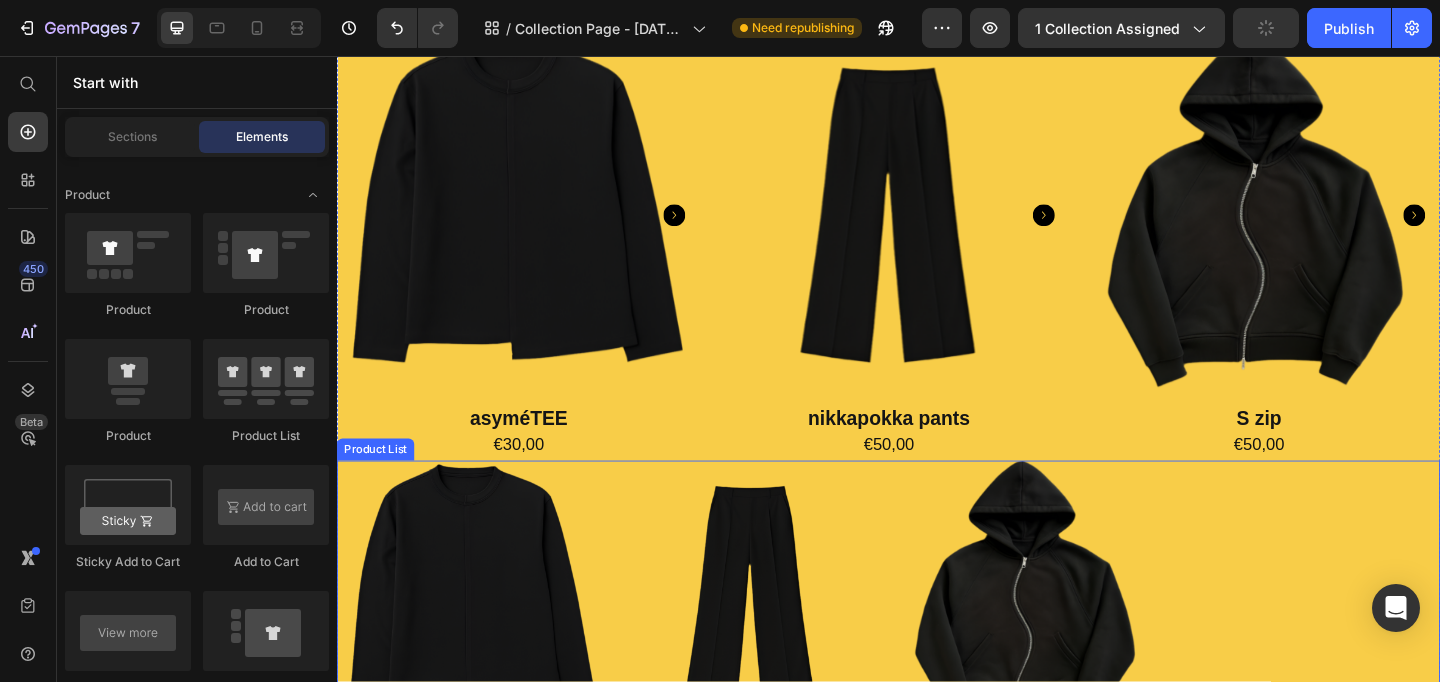 click on "Product Images asyméTEE Product Title €30,00 Product Price €0,00 Product Price Row color: white white white white black black black size: XS XS XS XS S S S M M M L L L XL XL XL Product Variants & Swatches Add To cart Product Cart Button Row Product Images nikkapokka pants Product Title €50,00 Product Price €0,00 Product Price Row color: black black black black grey grey grey size: XS XS XS XS S S S M M M L L L XL XL XL Product Variants & Swatches Add To cart Product Cart Button Row Product Images S zip Product Title €50,00 Product Price €0,00 Product Price Row color: black black black black size: S S S S M M M L L L Product Variants & Swatches Add To cart Product Cart Button Row" at bounding box center [937, 856] 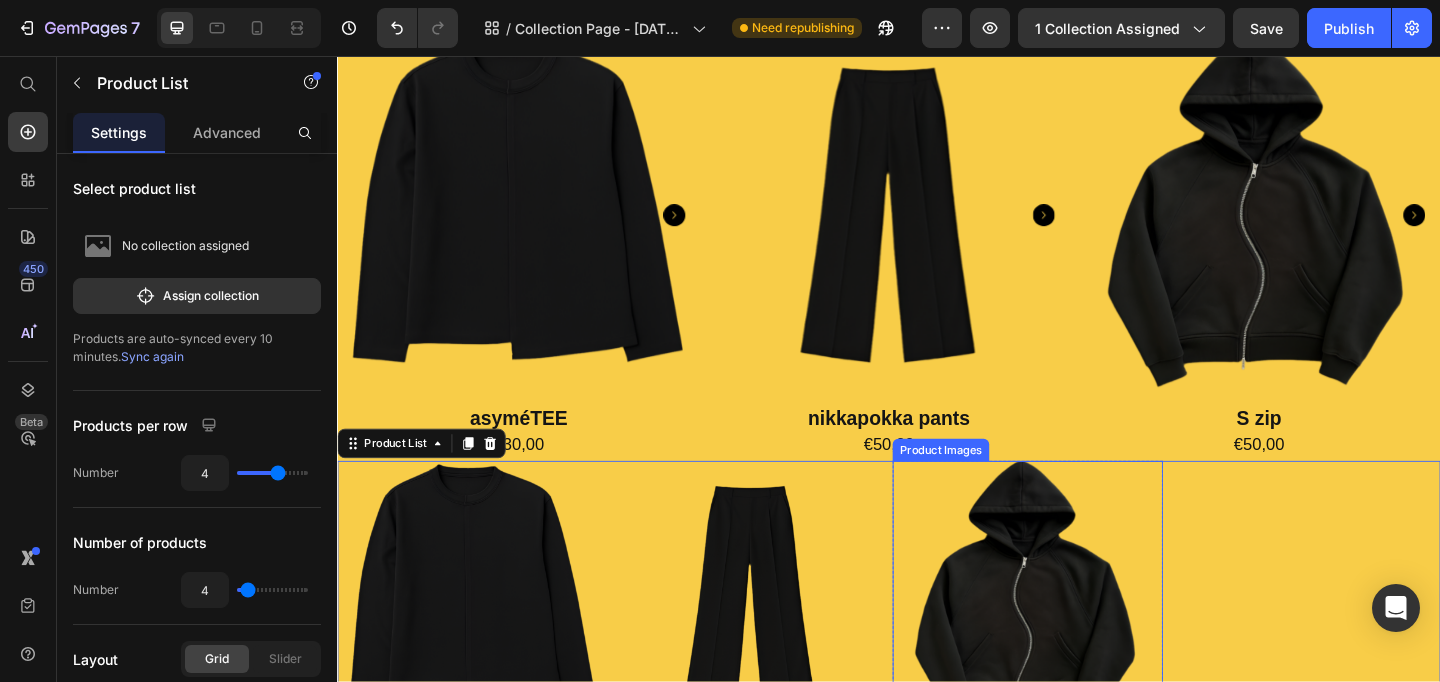 click at bounding box center (1088, 644) 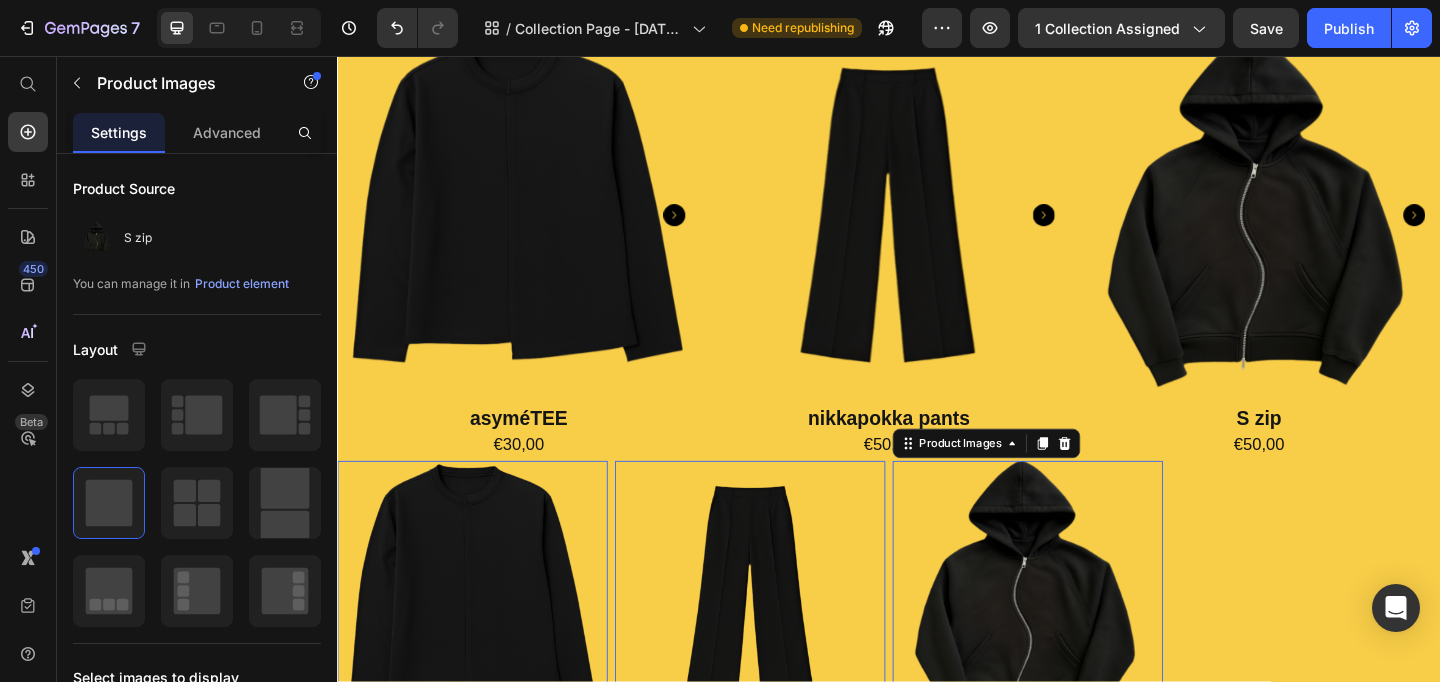 scroll, scrollTop: 210, scrollLeft: 0, axis: vertical 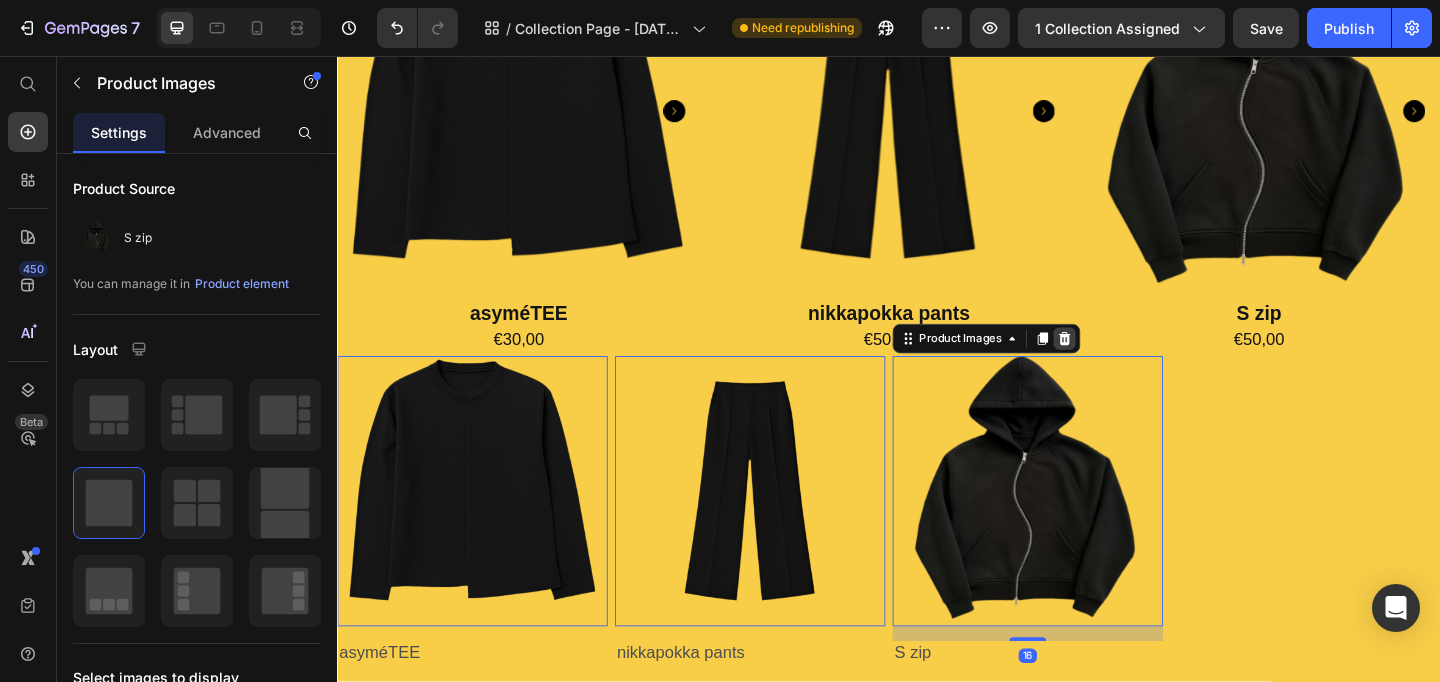 click 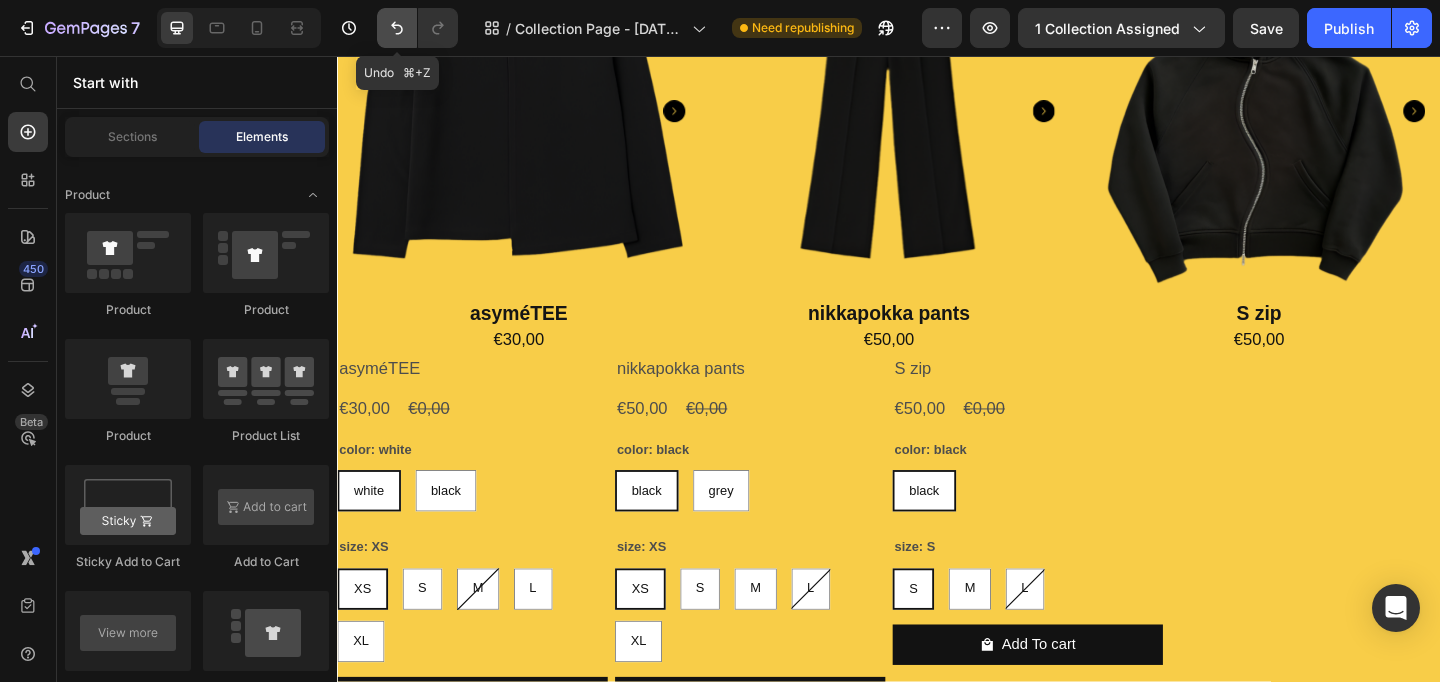 click 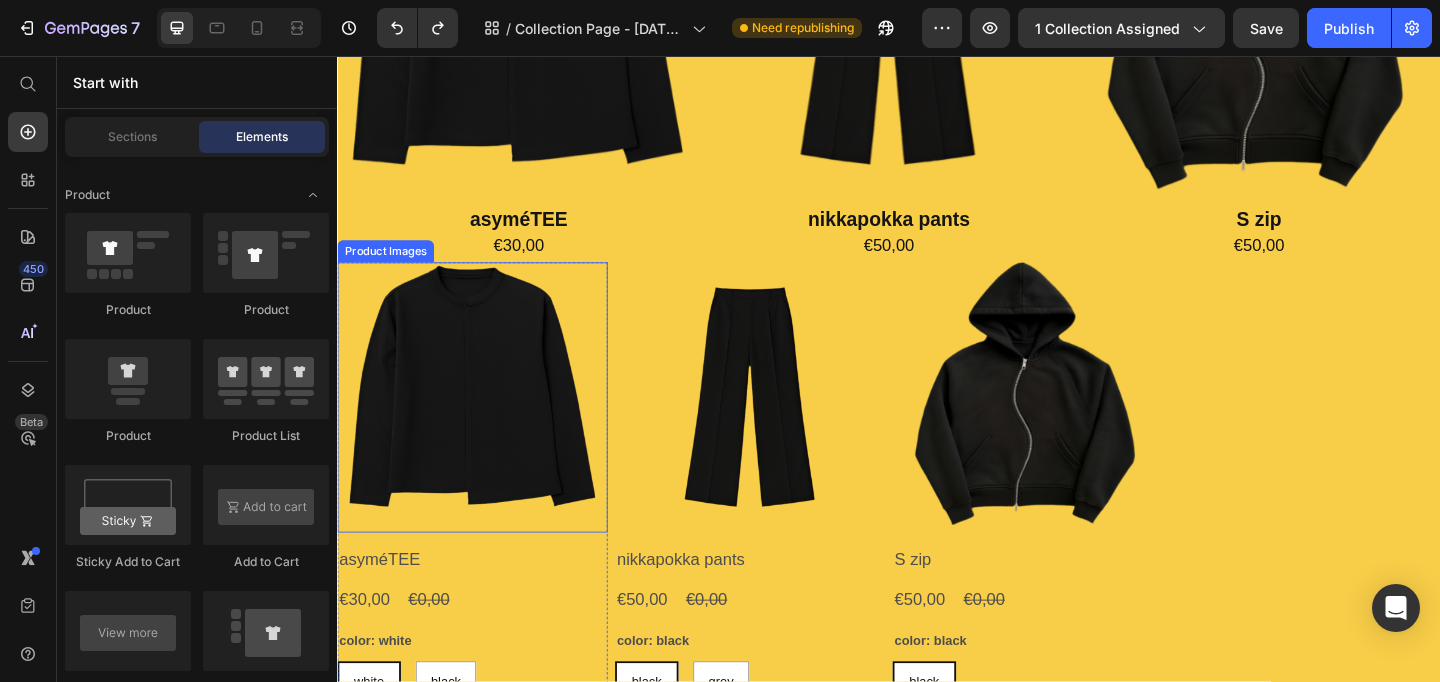scroll, scrollTop: 336, scrollLeft: 0, axis: vertical 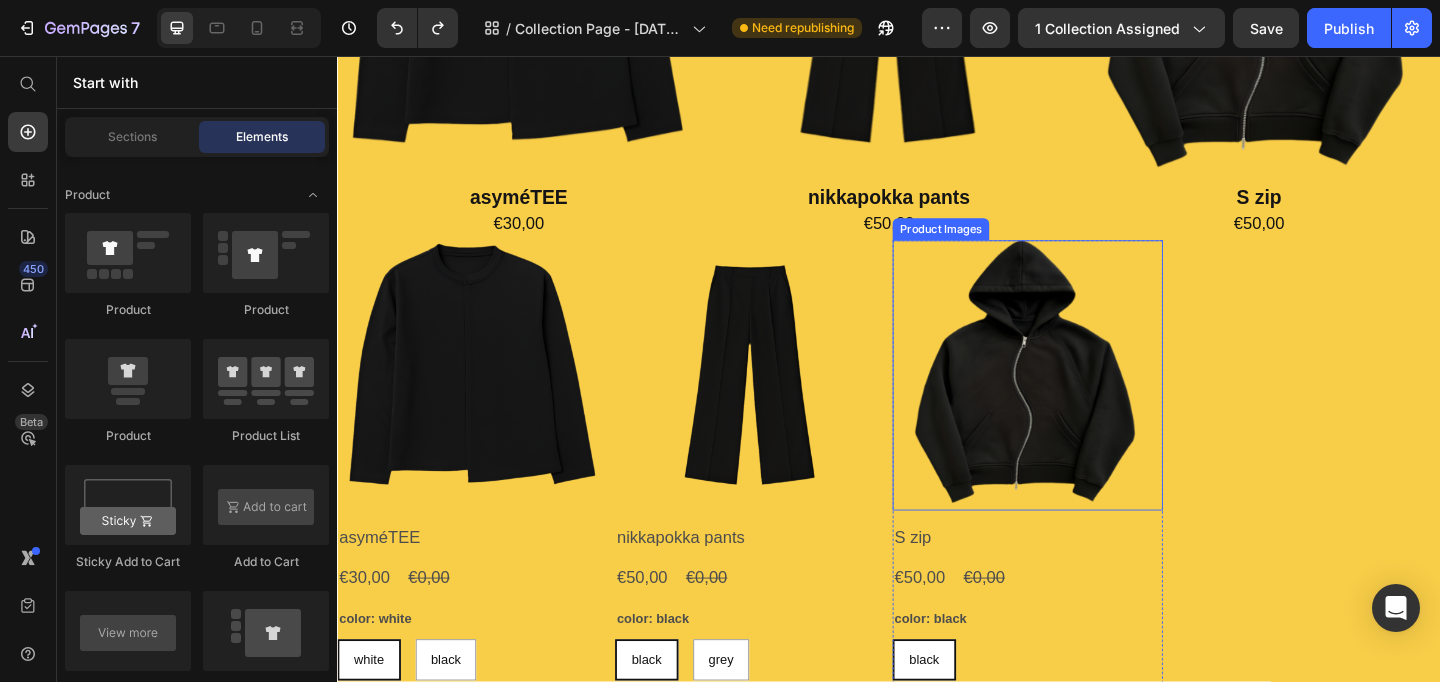 click at bounding box center (1088, 404) 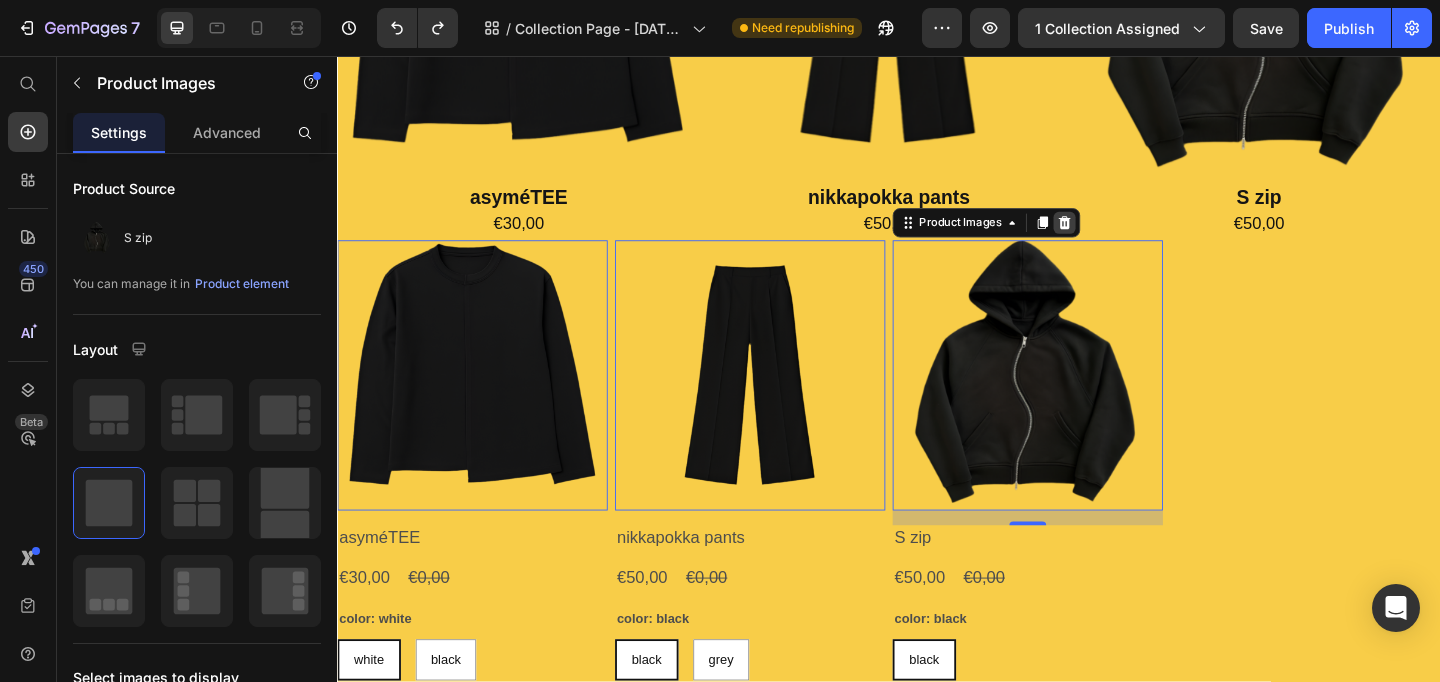 click at bounding box center (337, 56) 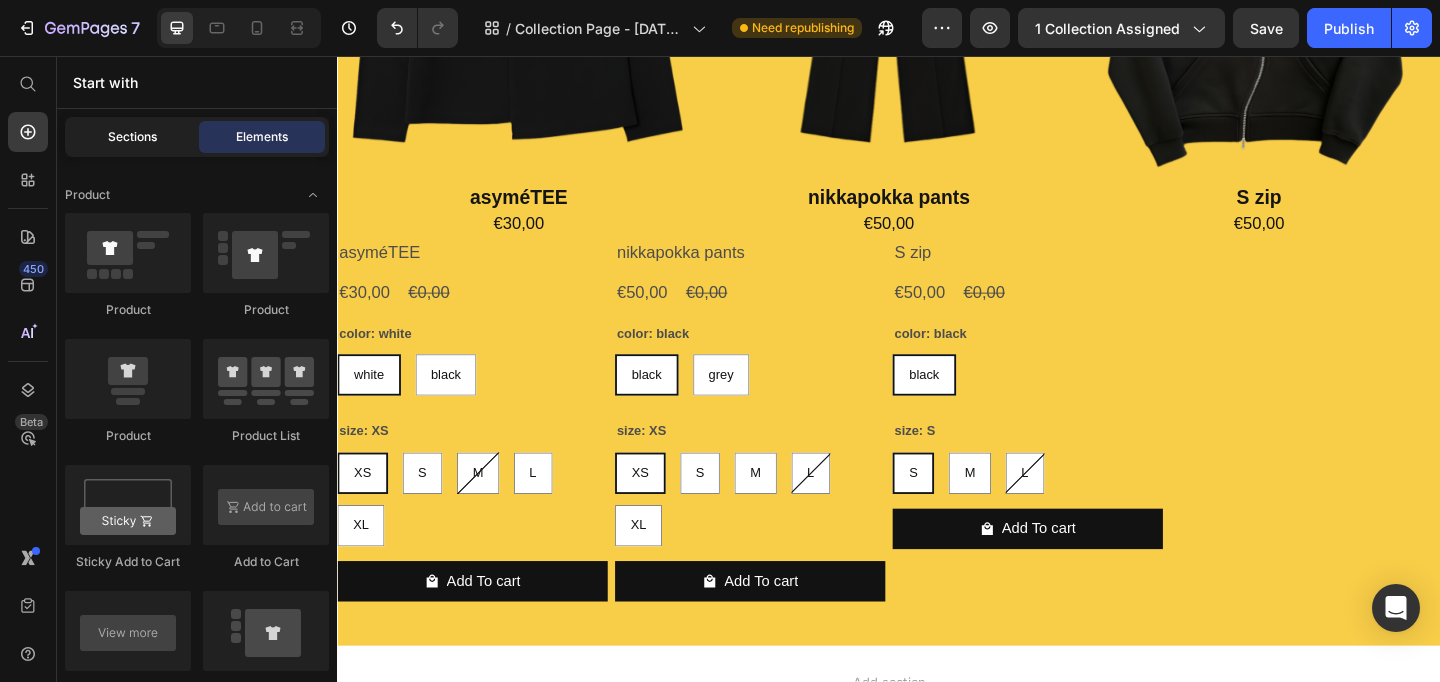 click on "Sections" 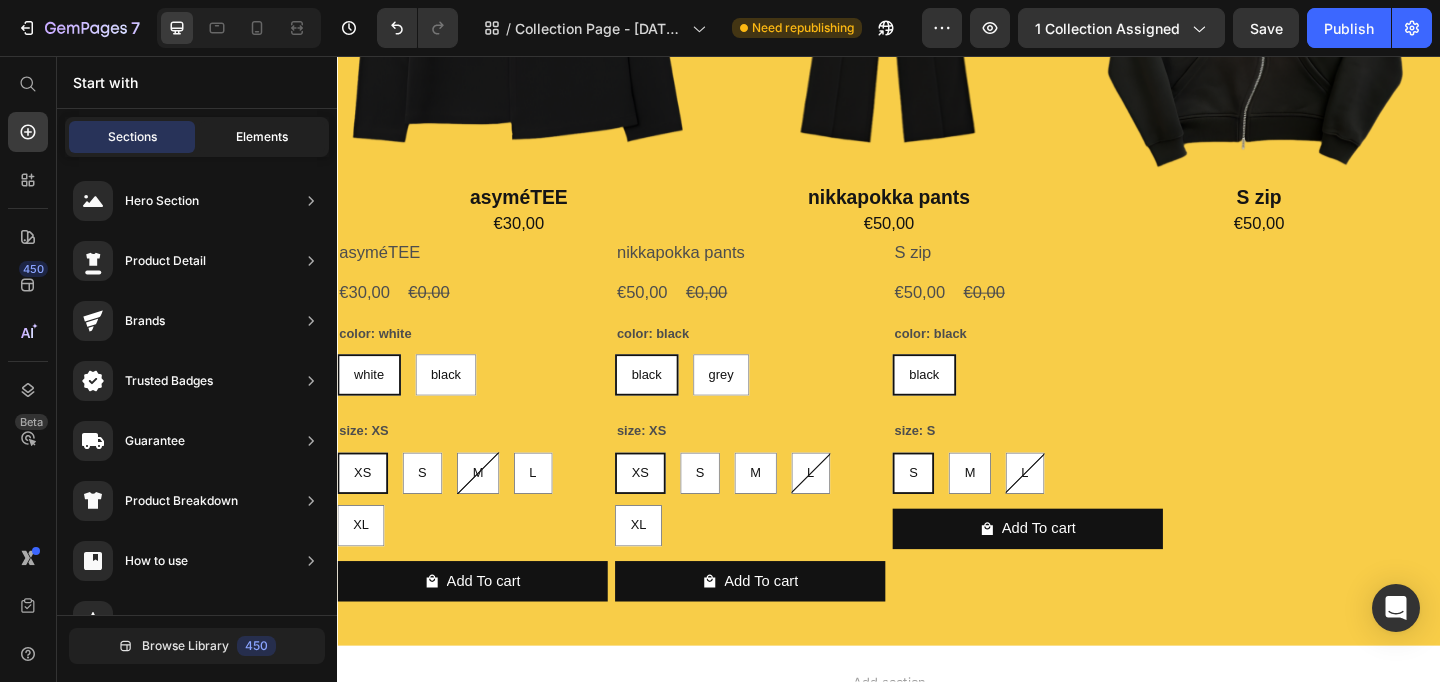 click on "Elements" at bounding box center (262, 137) 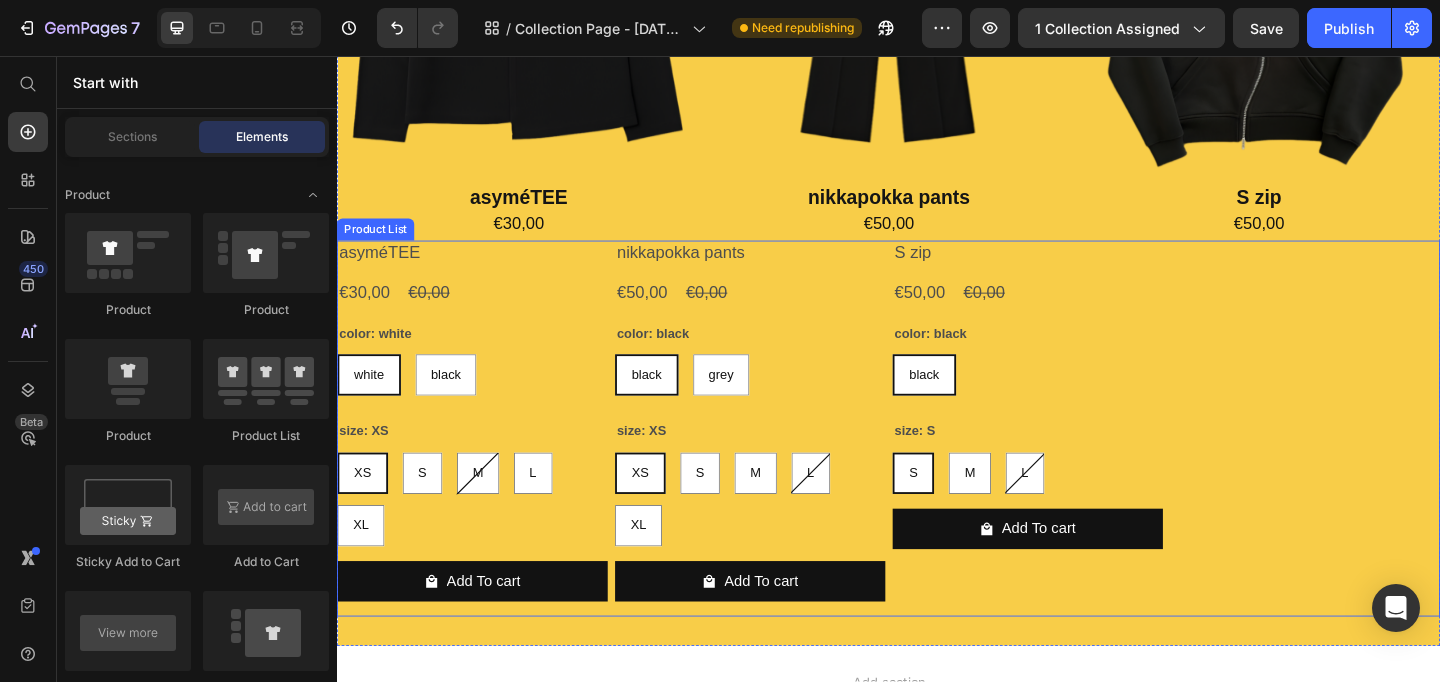 click on "asyméTEE Product Title €30,00 Product Price €0,00 Product Price Row color: white white white white black black black size: XS XS XS XS S S S M M M L L L XL XL XL Product Variants & Swatches Add To cart Product Cart Button Row nikkapokka pants Product Title €50,00 Product Price €0,00 Product Price Row color: black black black black grey grey grey size: XS XS XS XS S S S M M M L L L XL XL XL Product Variants & Swatches Add To cart Product Cart Button Row S zip Product Title €50,00 Product Price €0,00 Product Price Row color: black black black black size: S S S S M M M L L L Product Variants & Swatches Add To cart Product Cart Button Row" at bounding box center [937, 461] 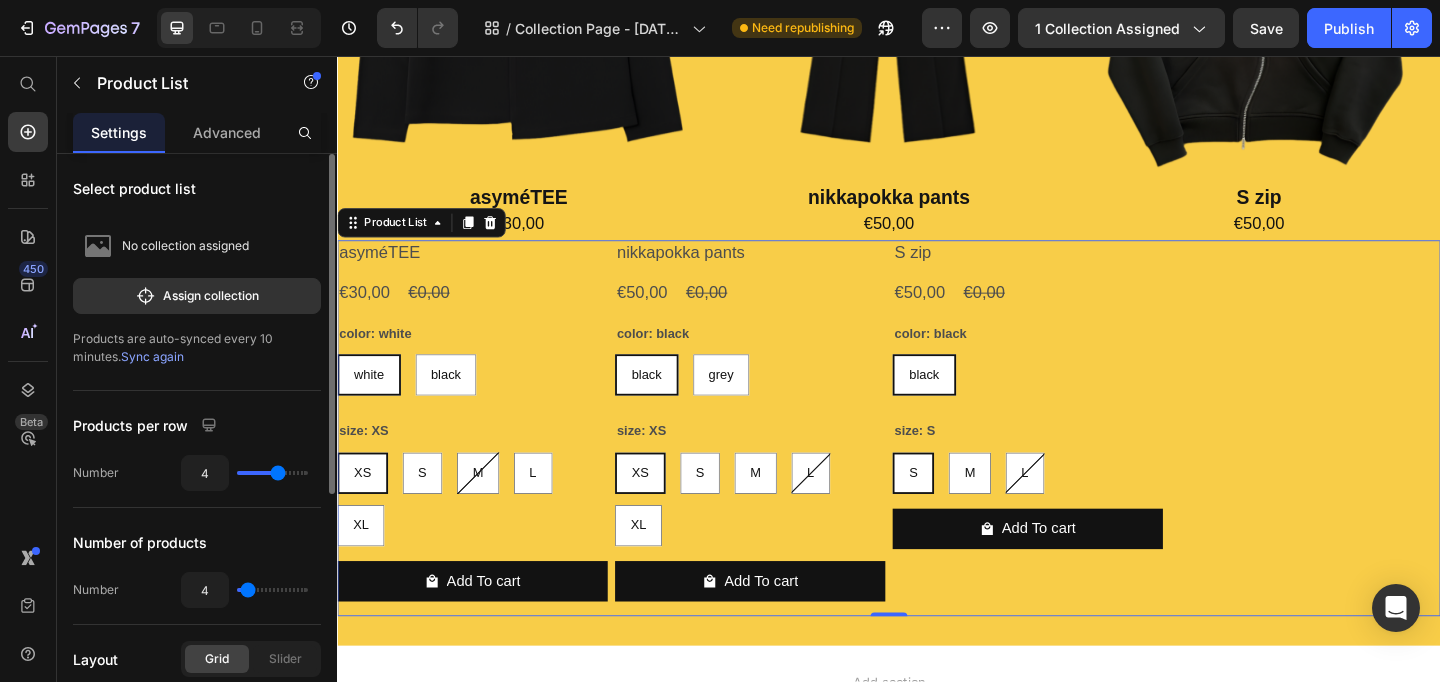 type on "5" 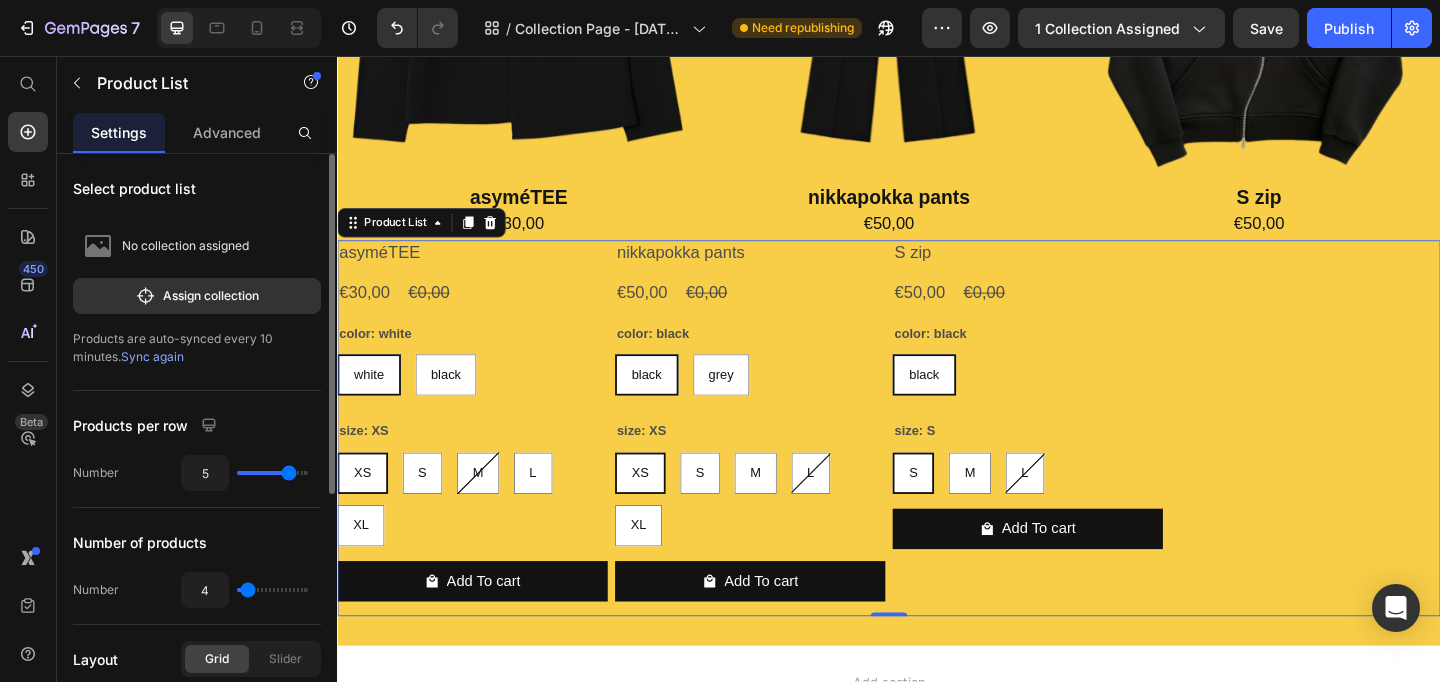 drag, startPoint x: 277, startPoint y: 473, endPoint x: 291, endPoint y: 476, distance: 14.3178215 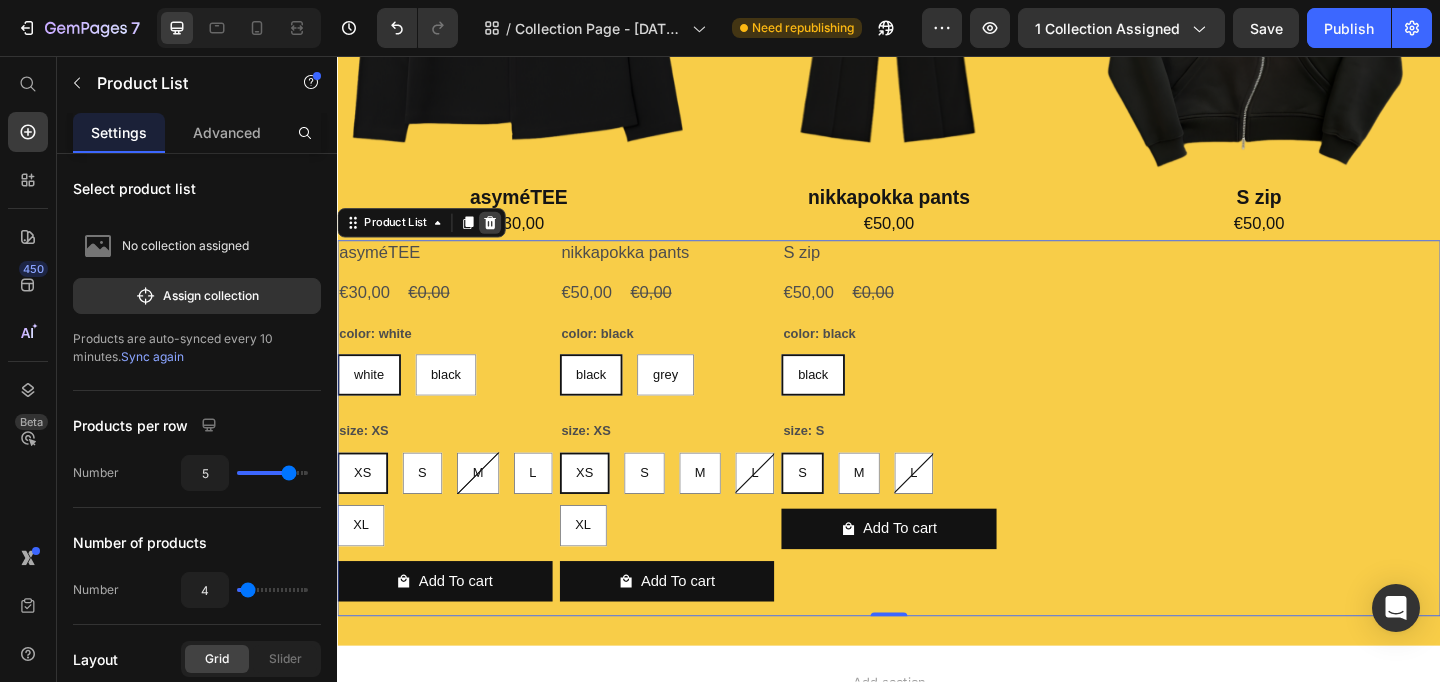 click 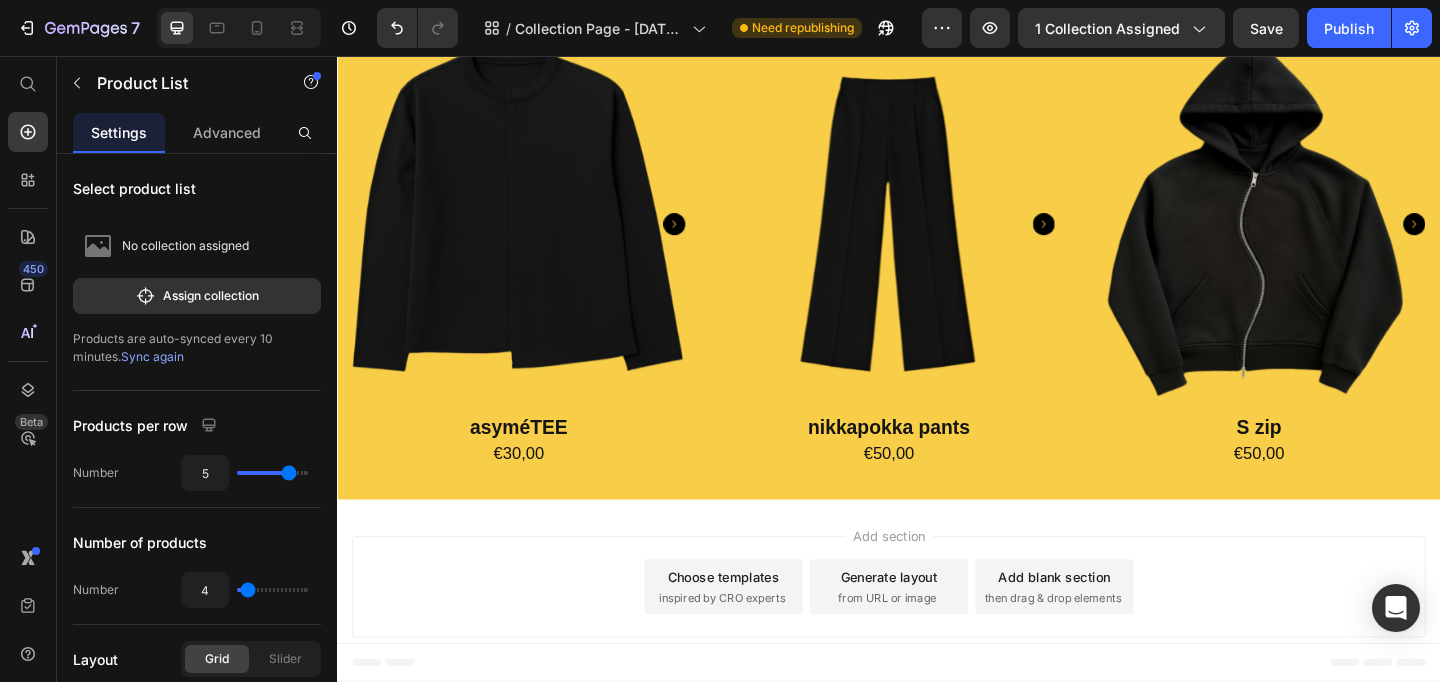scroll, scrollTop: 86, scrollLeft: 0, axis: vertical 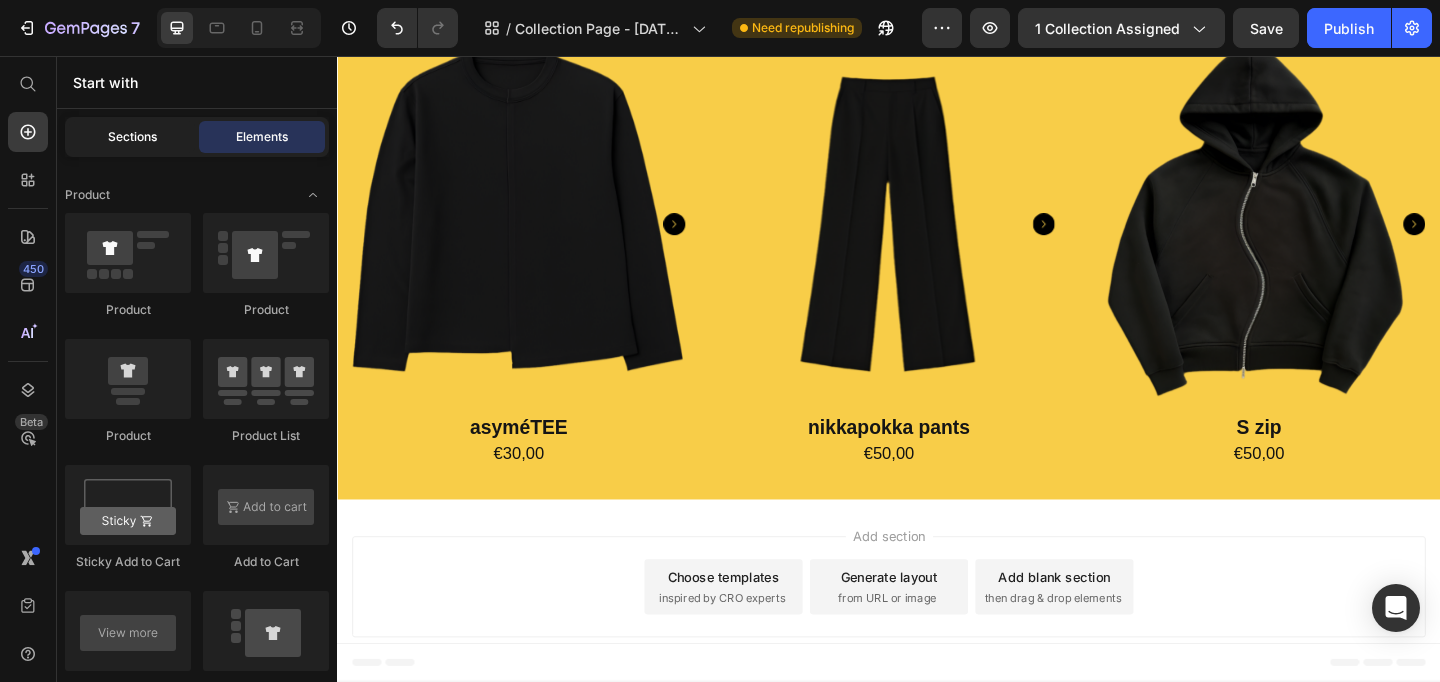 click on "Sections" at bounding box center (132, 137) 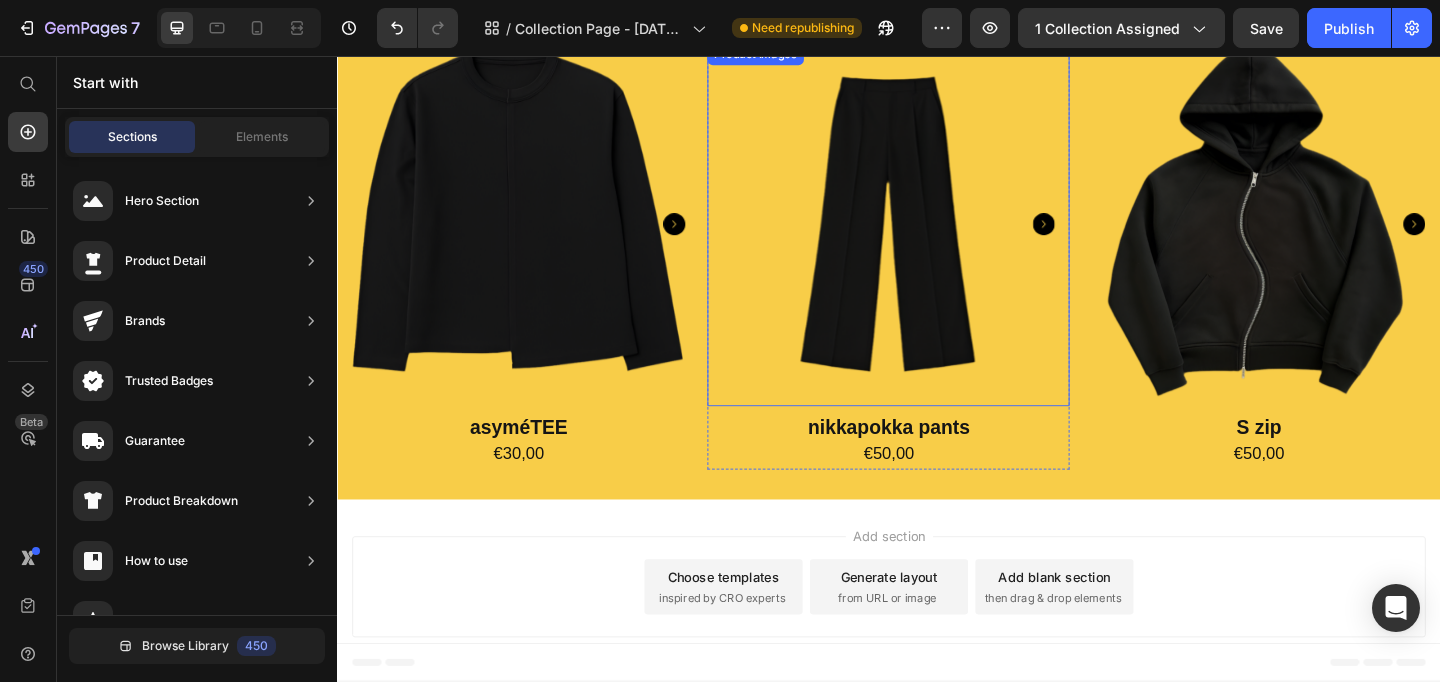 click at bounding box center [937, 240] 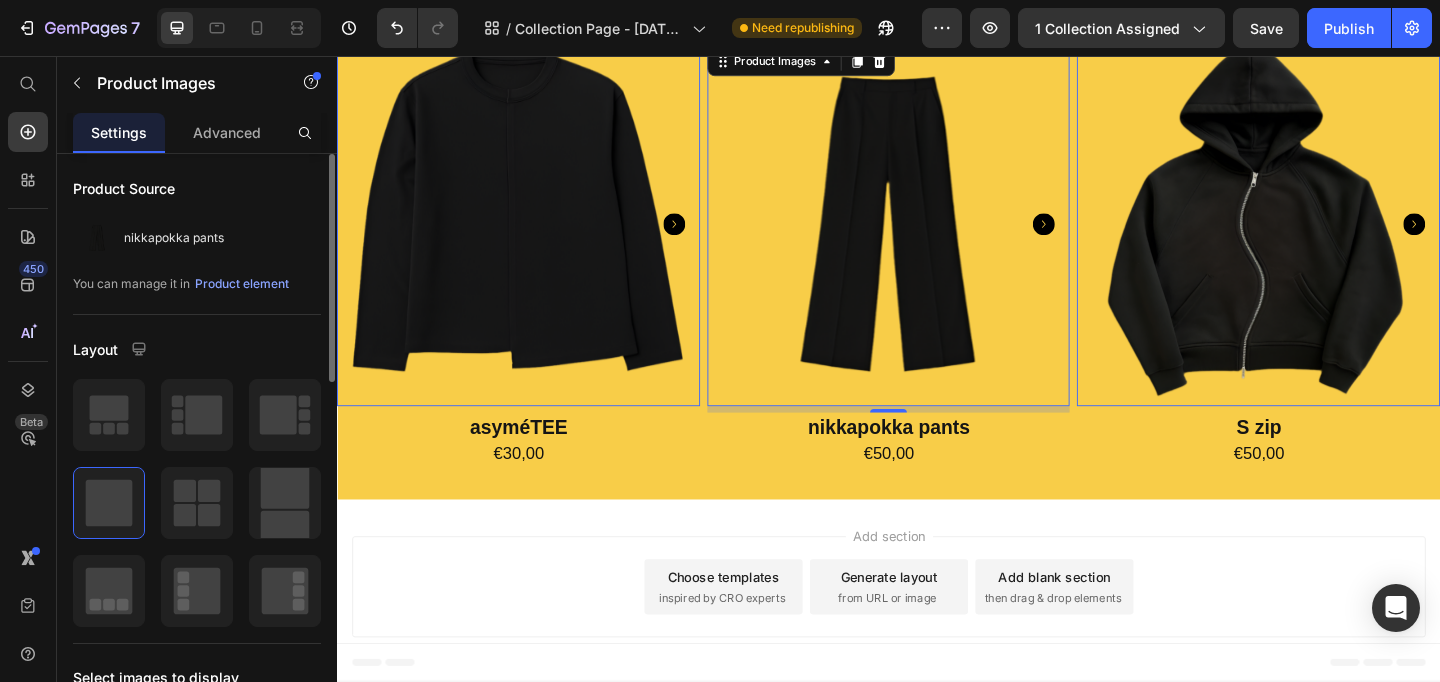 click on "Product Source nikkapokka pants  You can manage it in   Product element  Layout Select images to display Pre-display 1st available variant Preload Featured image Proportion Square Width 100 px % Height px Show more Navigation Show more Dots Quality High Align  Delete element" at bounding box center (197, 902) 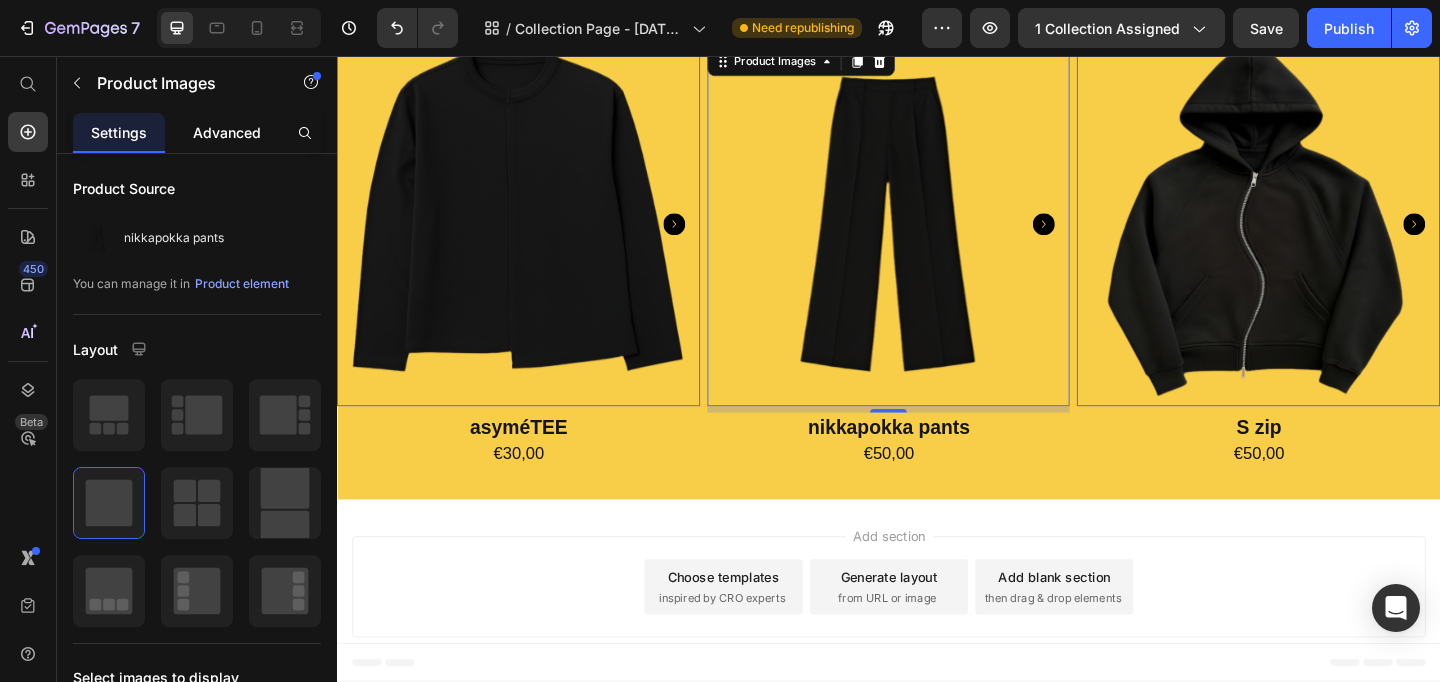 click on "Advanced" at bounding box center (227, 132) 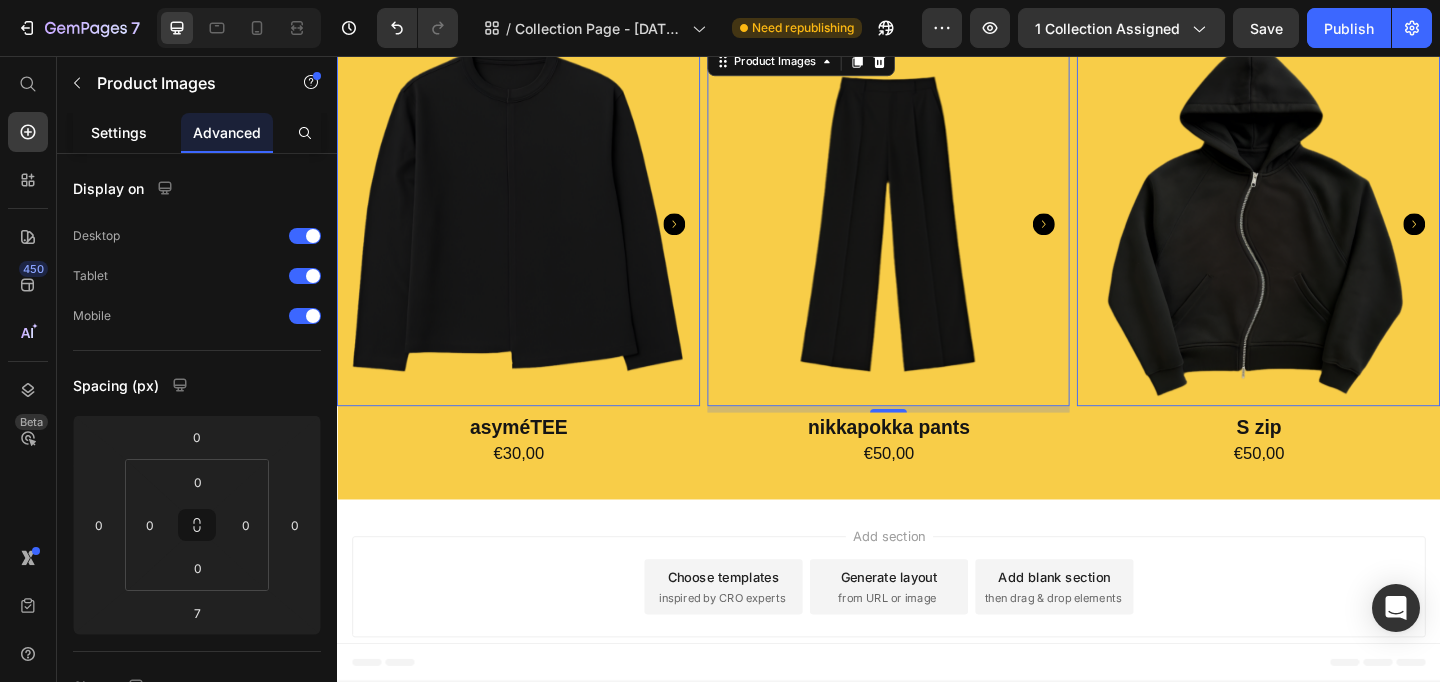 click on "Settings" at bounding box center (119, 132) 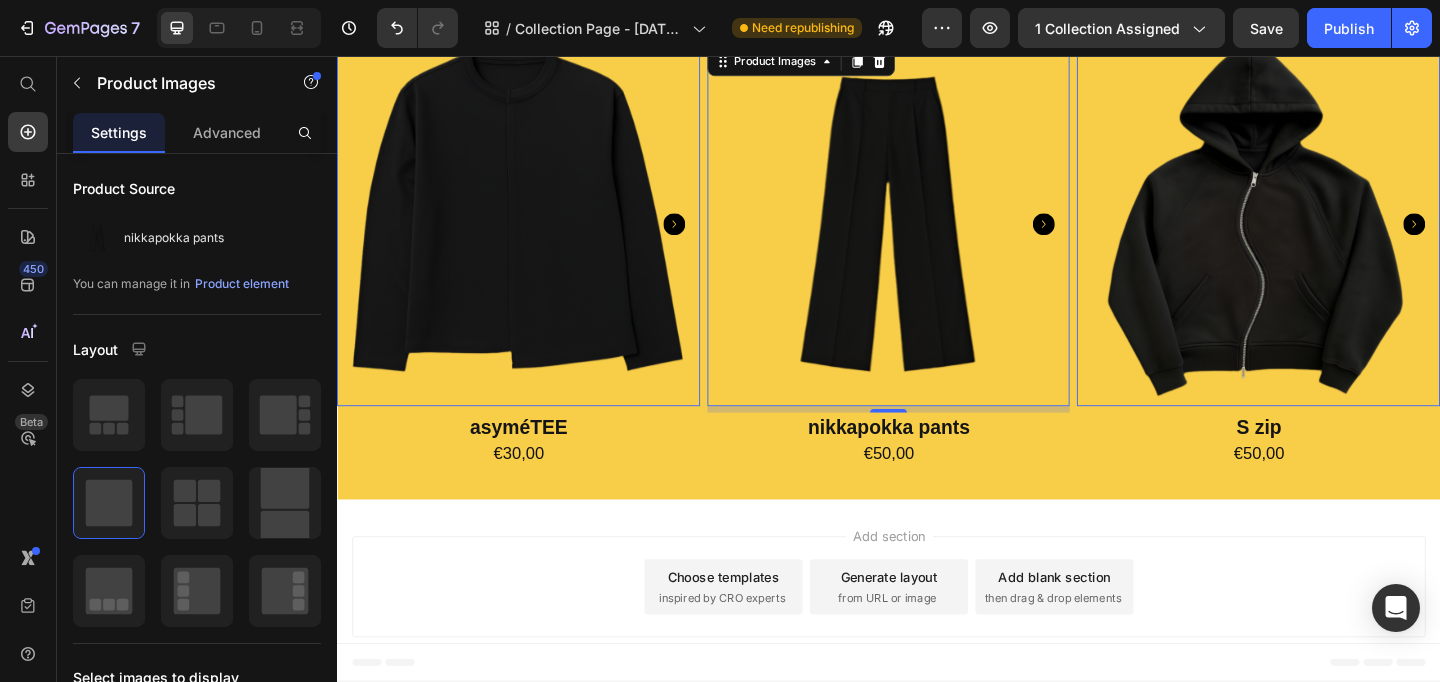 scroll, scrollTop: 0, scrollLeft: 0, axis: both 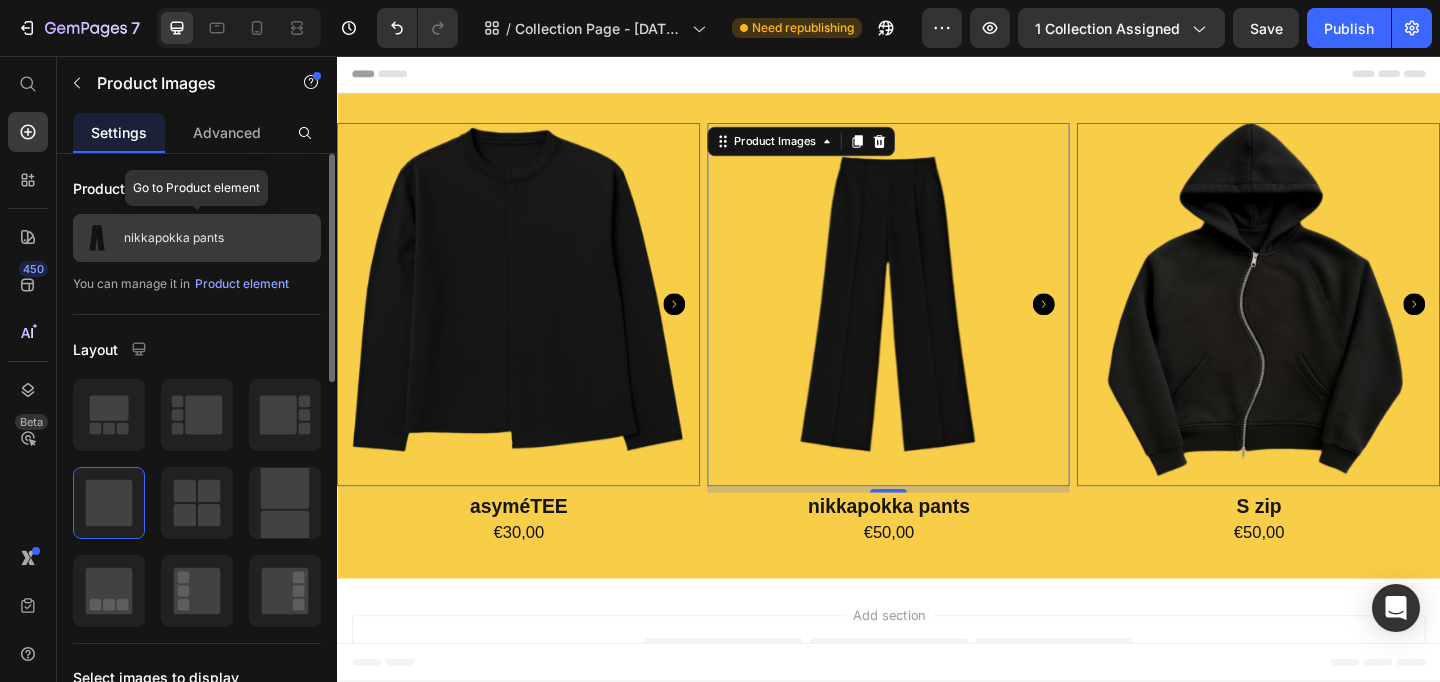 click on "nikkapokka pants" at bounding box center (197, 238) 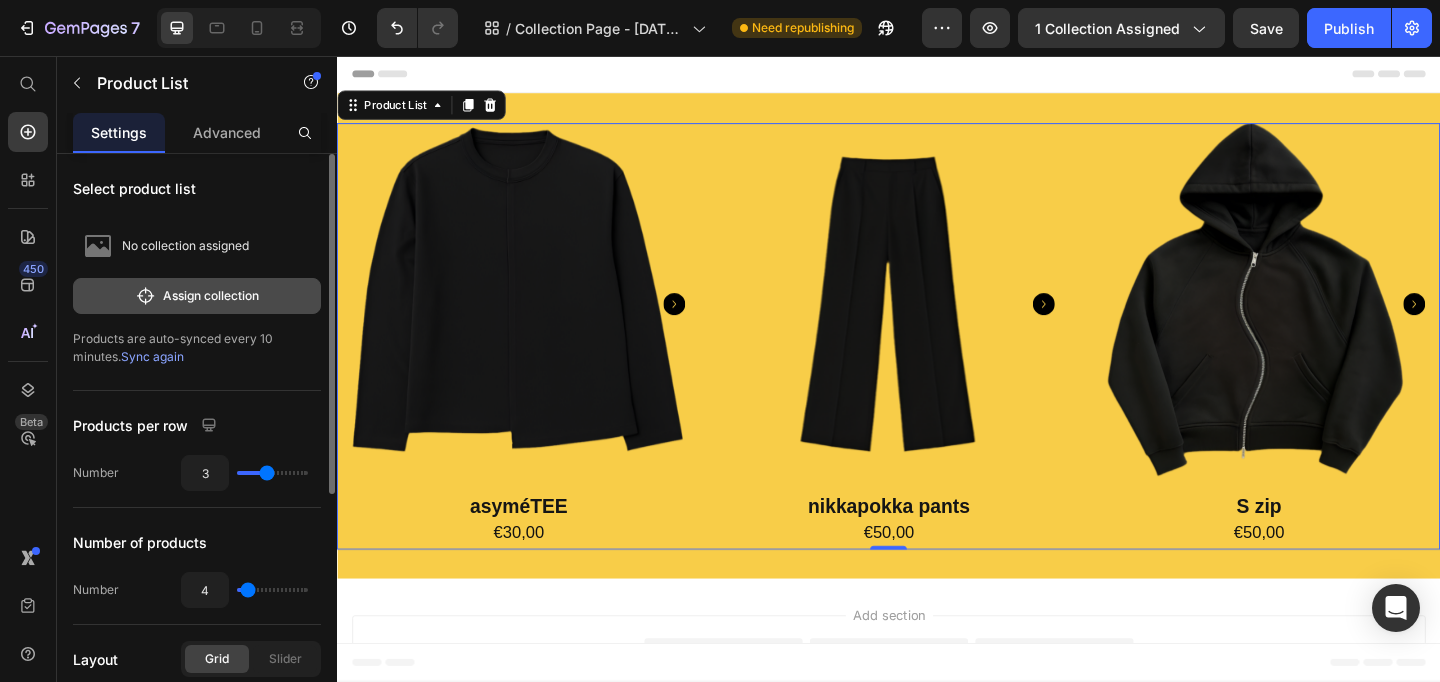 click on "Assign collection" at bounding box center (197, 296) 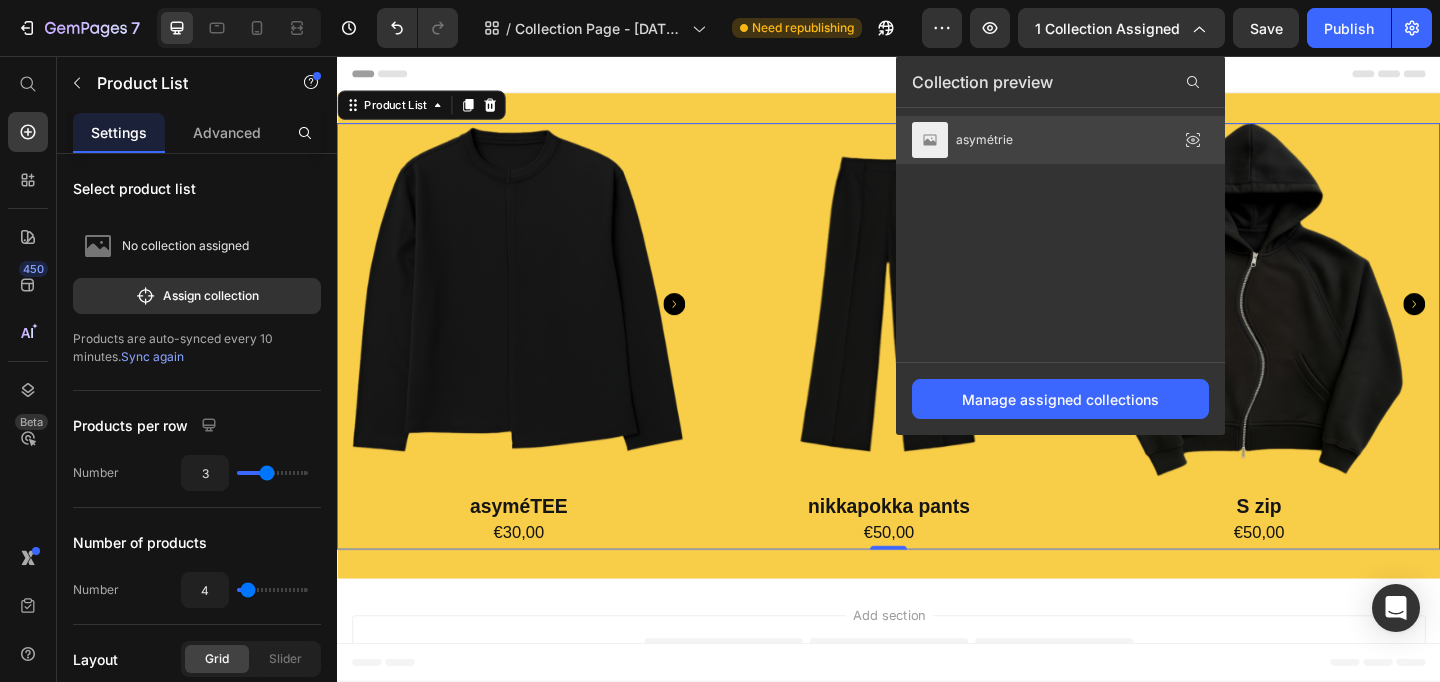click on "asymétrie" 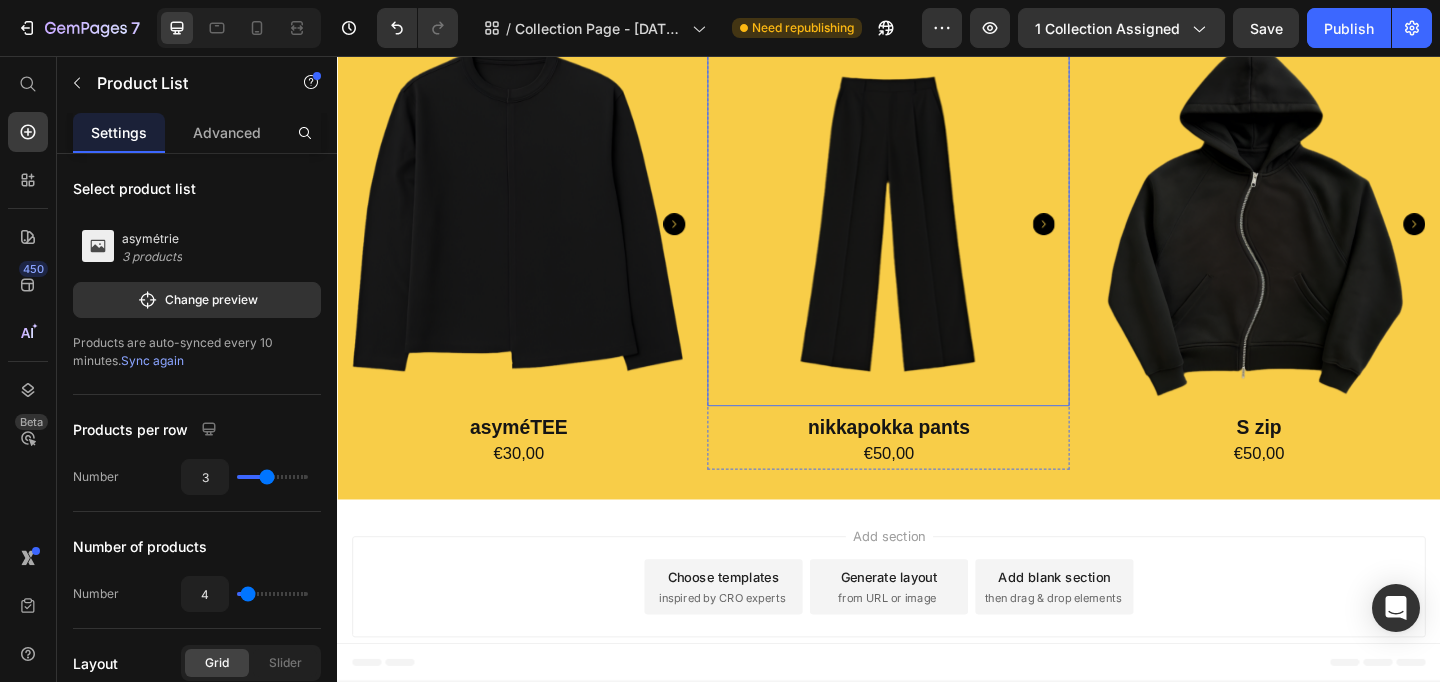 scroll, scrollTop: 0, scrollLeft: 0, axis: both 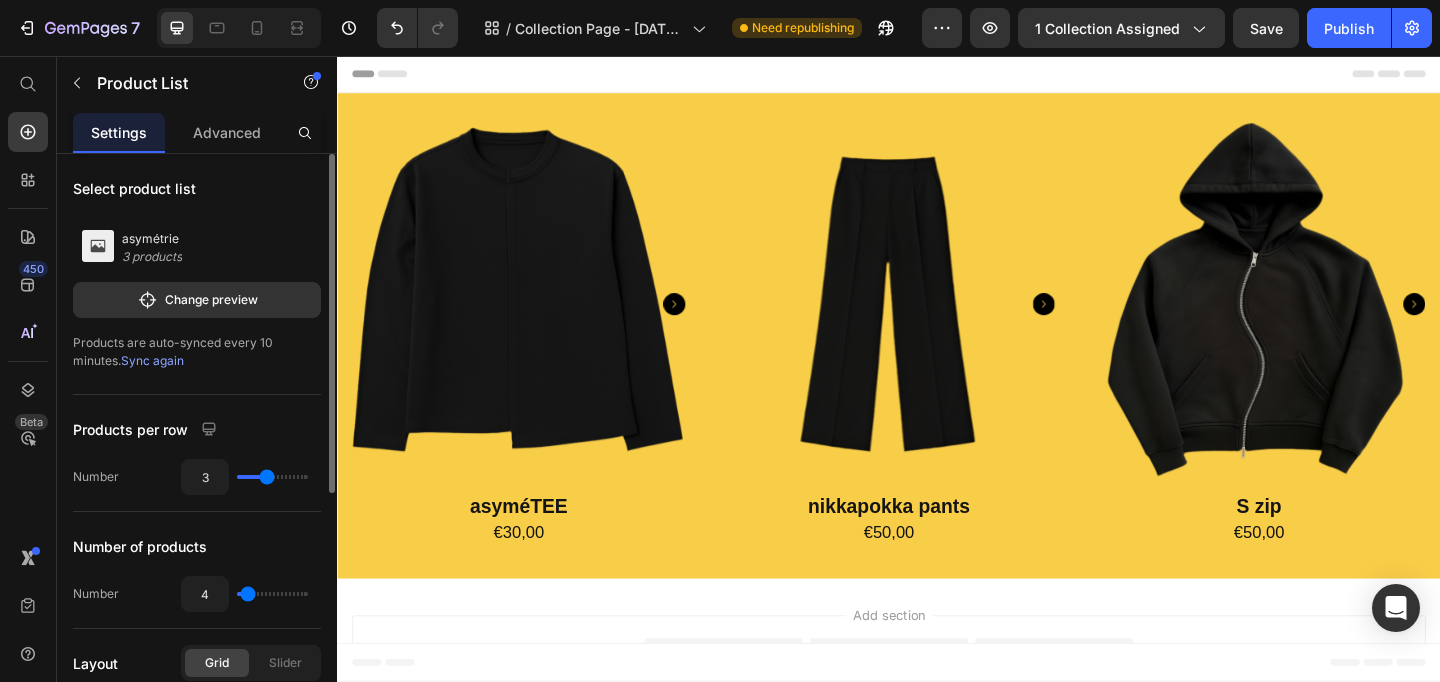 click on "Sync again" at bounding box center (152, 360) 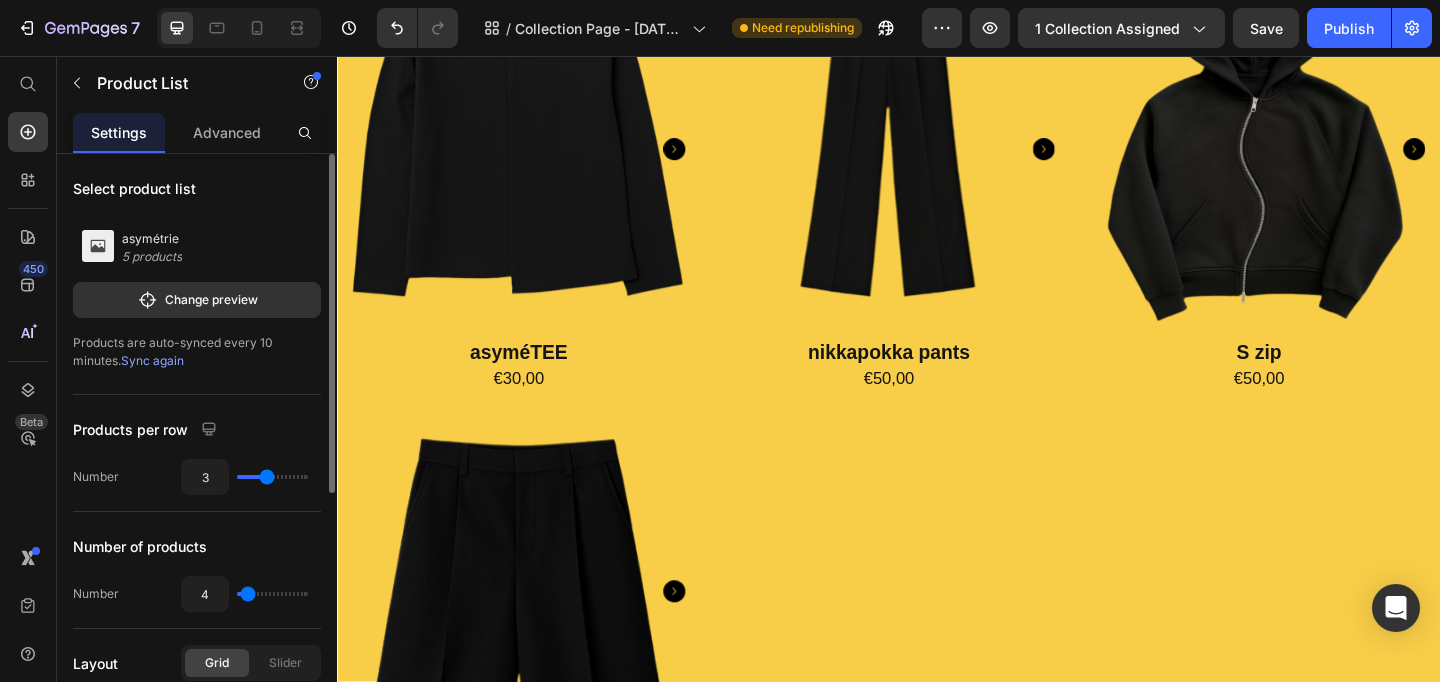 scroll, scrollTop: 201, scrollLeft: 0, axis: vertical 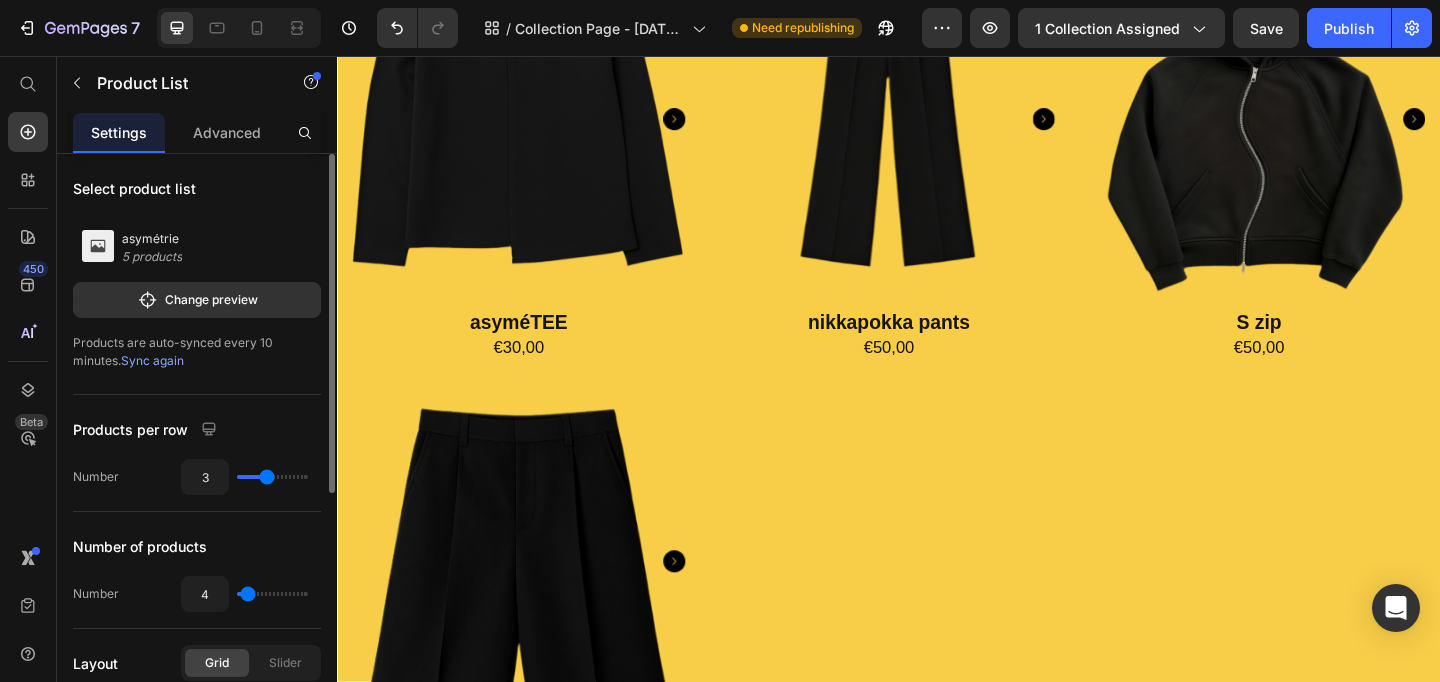 click on "Product Images asyméTEE Product Title €30,00 Product Price Row Row
Product Images nikkapokka pants Product Title €50,00 Product Price Row Row
Product Images S zip Product Title €50,00 Product Price Row Row
Product Images baggy shorts Product Title €50,00 Product Price Row Row" at bounding box center [937, 400] 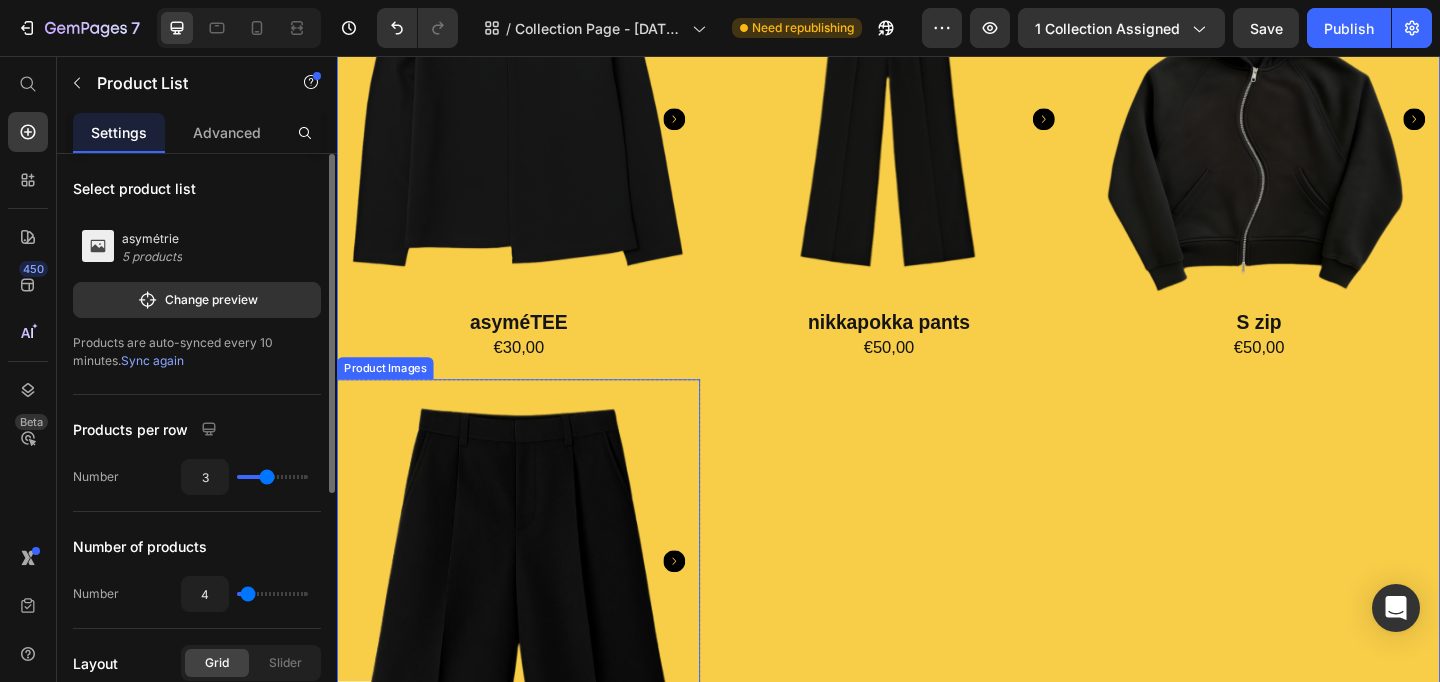 click at bounding box center [534, 605] 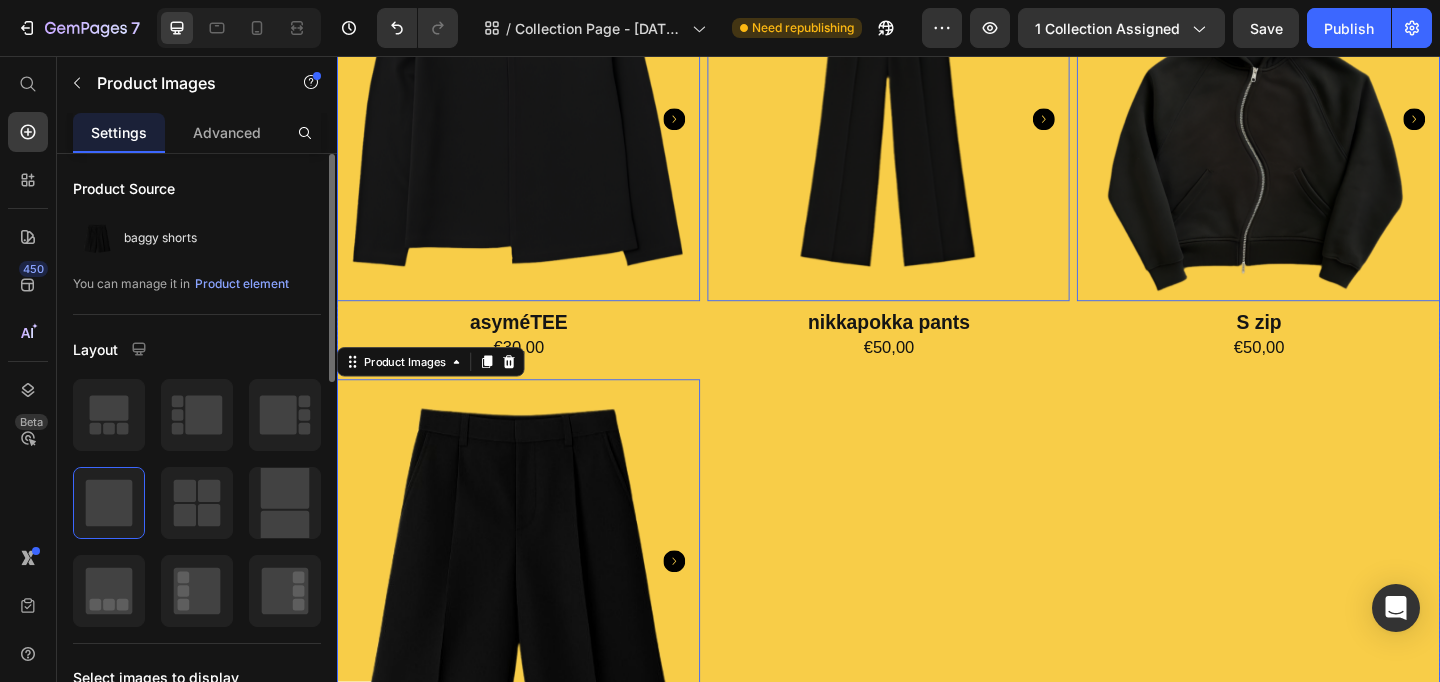 click on "Product Images   0 asyméTEE Product Title €30,00 Product Price Row Row
Product Images   0 nikkapokka pants Product Title €50,00 Product Price Row Row
Product Images   0 S zip Product Title €50,00 Product Price Row Row
Product Images   7 baggy shorts Product Title €50,00 Product Price Row Row" at bounding box center [937, 400] 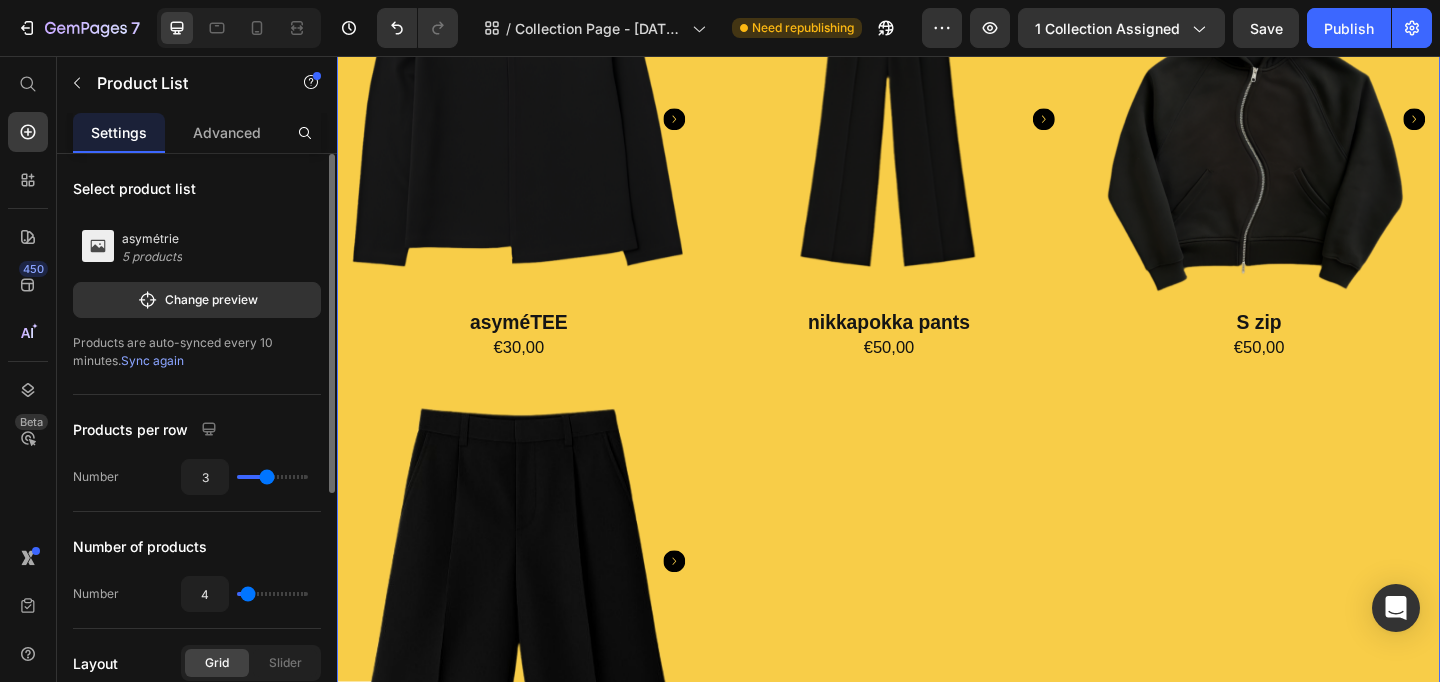 click on "4" 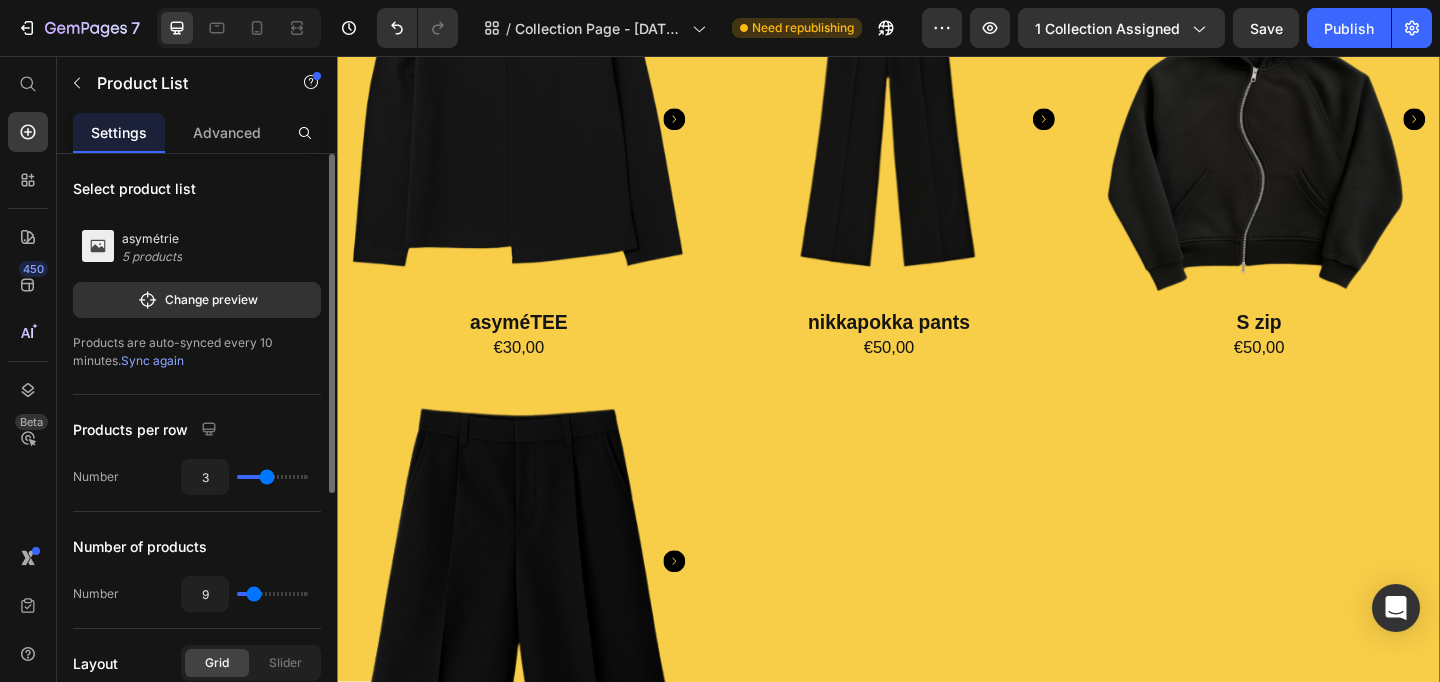 type on "10" 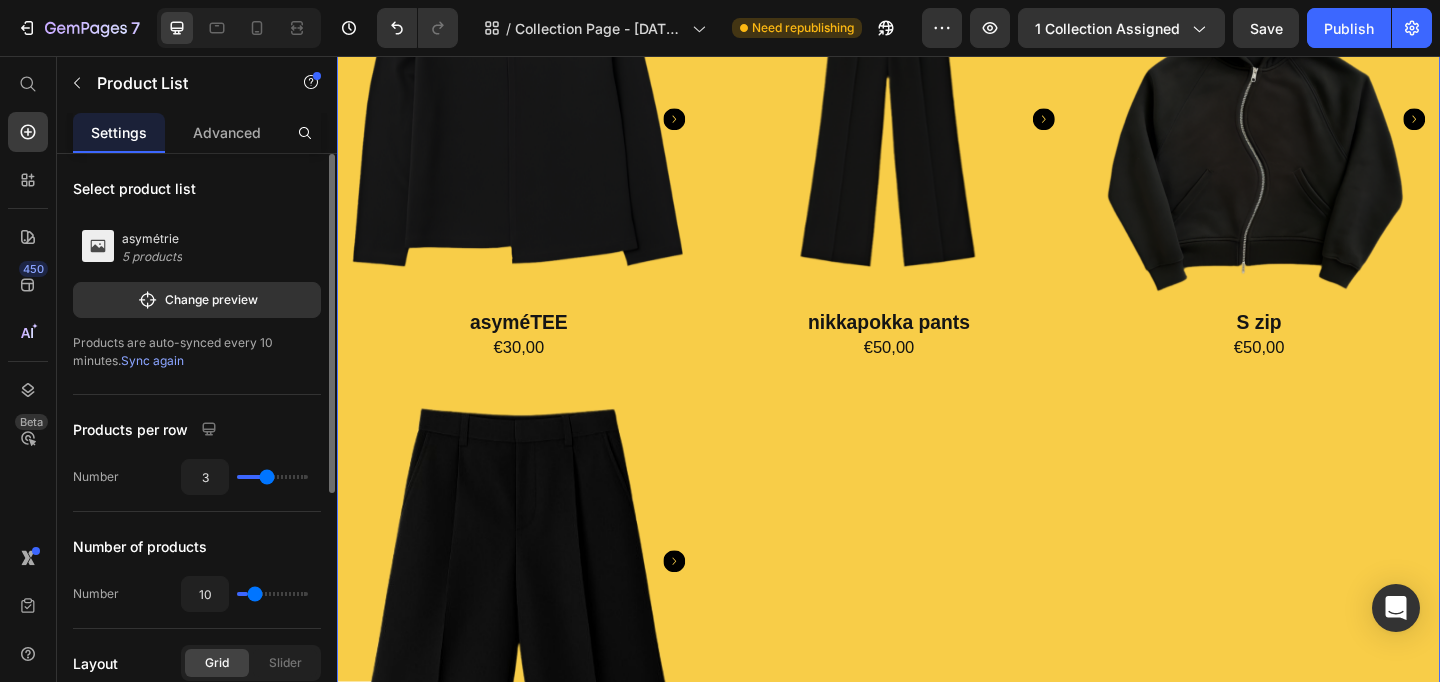 type on "11" 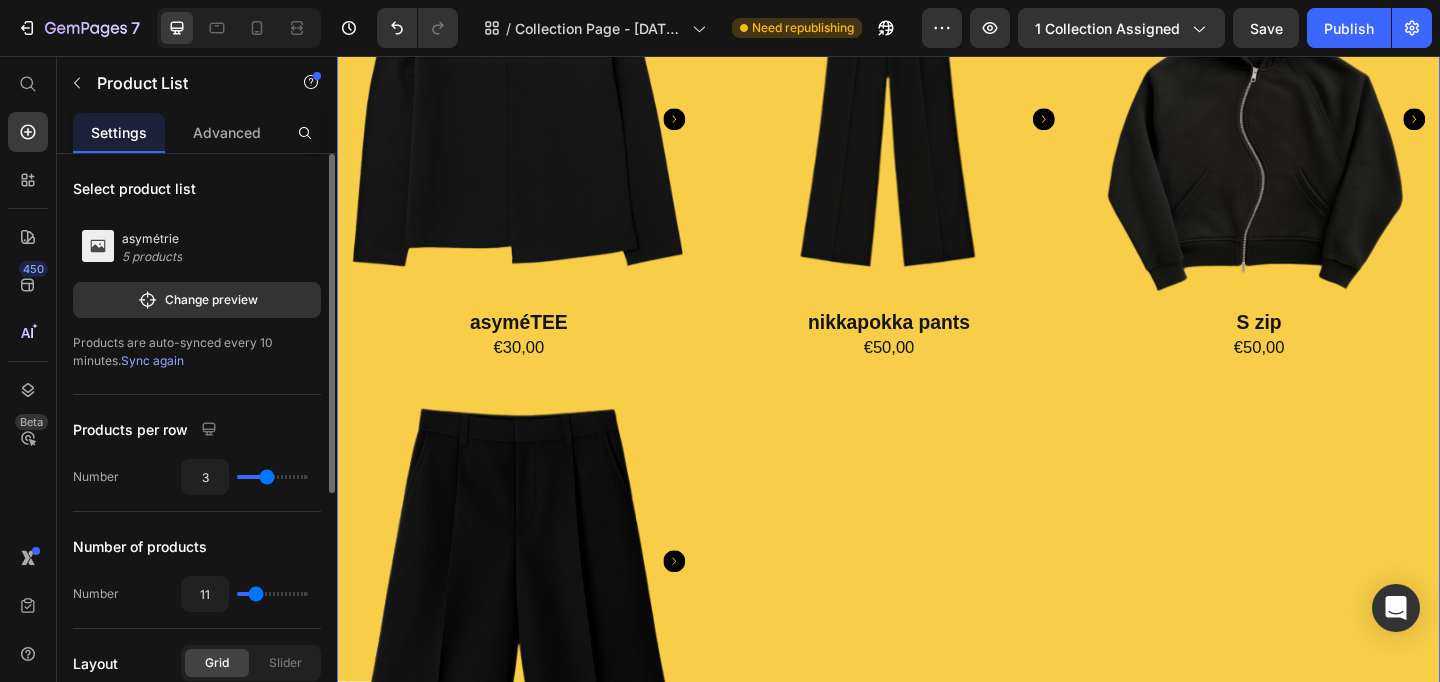 type on "10" 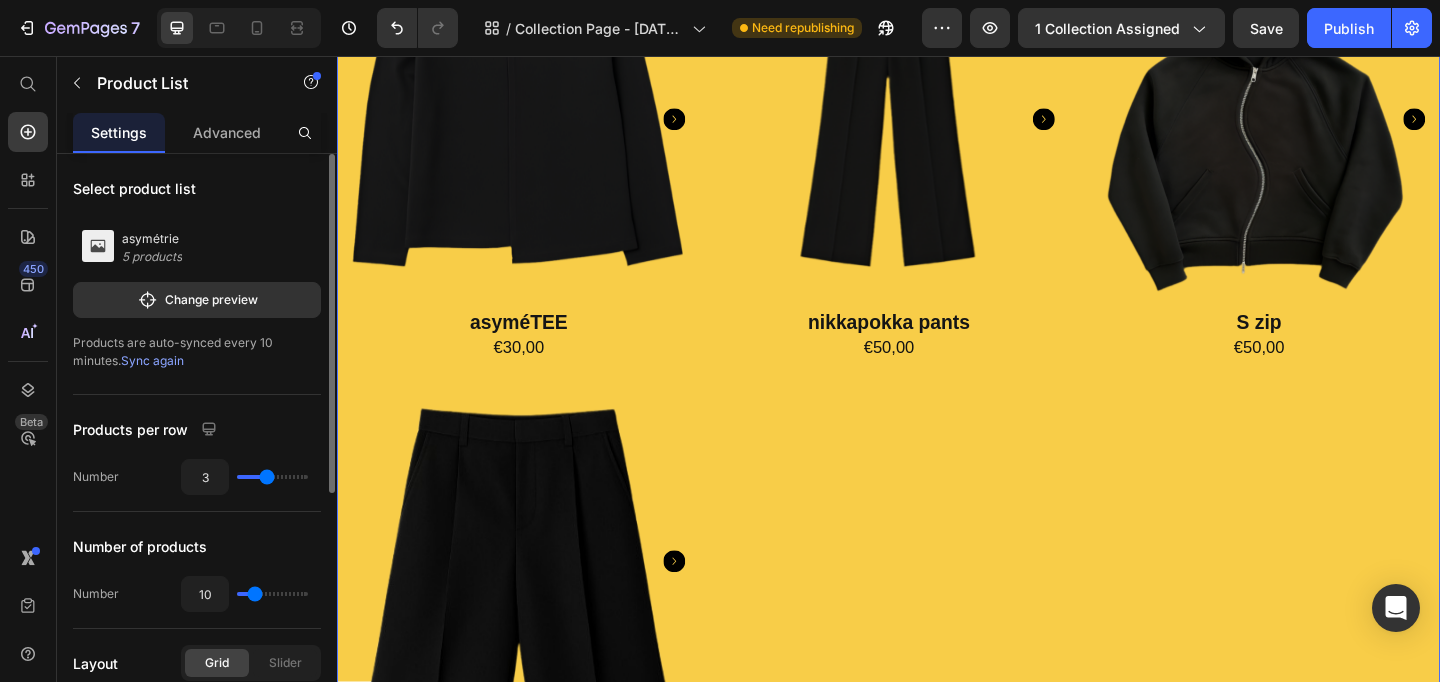 type on "9" 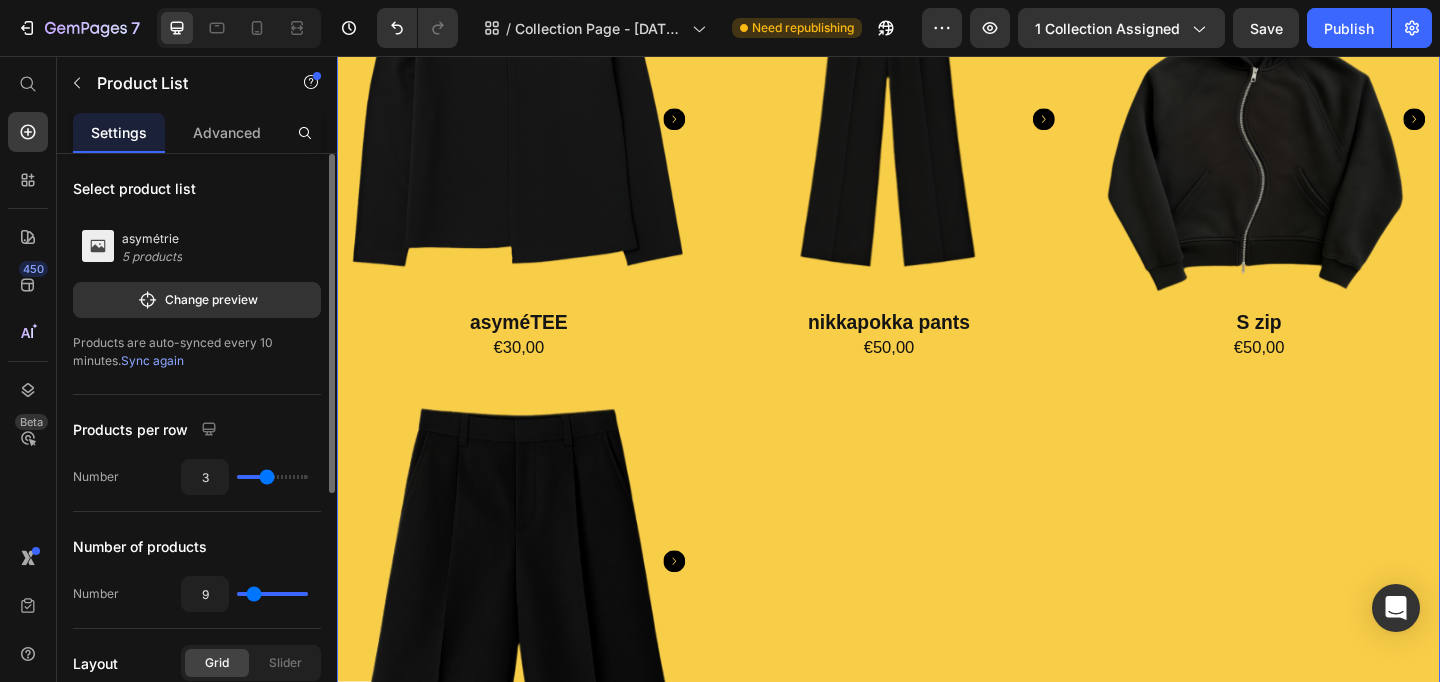 type on "8" 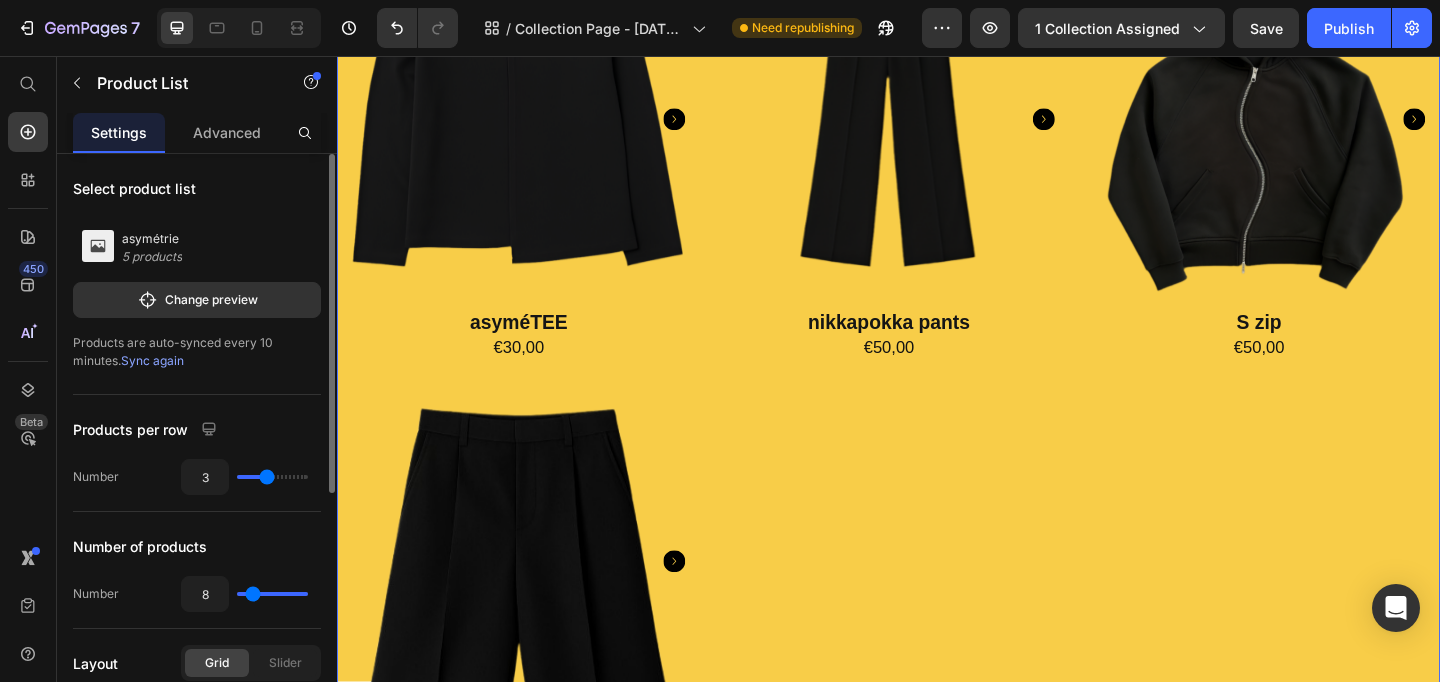 type on "7" 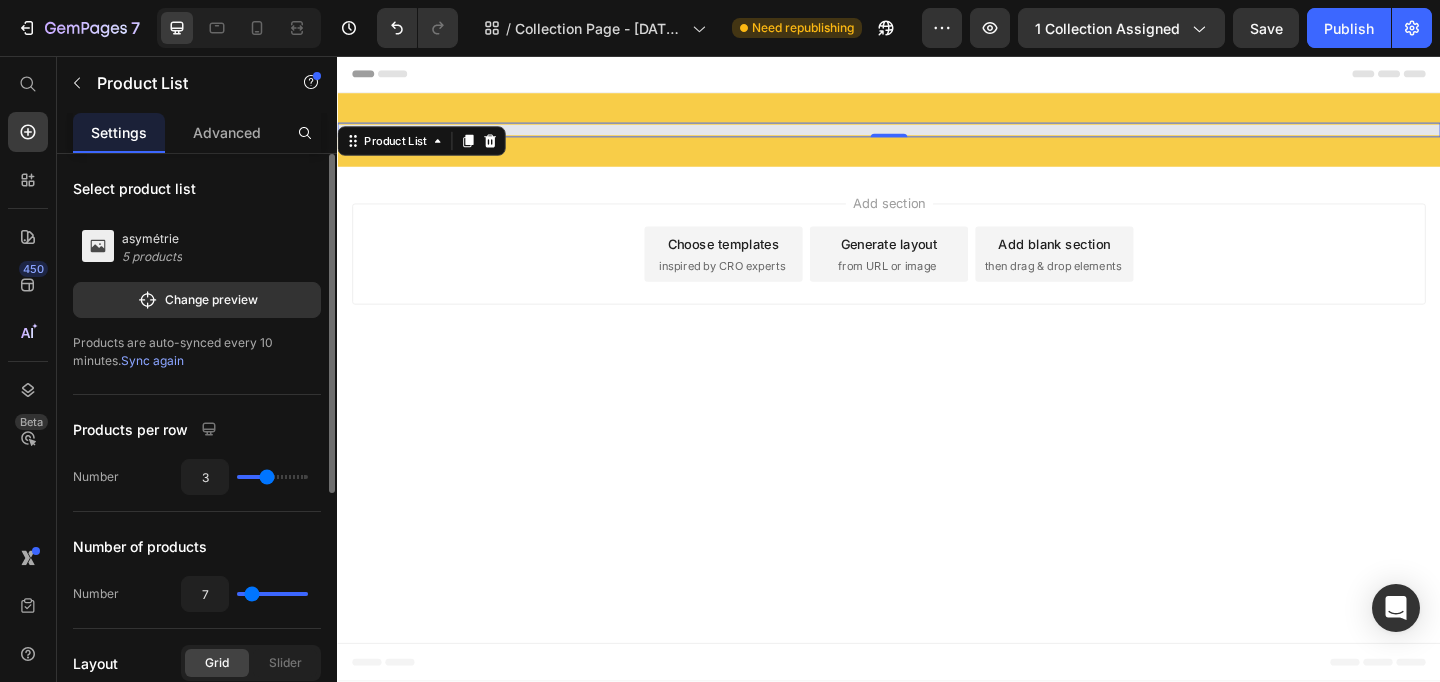 scroll, scrollTop: 0, scrollLeft: 0, axis: both 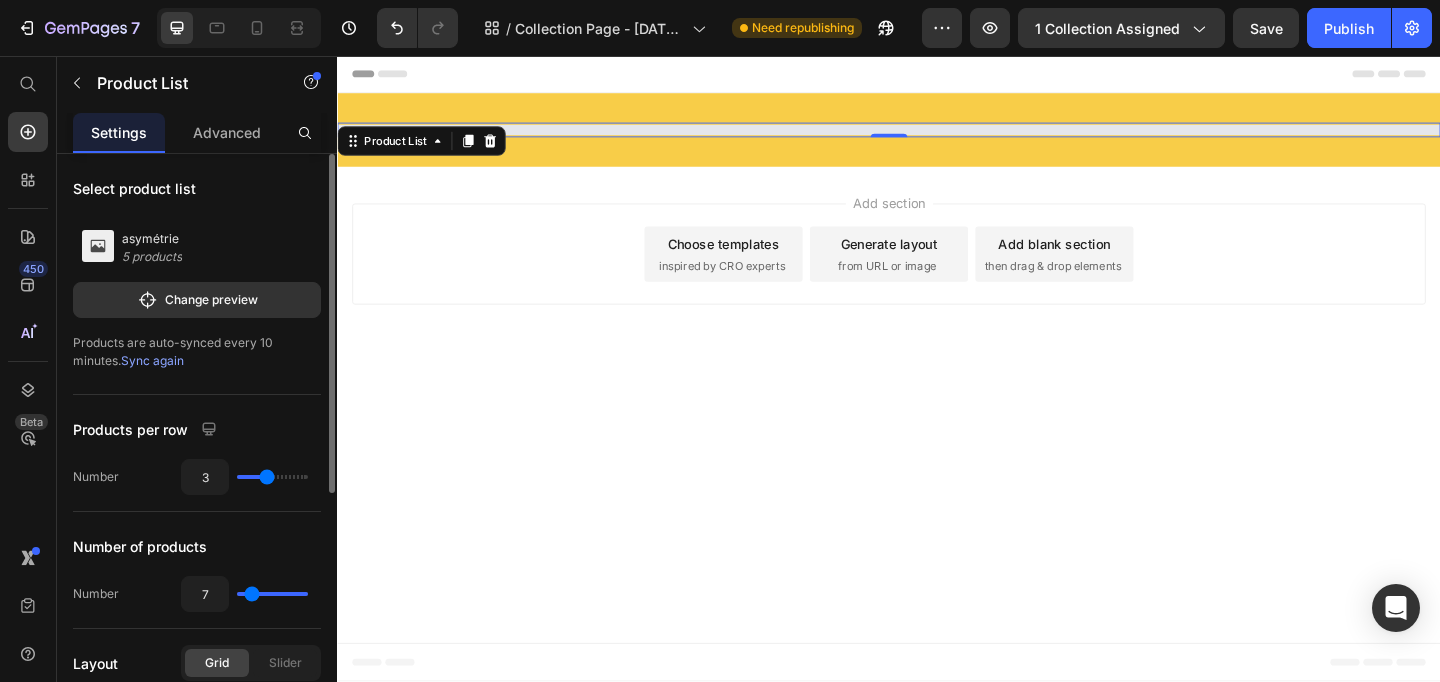 type on "6" 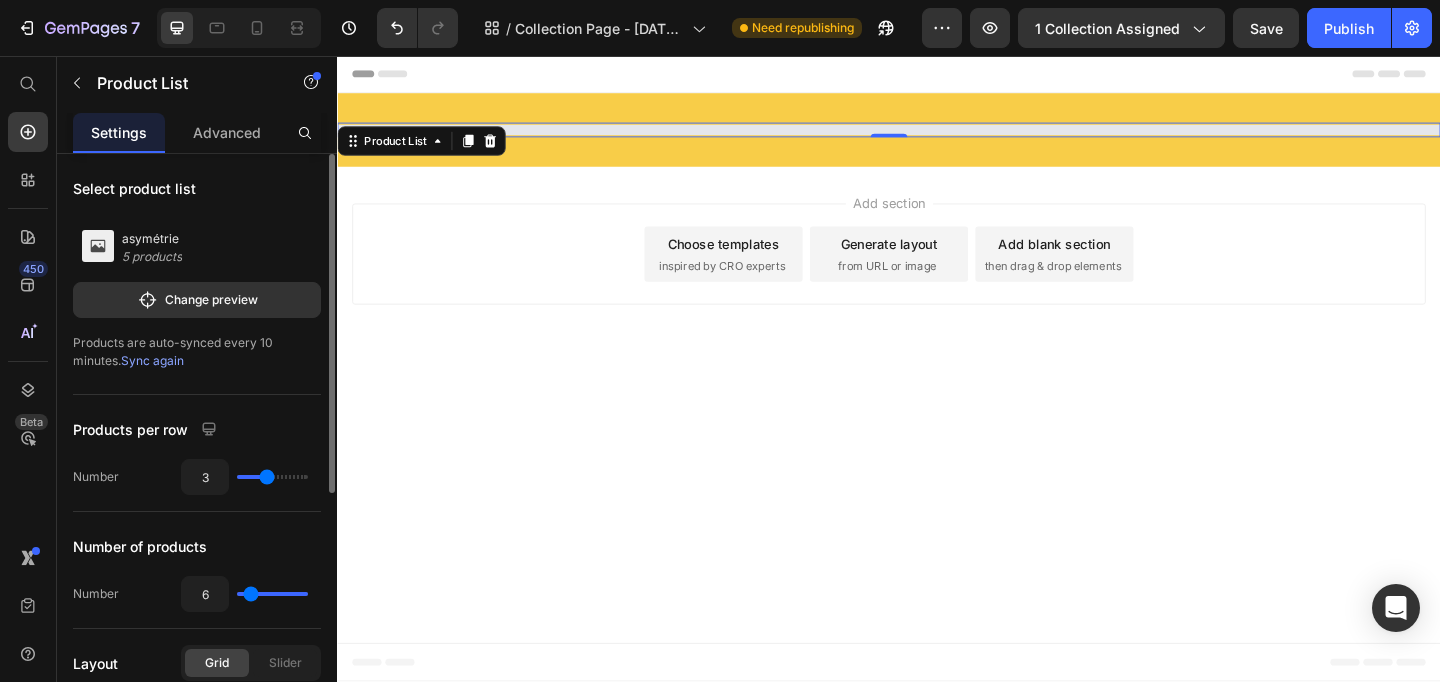 type on "5" 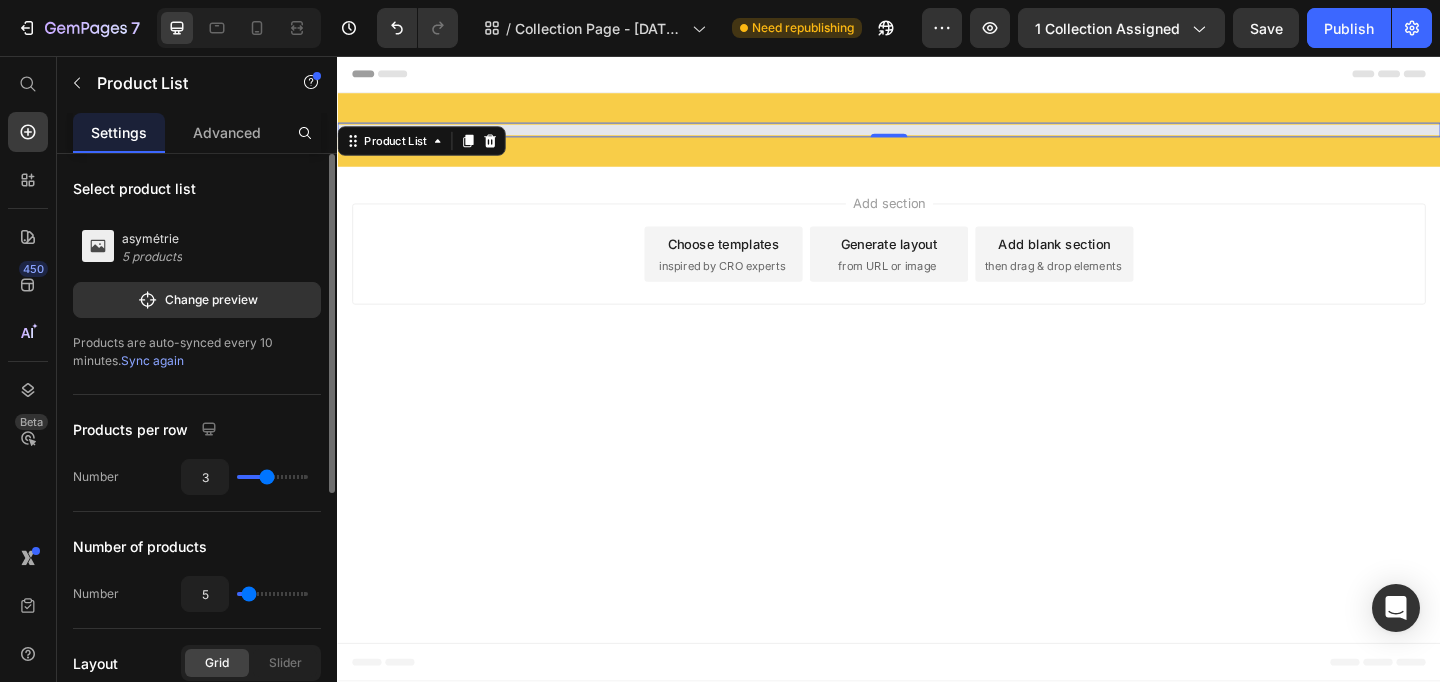 type on "5" 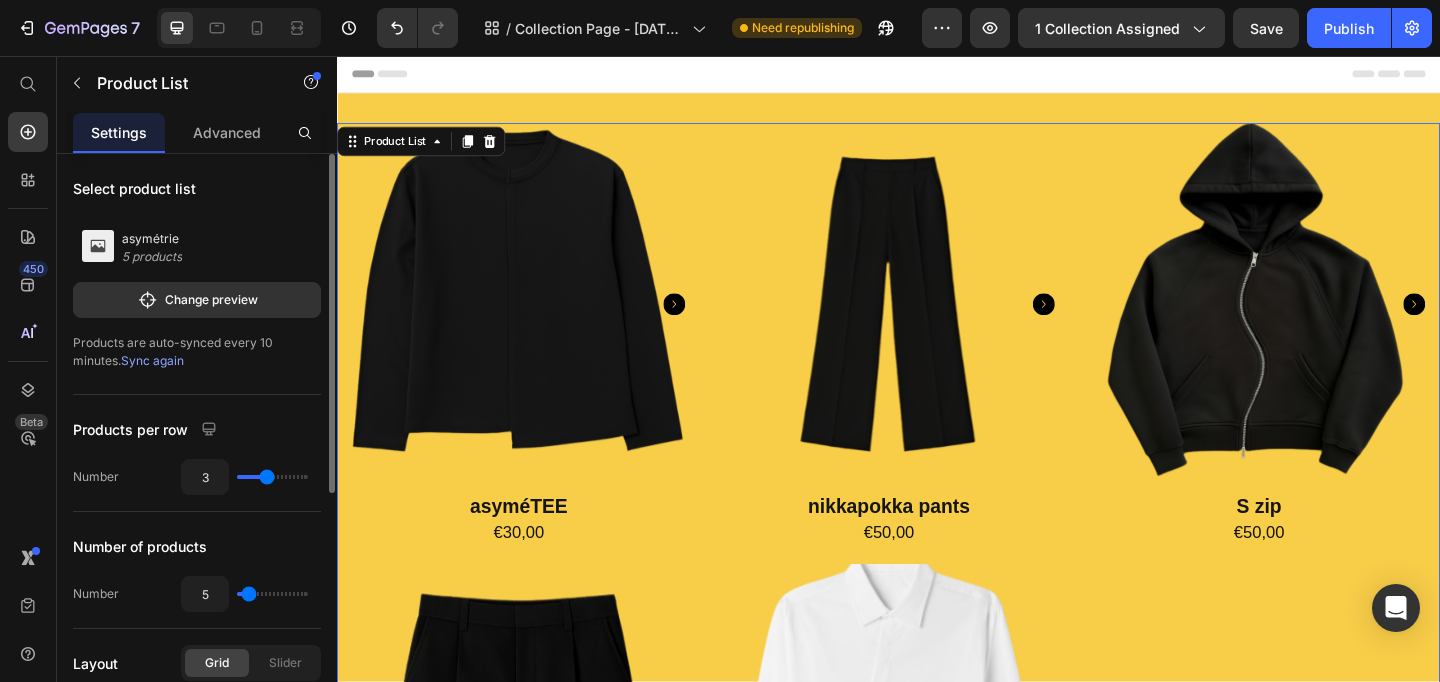 type on "2" 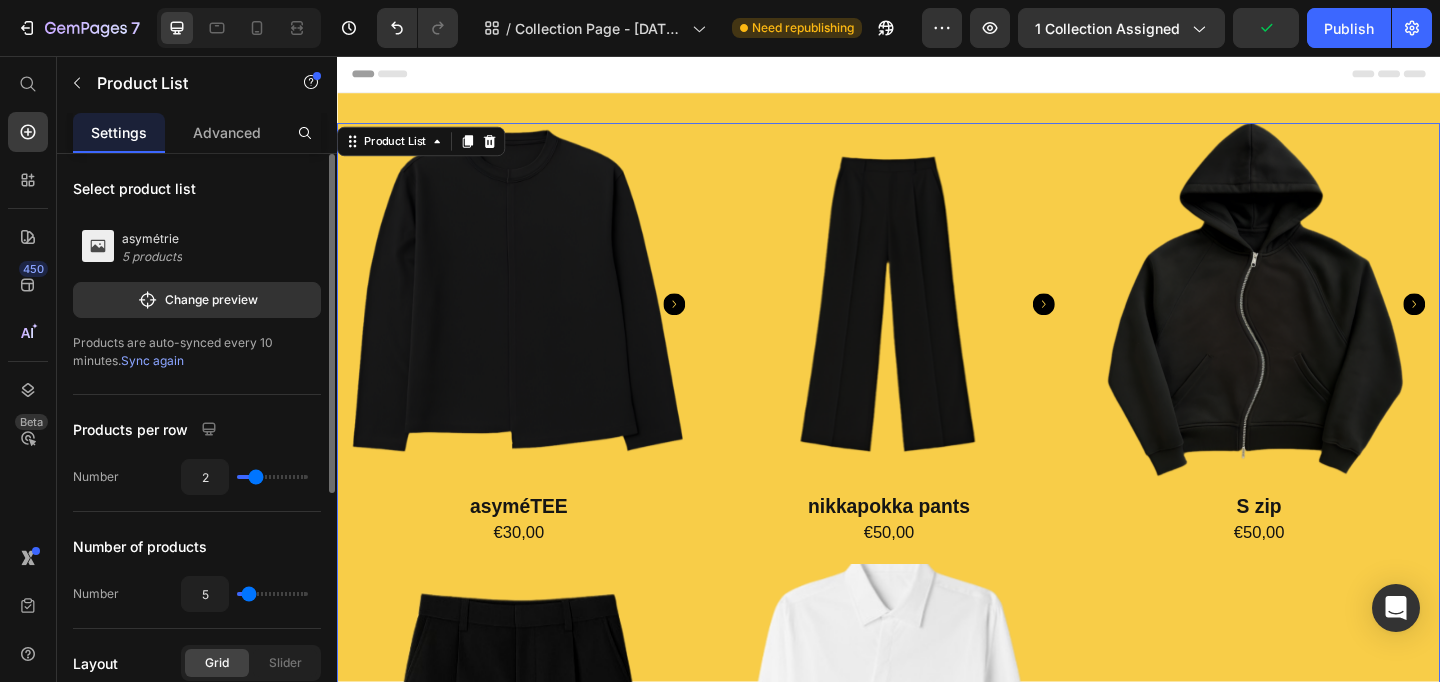 type on "2" 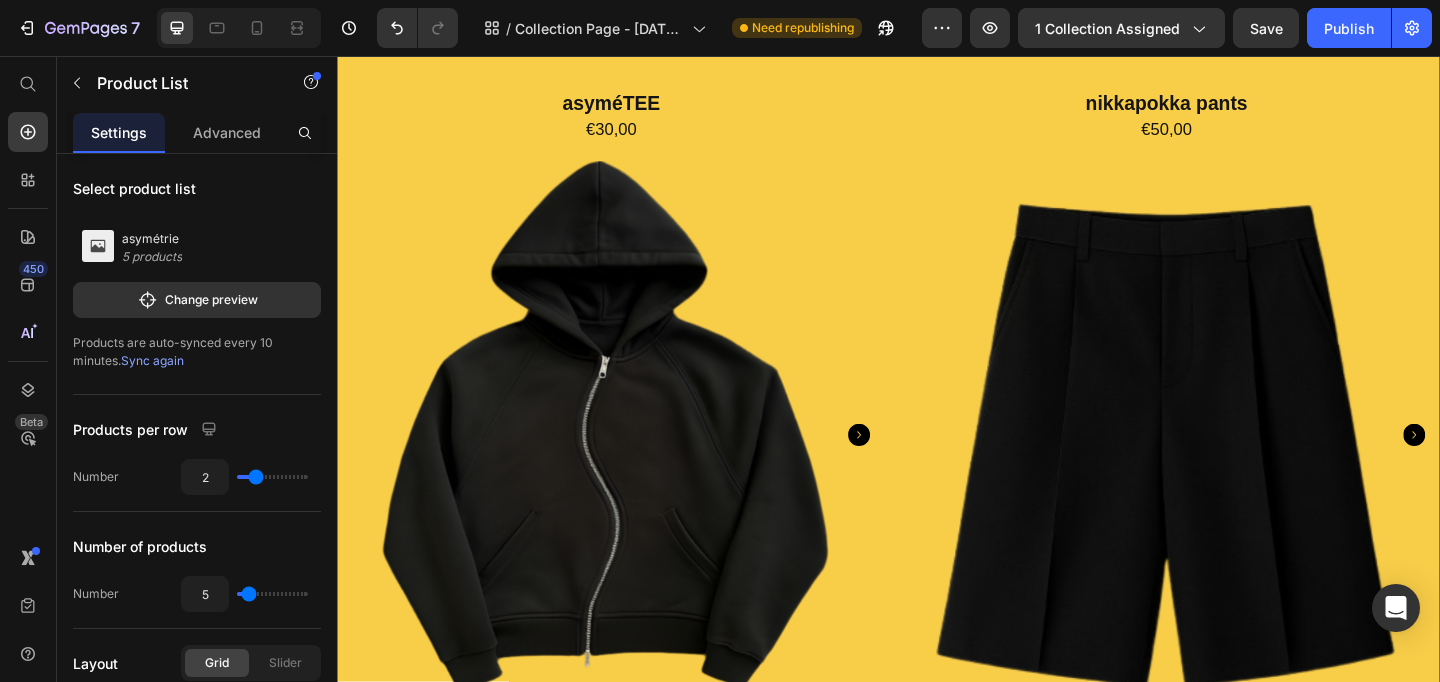 scroll, scrollTop: 613, scrollLeft: 0, axis: vertical 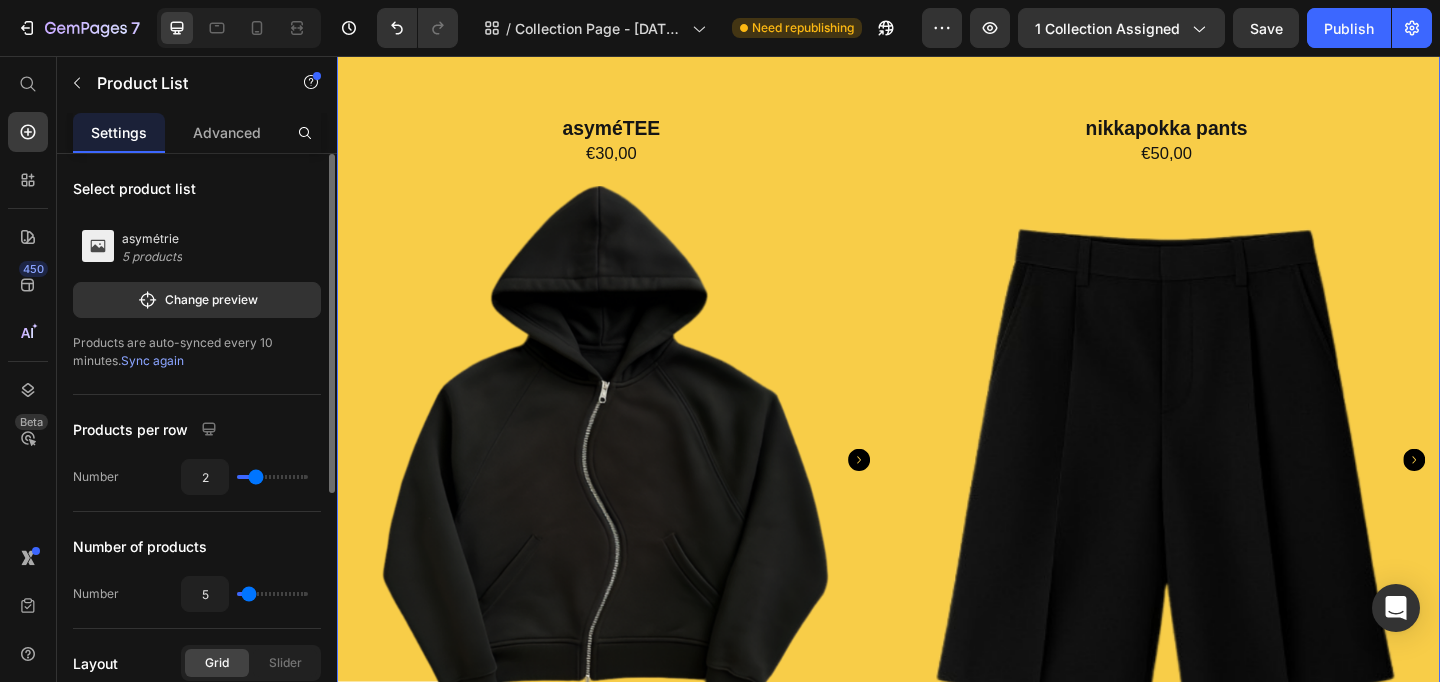 type on "3" 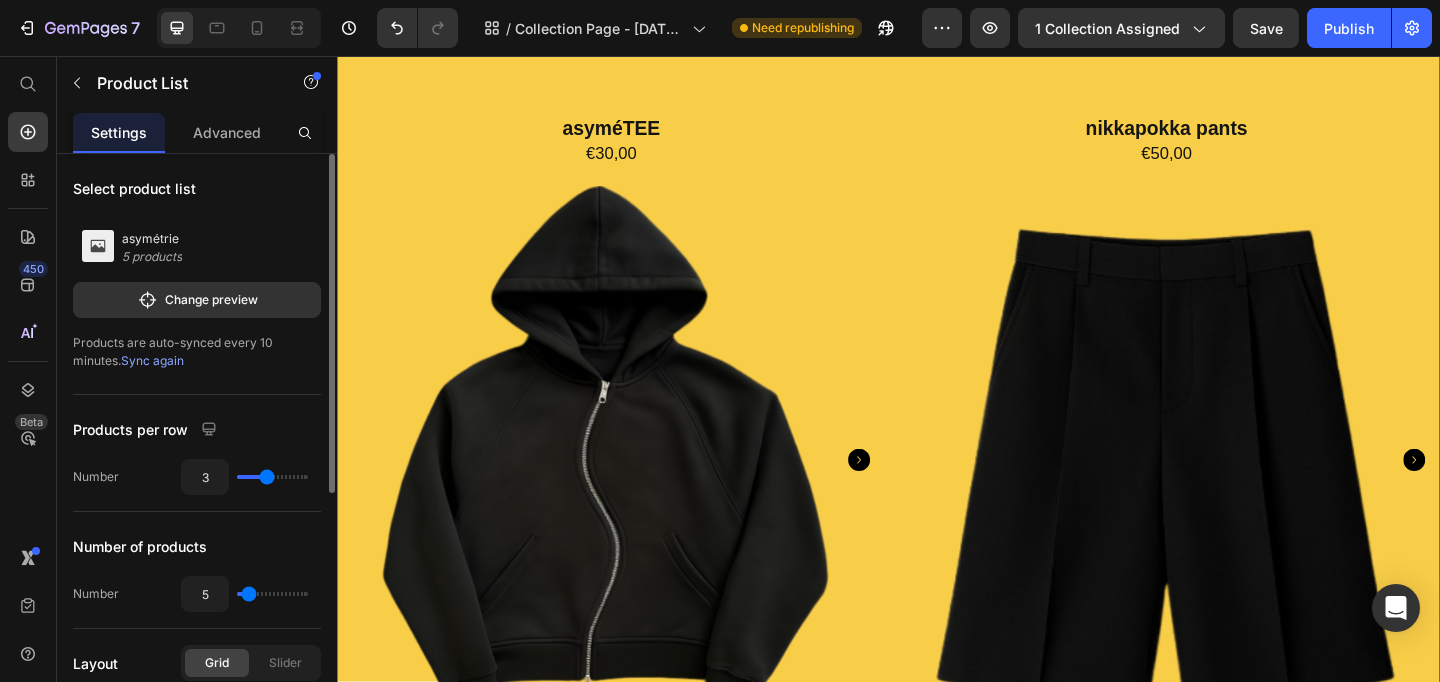 type on "4" 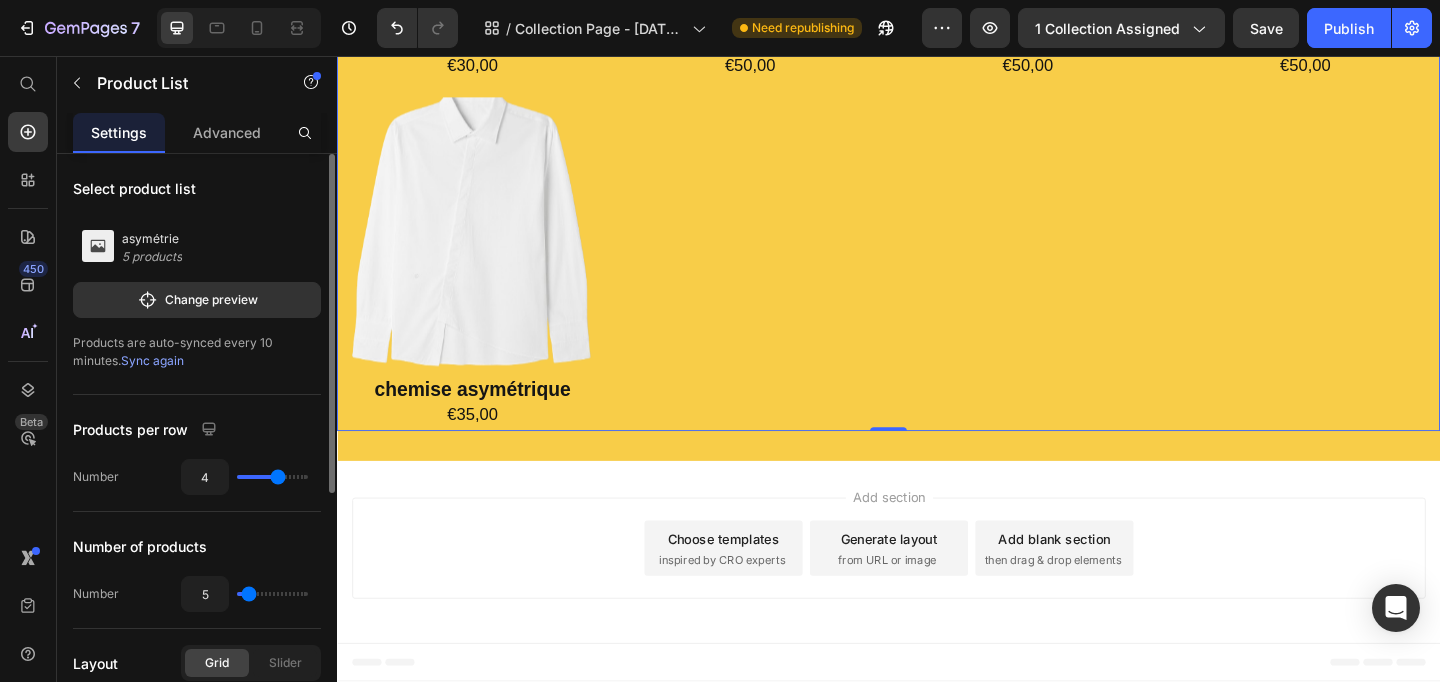 scroll, scrollTop: 407, scrollLeft: 0, axis: vertical 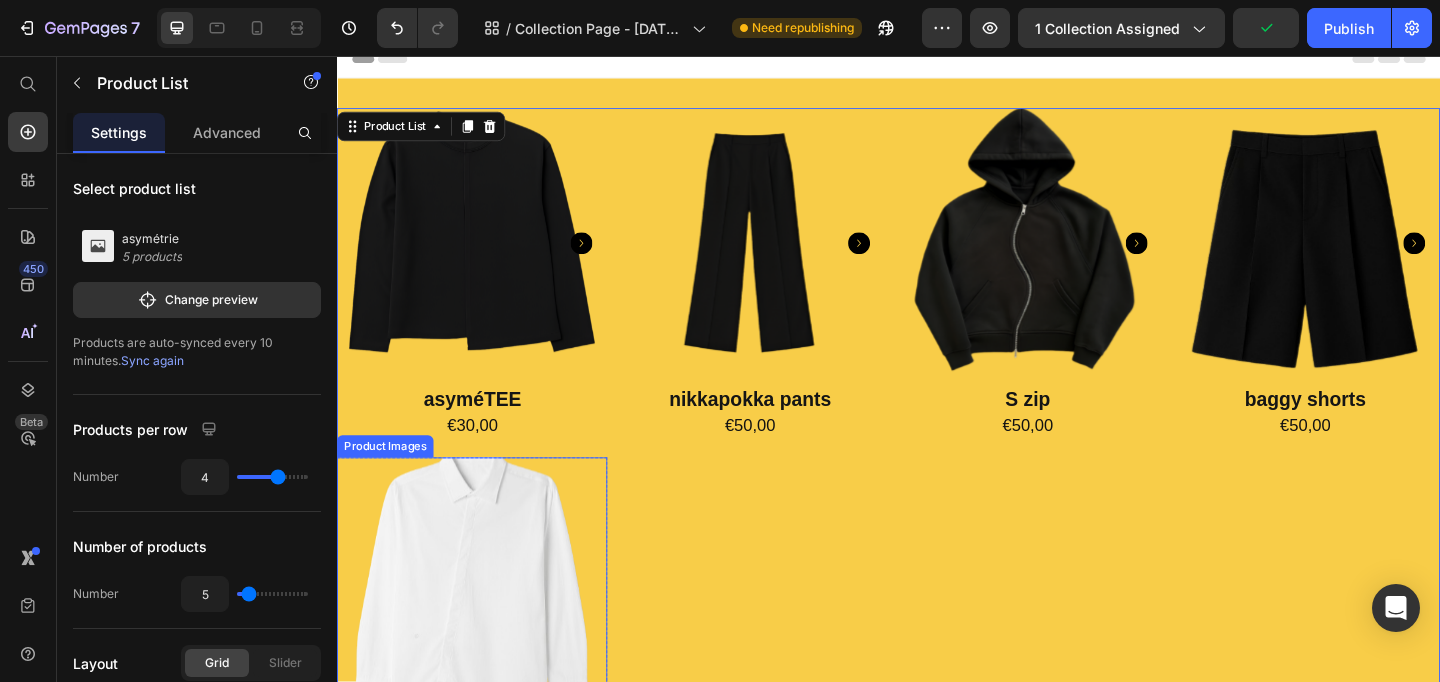 click at bounding box center [484, 640] 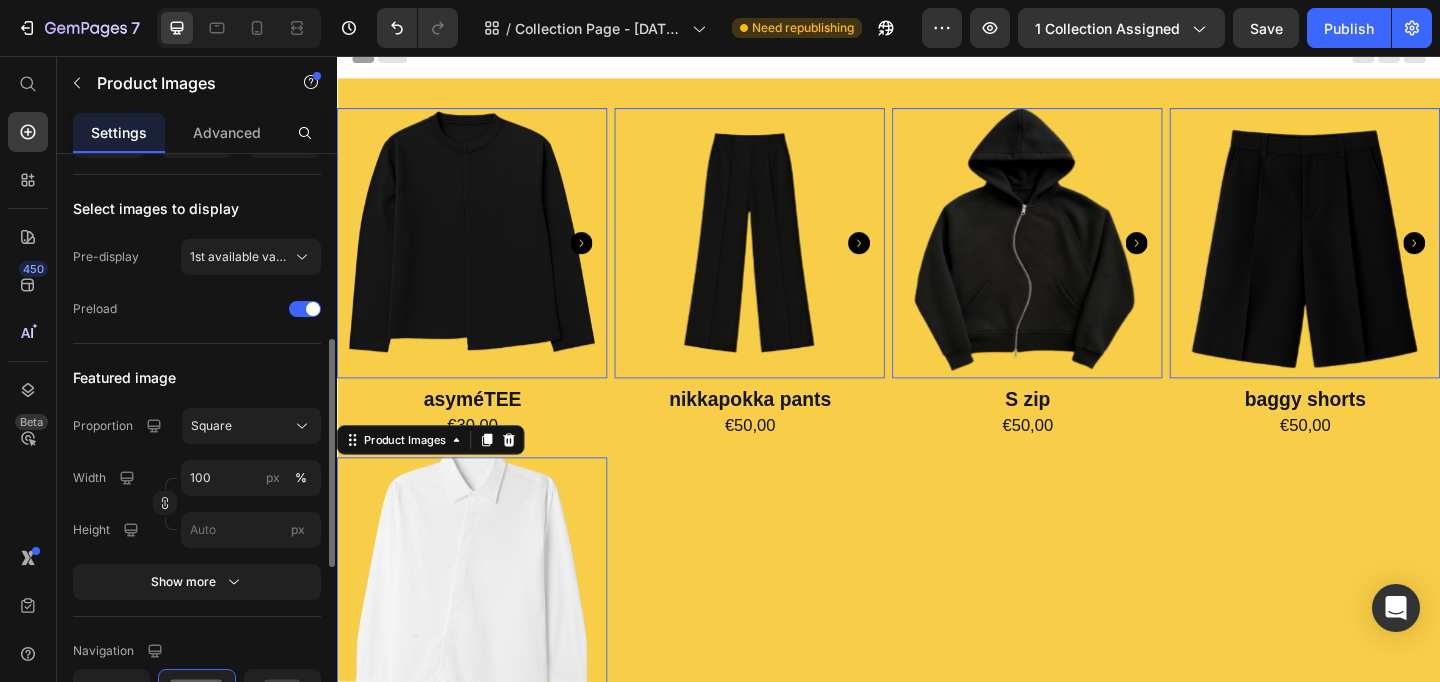 scroll, scrollTop: 471, scrollLeft: 0, axis: vertical 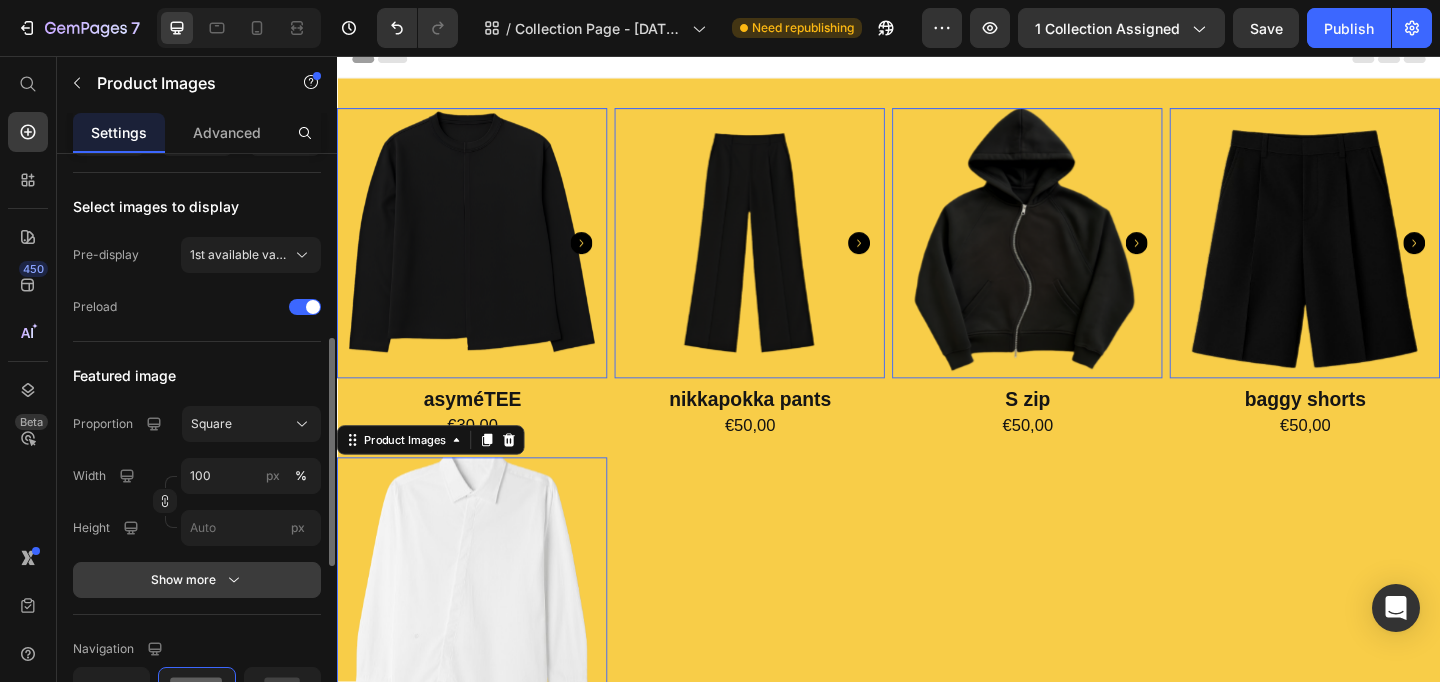 click on "Show more" at bounding box center (197, 580) 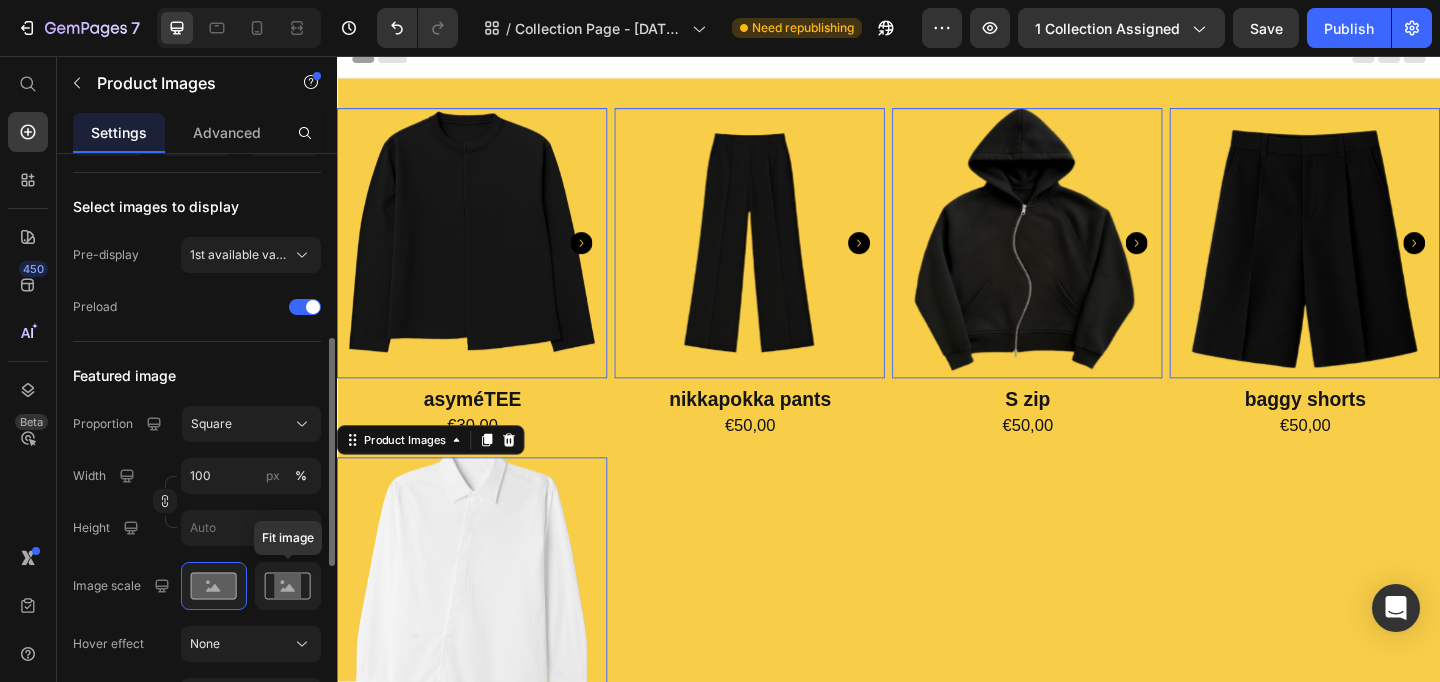 click 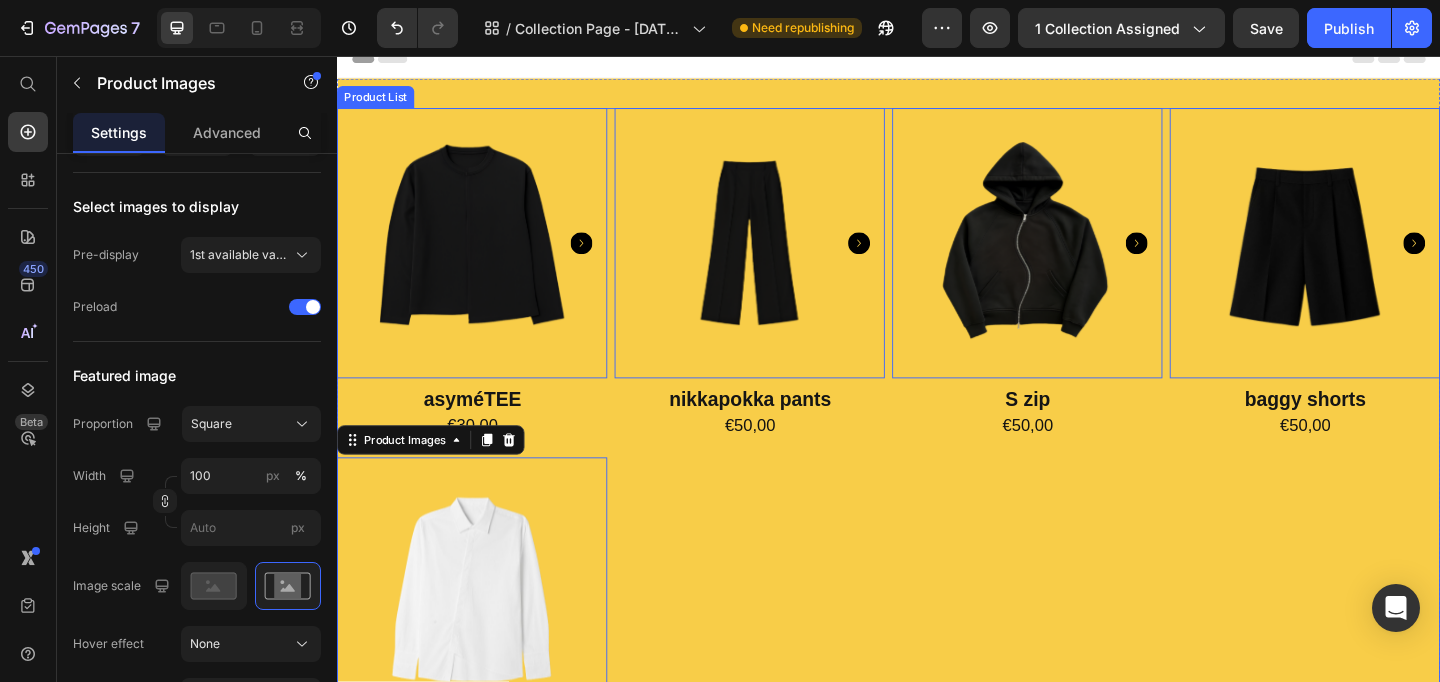 click on "Product Images   0 asyméTEE Product Title €30,00 Product Price Row Row
Product Images   0 nikkapokka pants Product Title €50,00 Product Price Row Row
Product Images   0 S zip Product Title €50,00 Product Price Row Row
Product Images   0 baggy shorts Product Title €50,00 Product Price Row Row
Product Images   7 chemise asymétrique Product Title €35,00 Product Price Row Row" at bounding box center [937, 484] 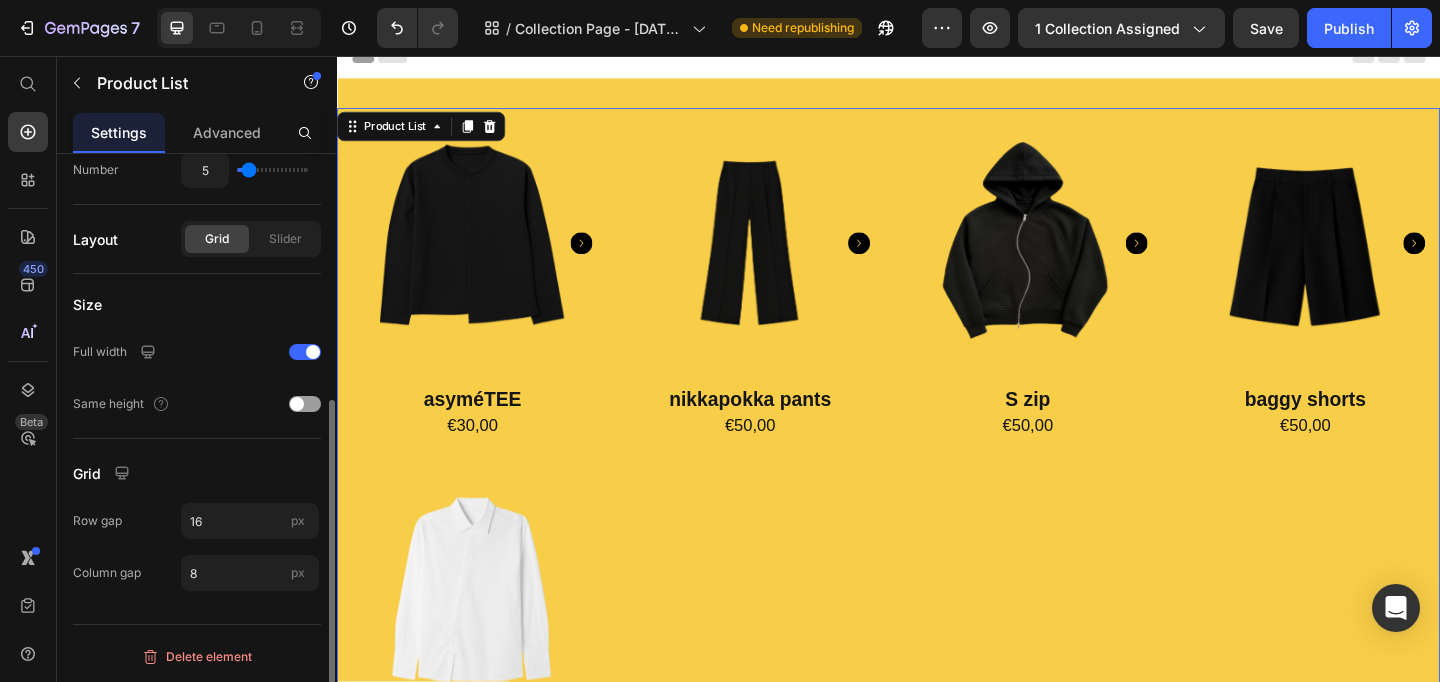 scroll, scrollTop: 0, scrollLeft: 0, axis: both 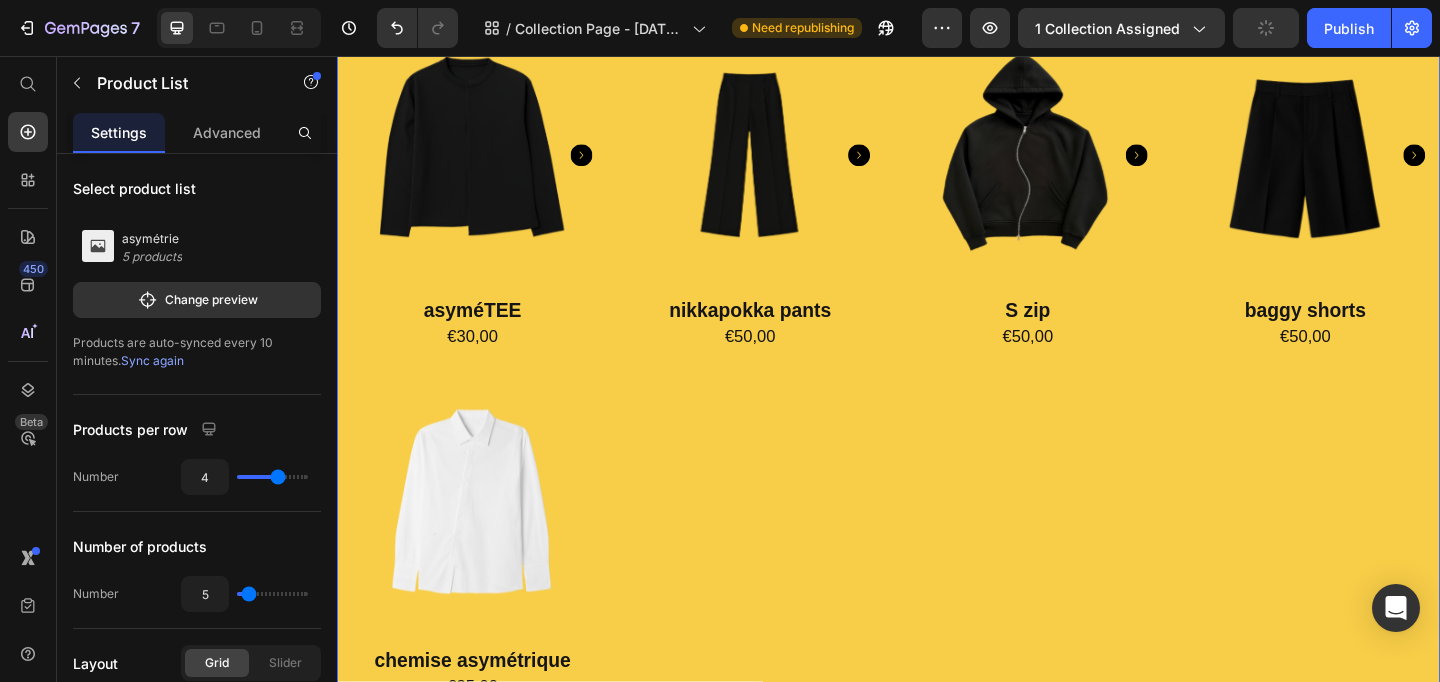click on "Product Images asyméTEE Product Title €30,00 Product Price Row Row
Product Images nikkapokka pants Product Title €50,00 Product Price Row Row
Product Images S zip Product Title €50,00 Product Price Row Row
Product Images baggy shorts Product Title €50,00 Product Price Row Row
Product Images chemise asymétrique Product Title €35,00 Product Price Row Row" at bounding box center [937, 388] 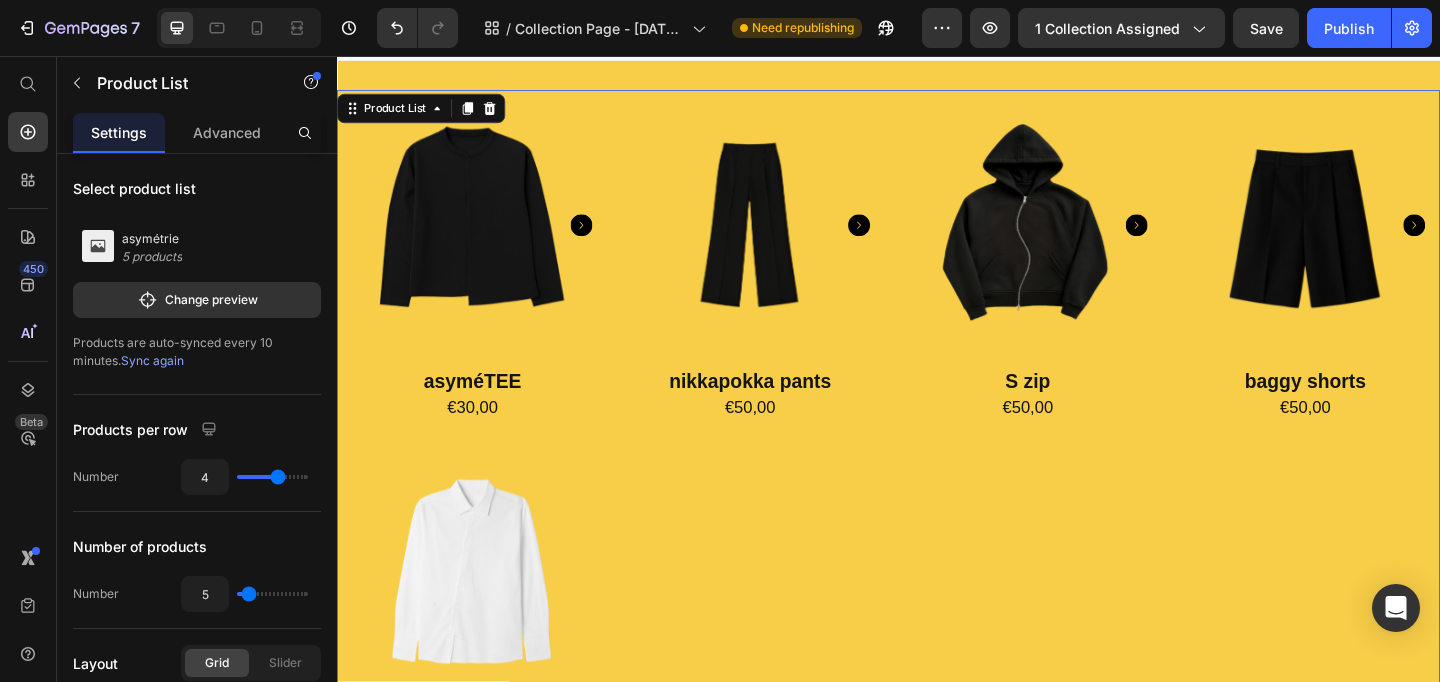 scroll, scrollTop: 0, scrollLeft: 0, axis: both 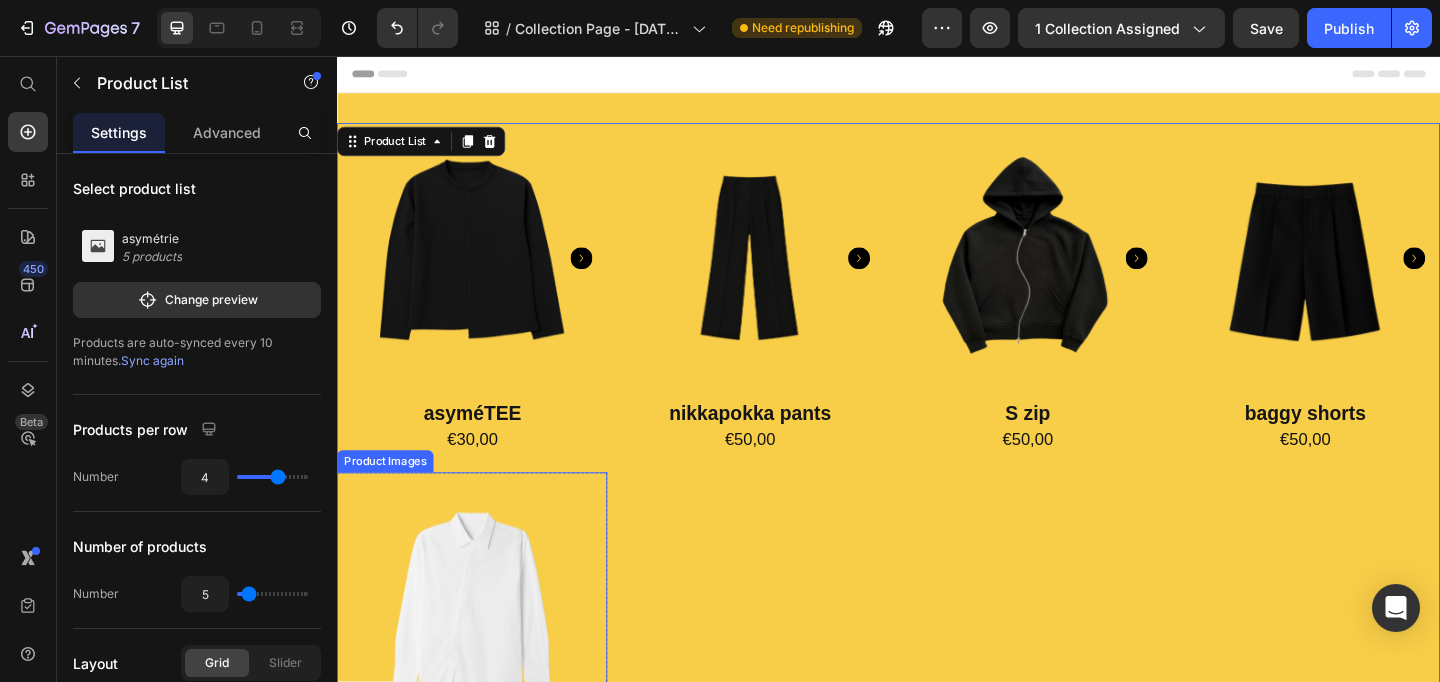 click at bounding box center (484, 656) 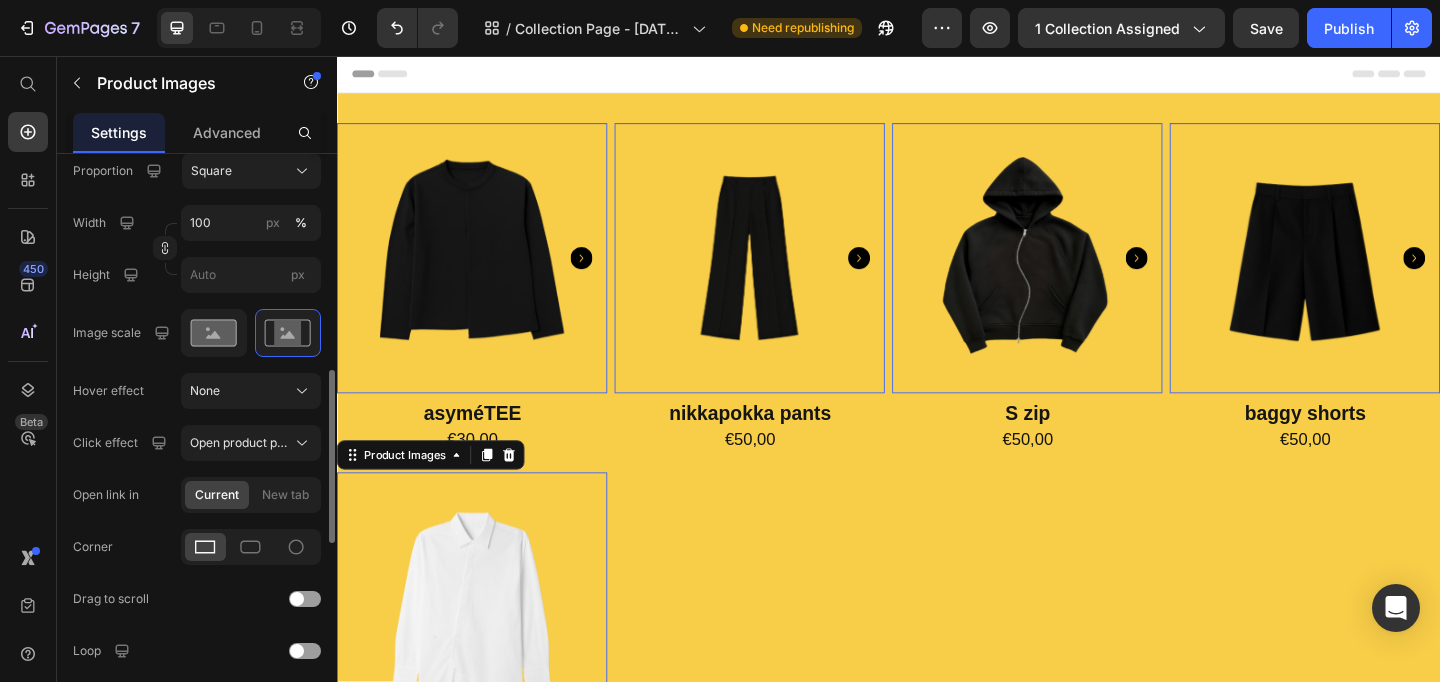 scroll, scrollTop: 755, scrollLeft: 0, axis: vertical 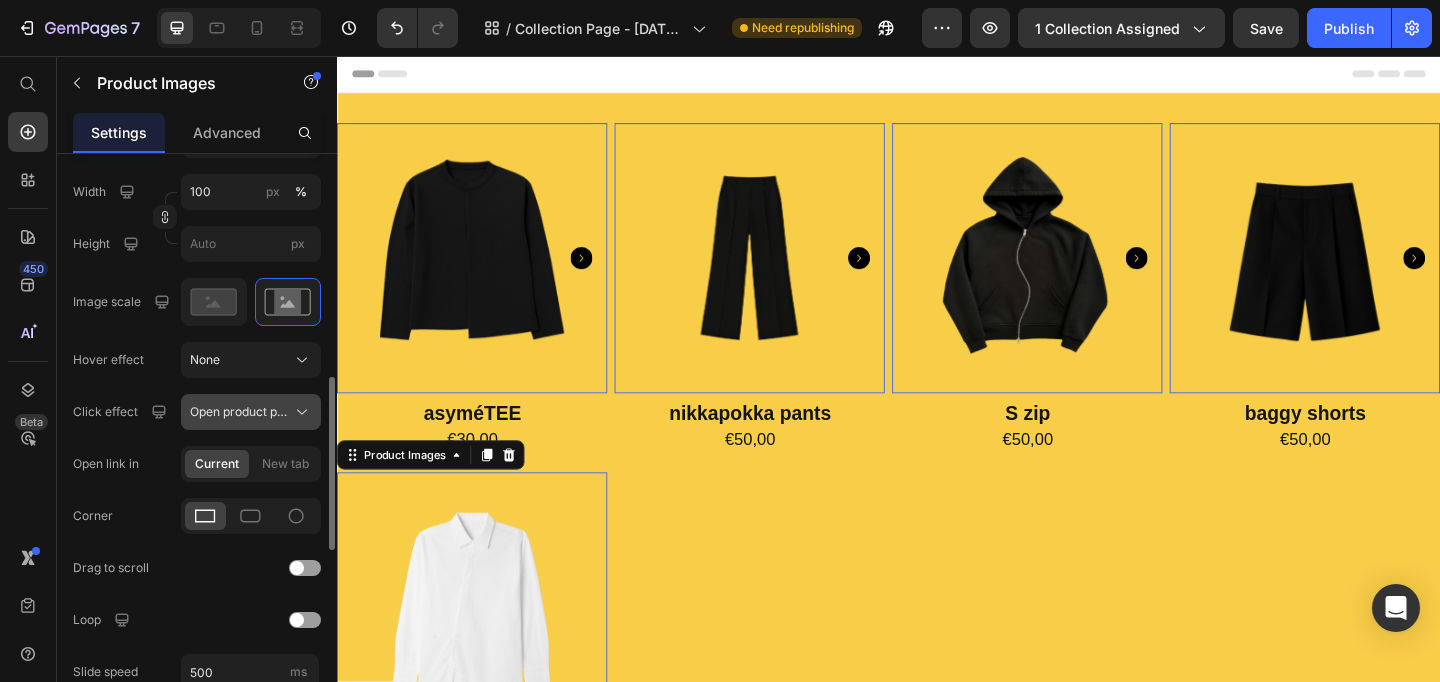 click 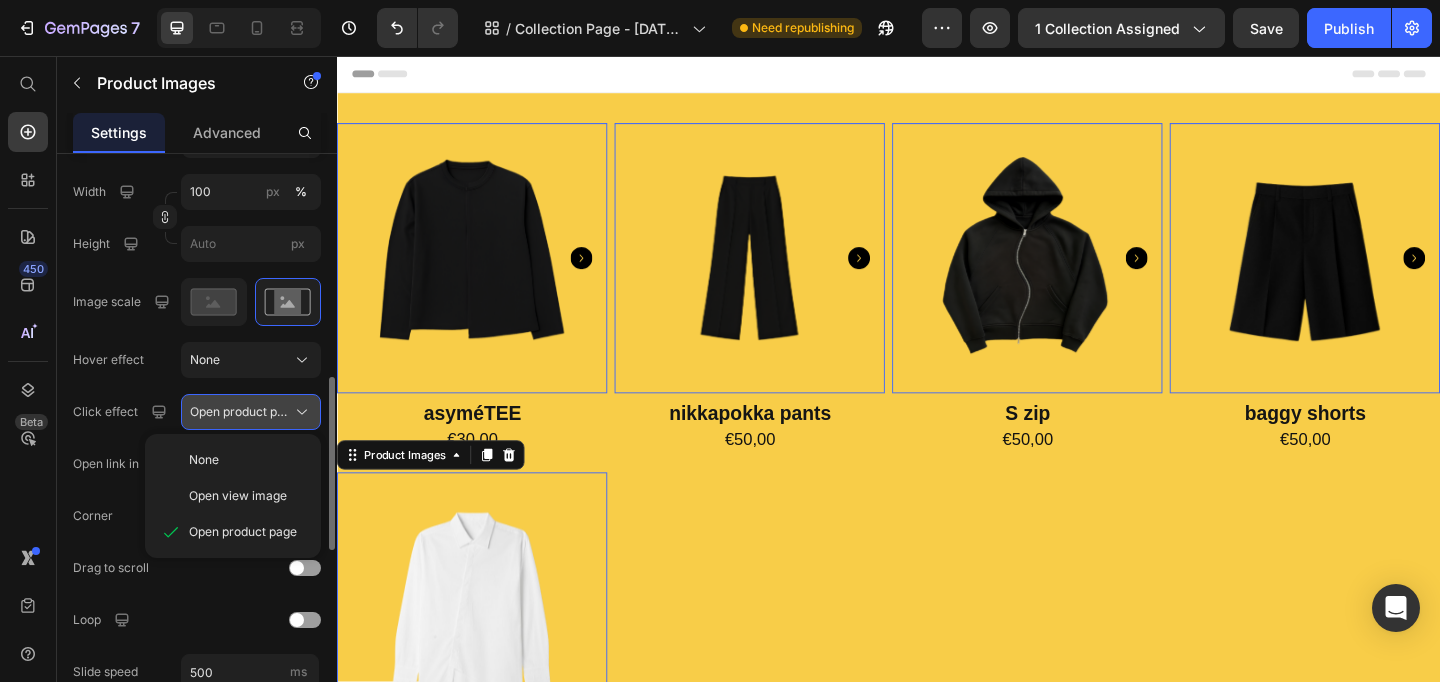 click 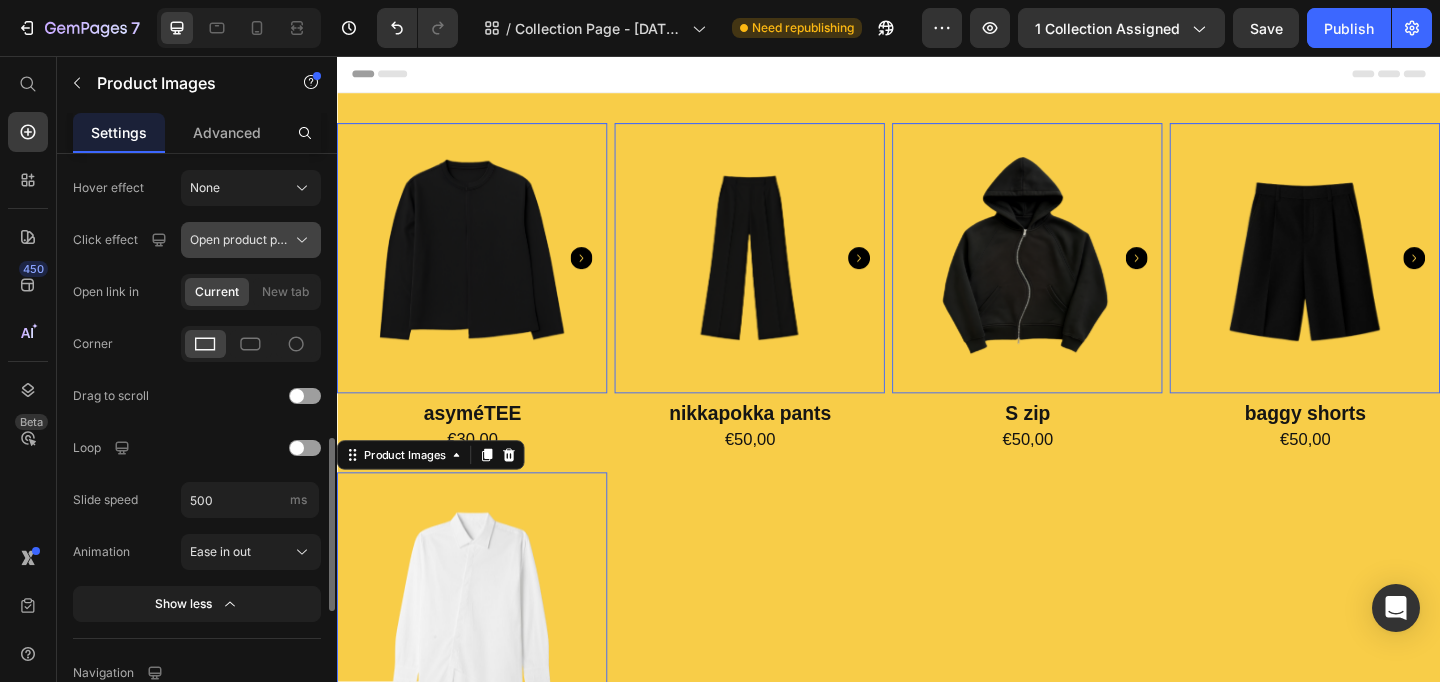scroll, scrollTop: 939, scrollLeft: 0, axis: vertical 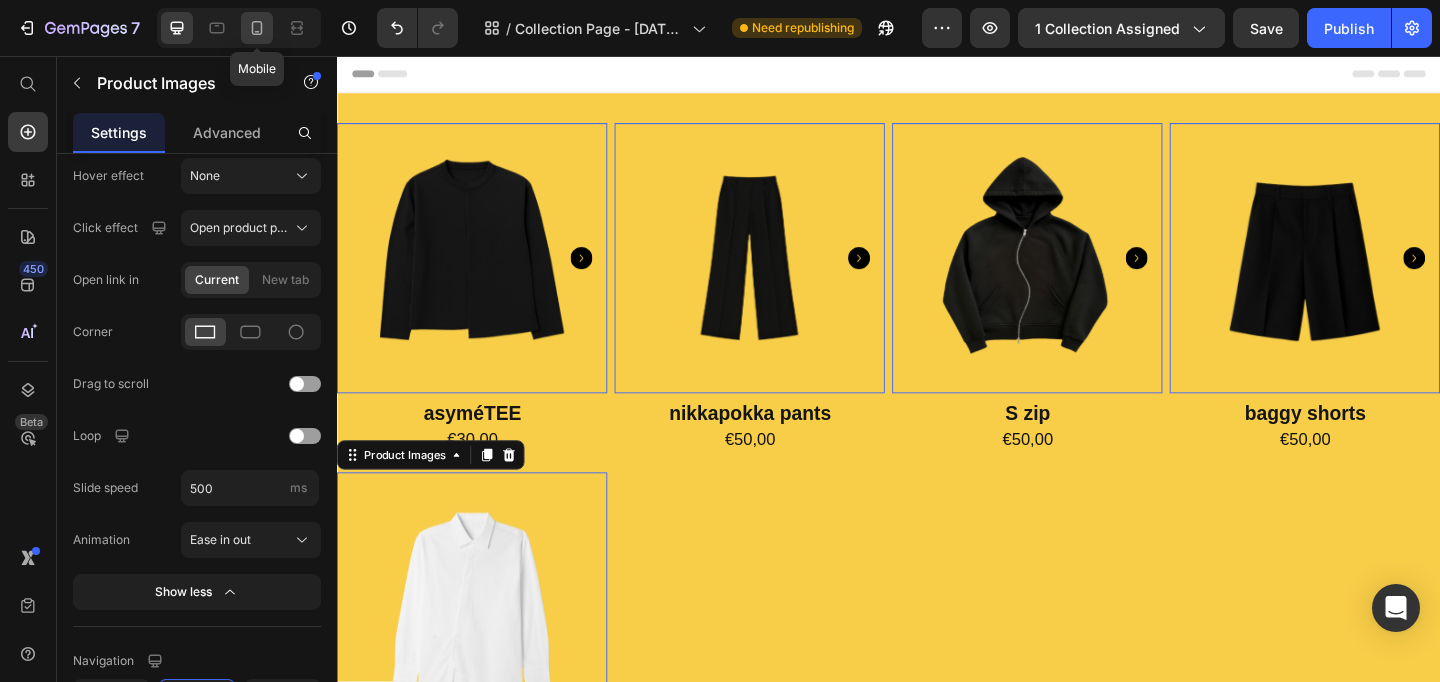 click 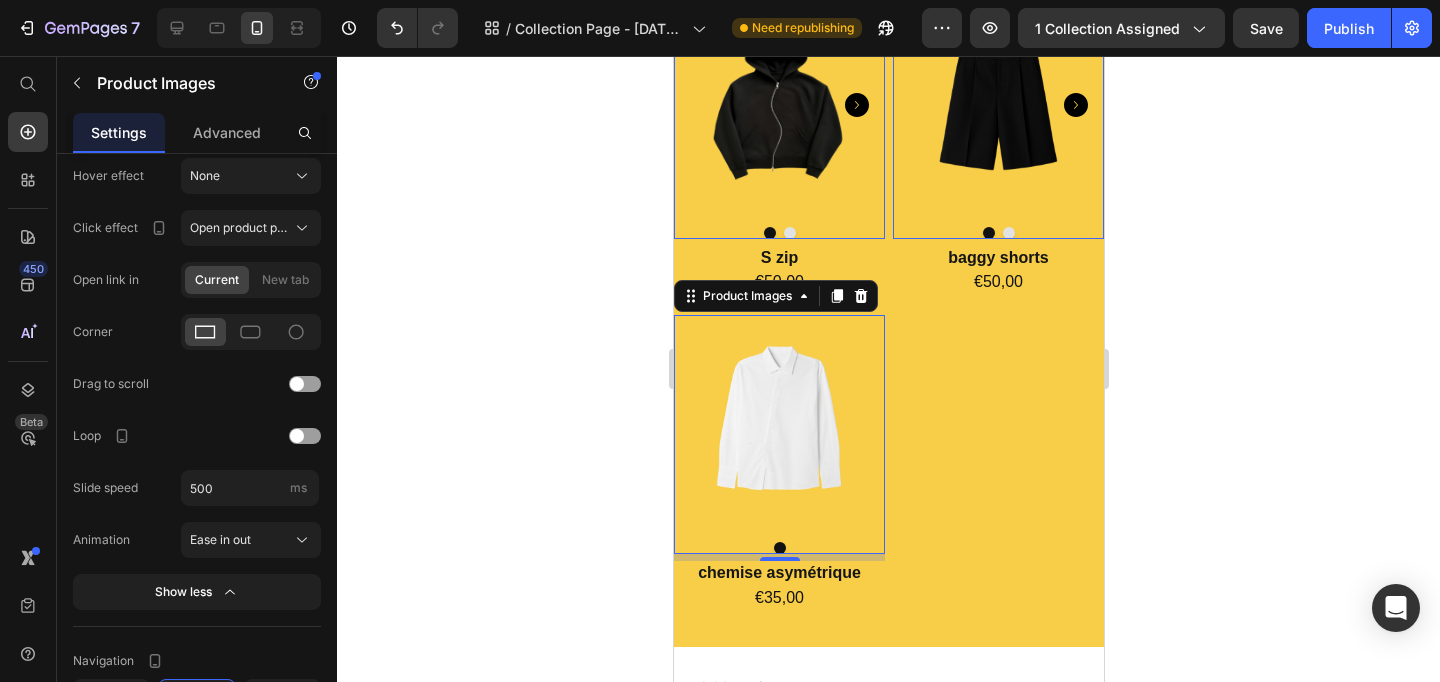scroll, scrollTop: 446, scrollLeft: 0, axis: vertical 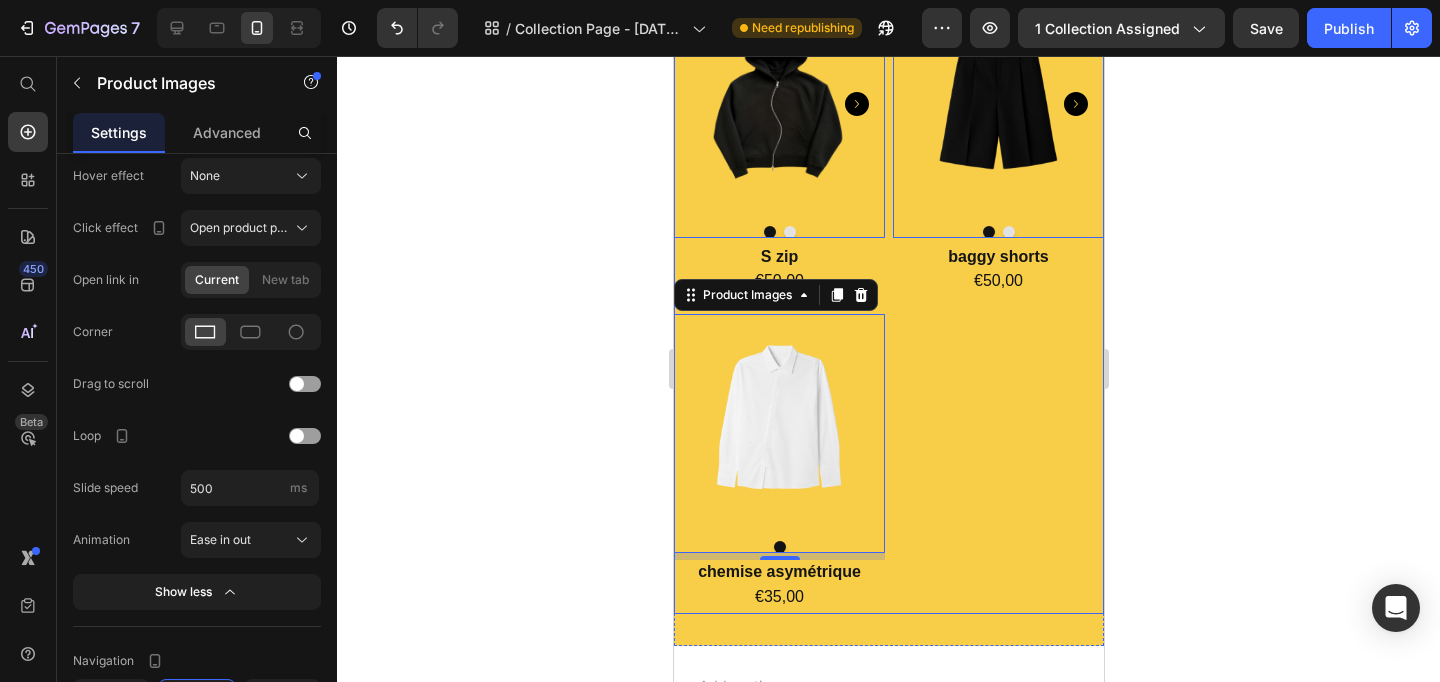 click 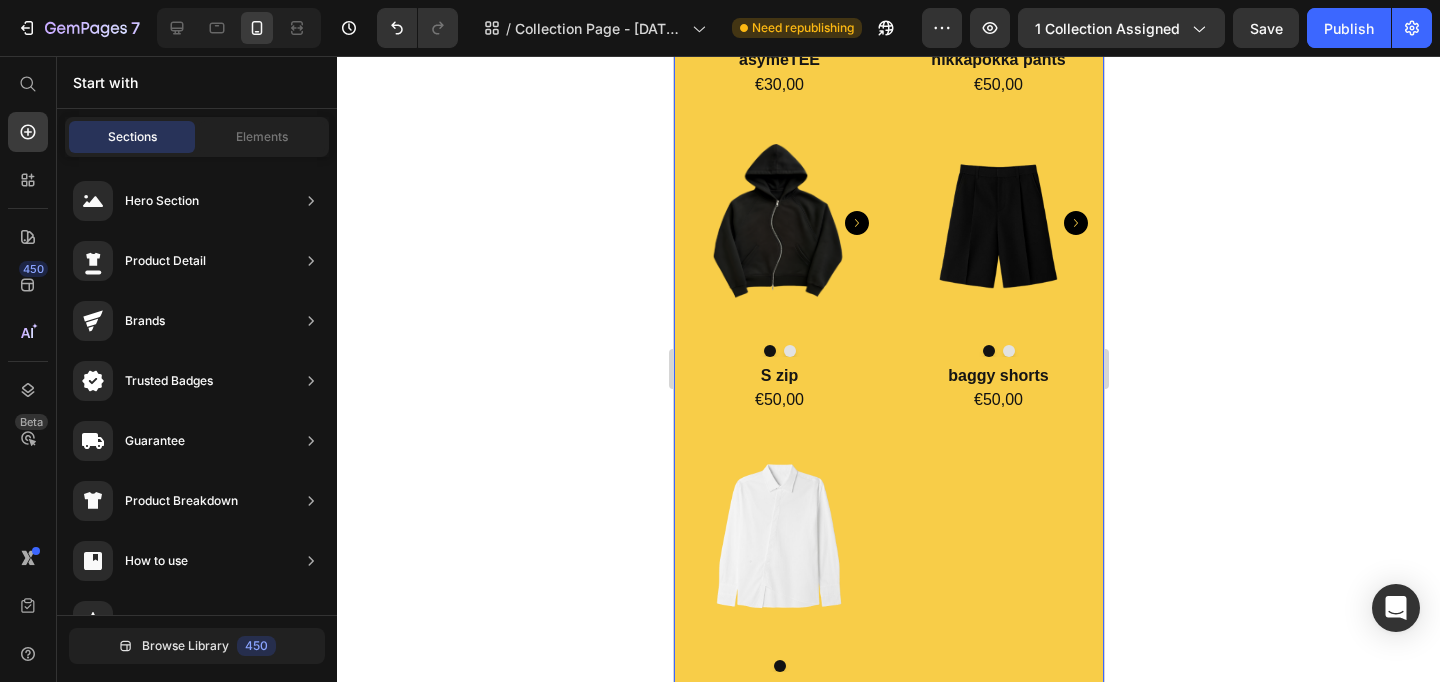 scroll, scrollTop: 330, scrollLeft: 0, axis: vertical 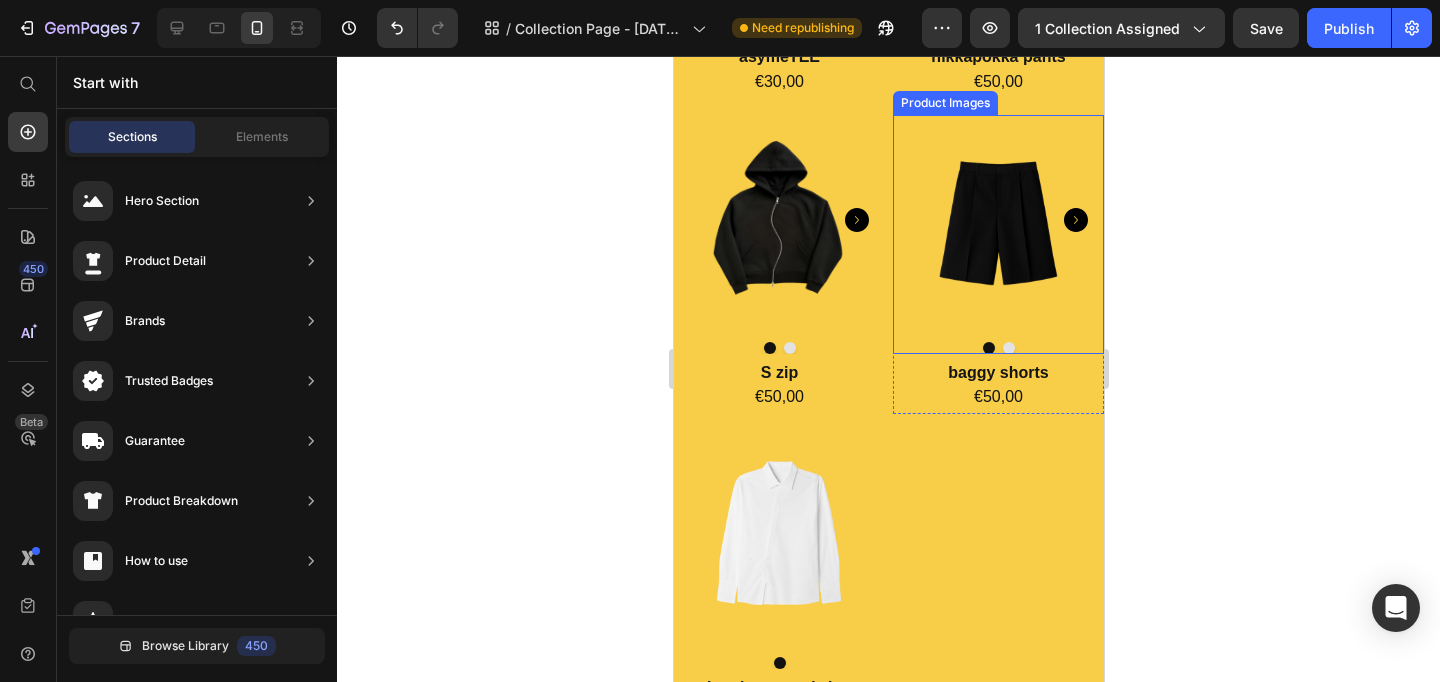 click 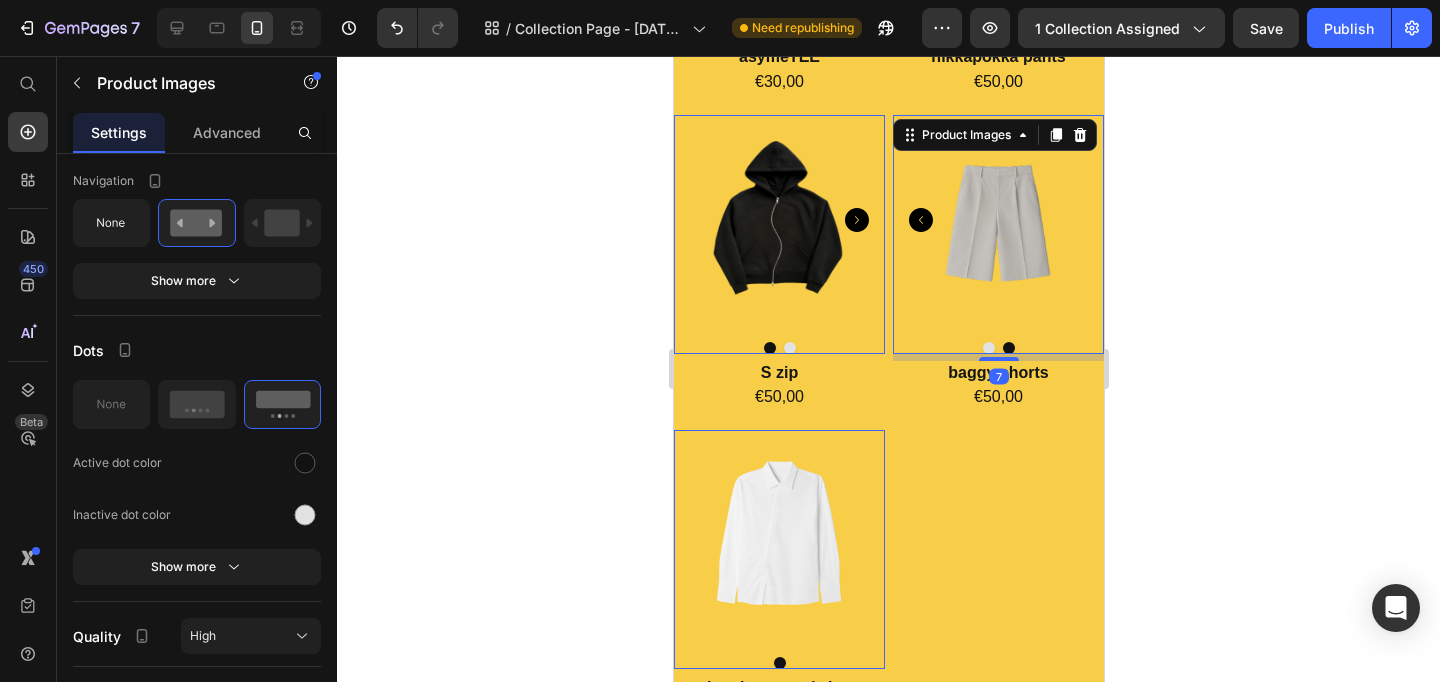 click 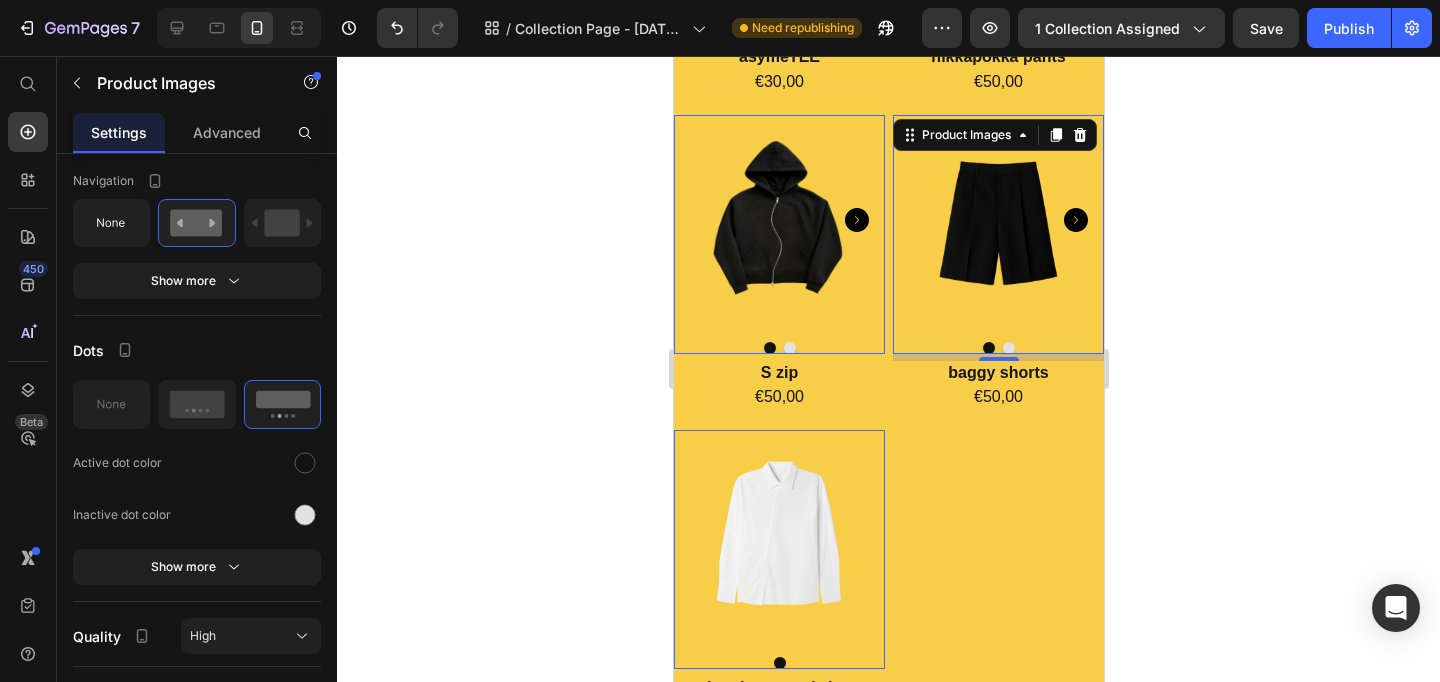 click at bounding box center [997, 220] 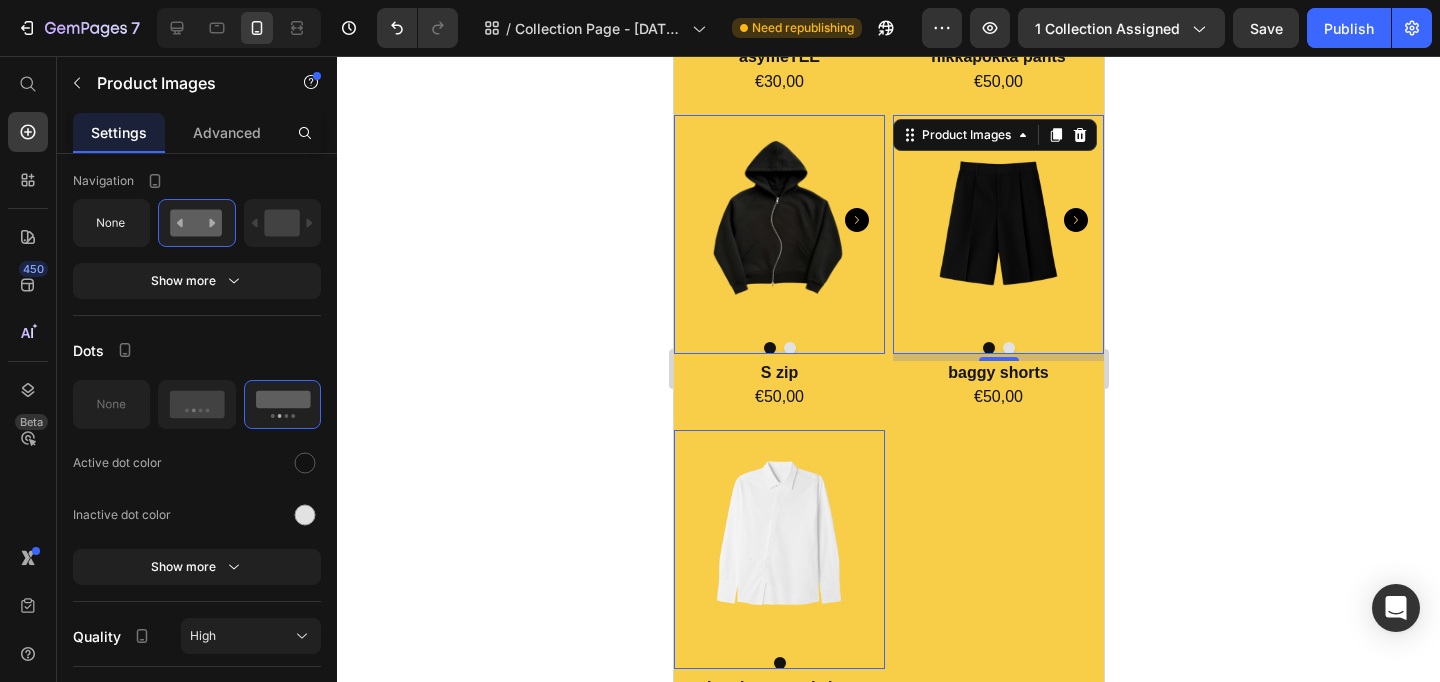 click at bounding box center (997, 220) 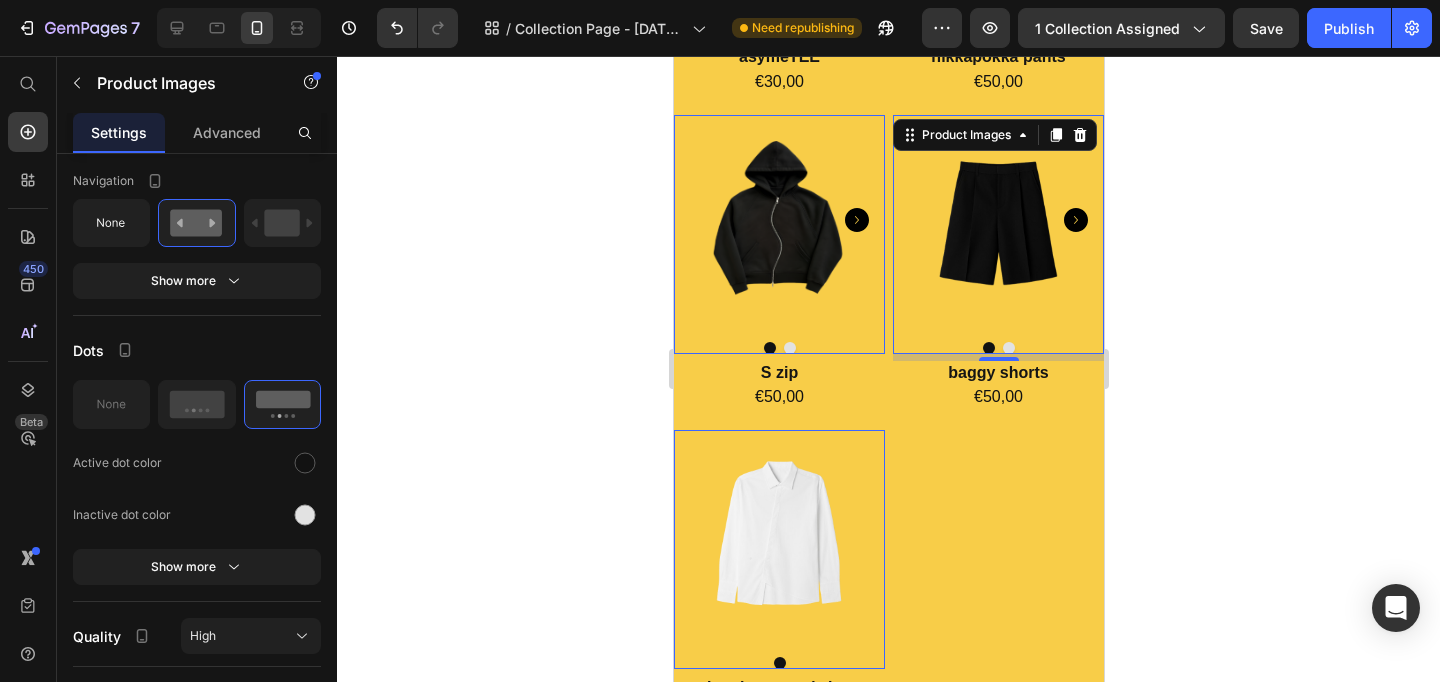 click at bounding box center (997, 220) 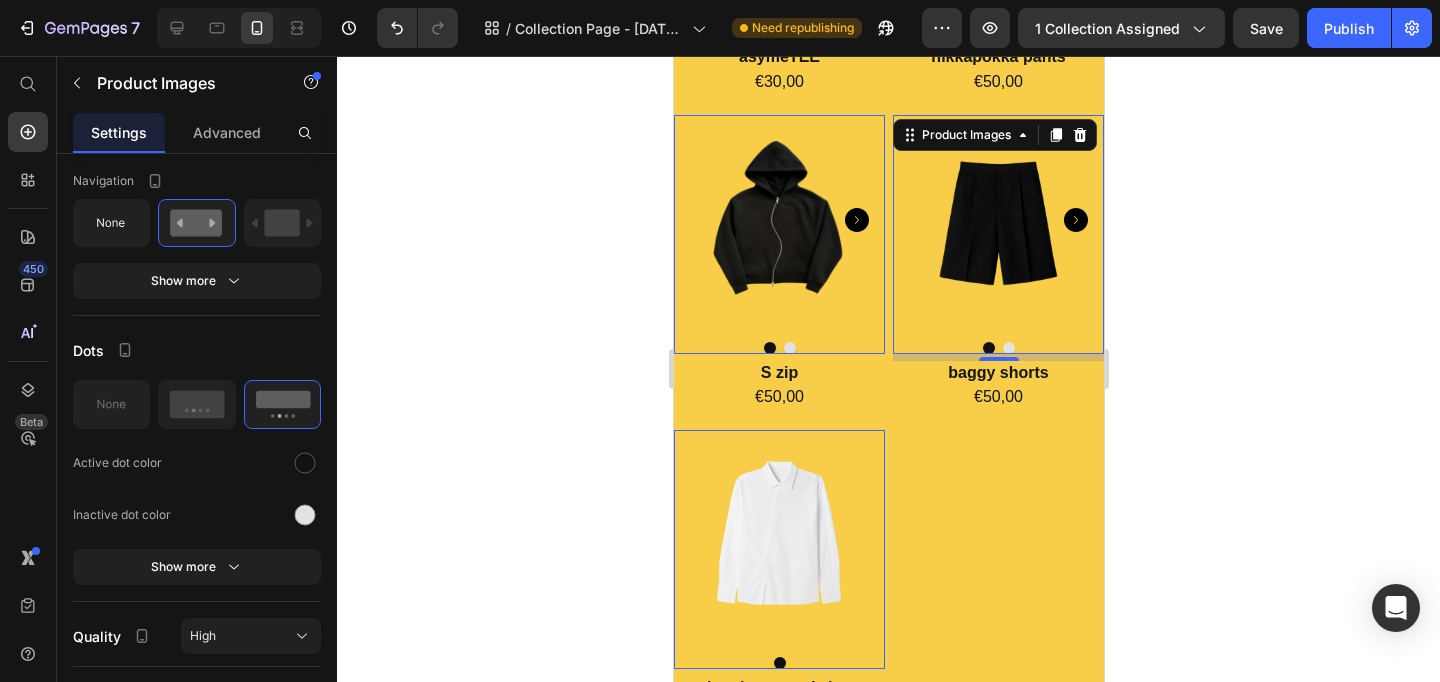 click at bounding box center (997, 220) 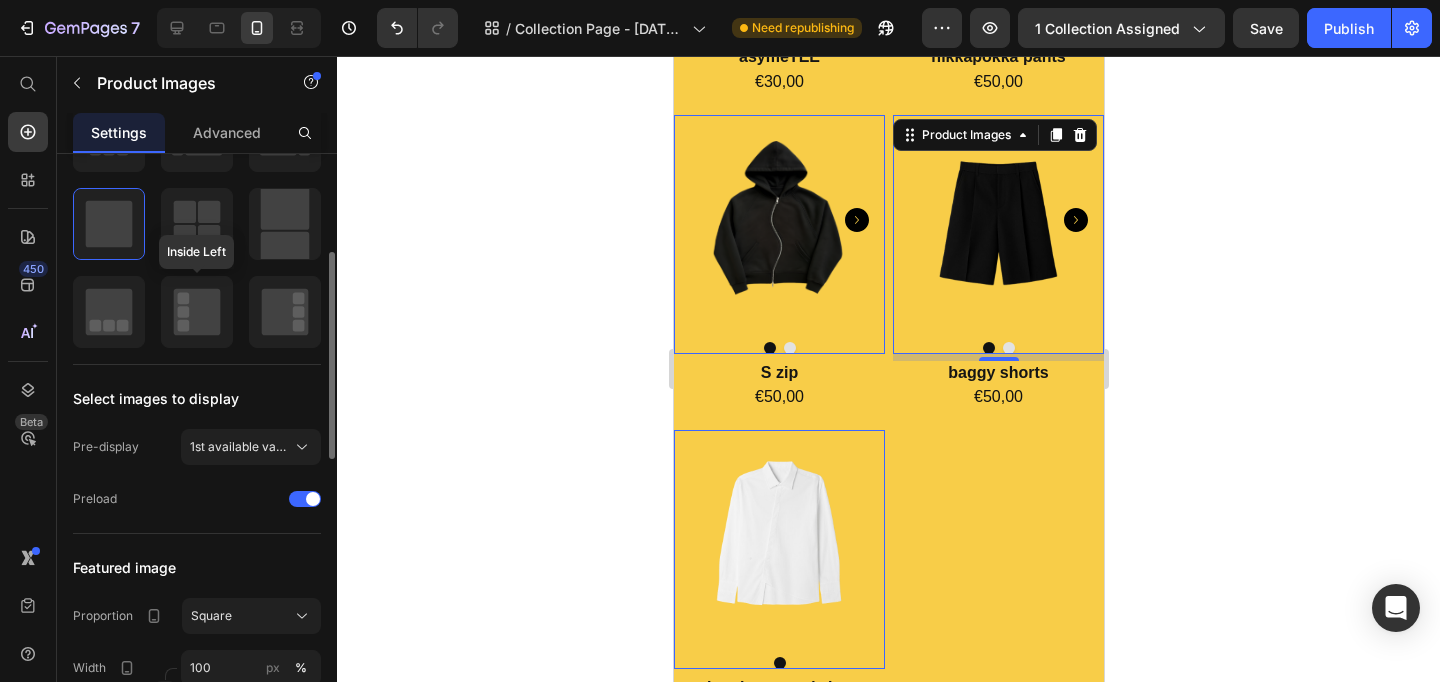 scroll, scrollTop: 0, scrollLeft: 0, axis: both 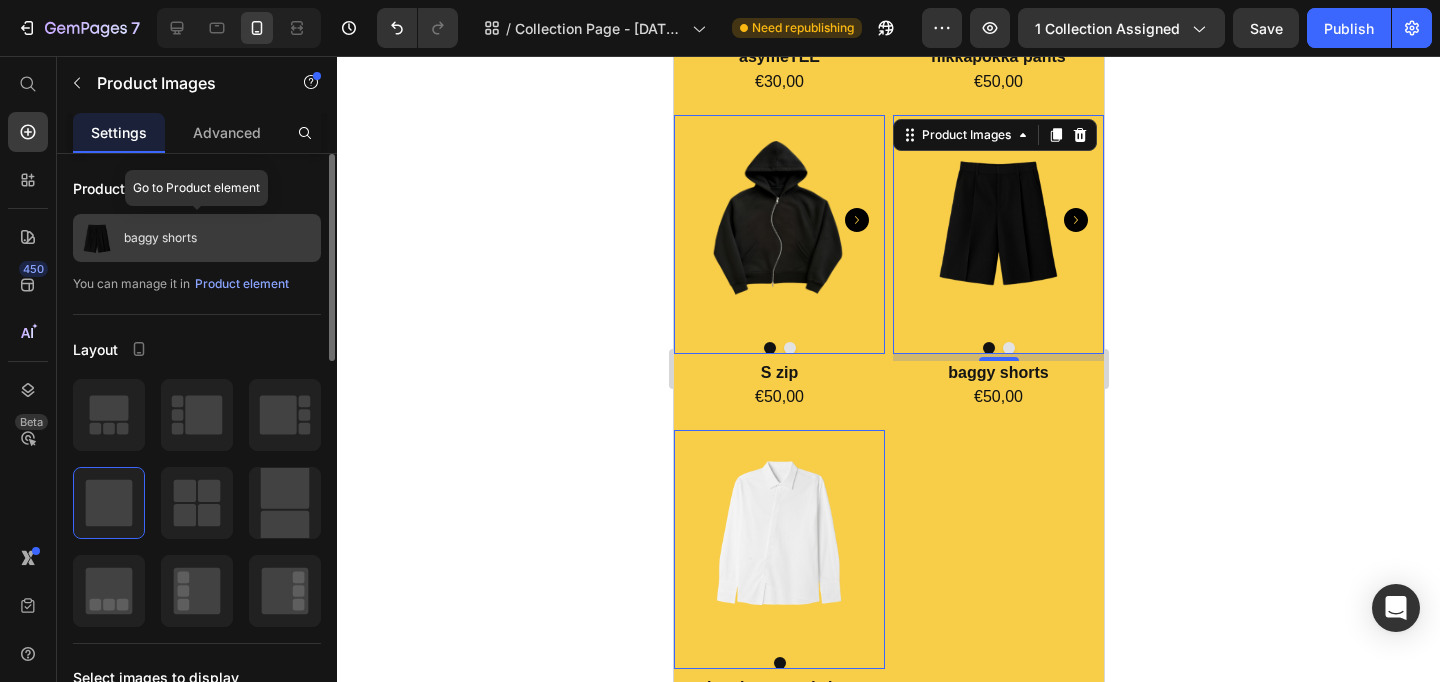 click on "baggy shorts" at bounding box center [197, 238] 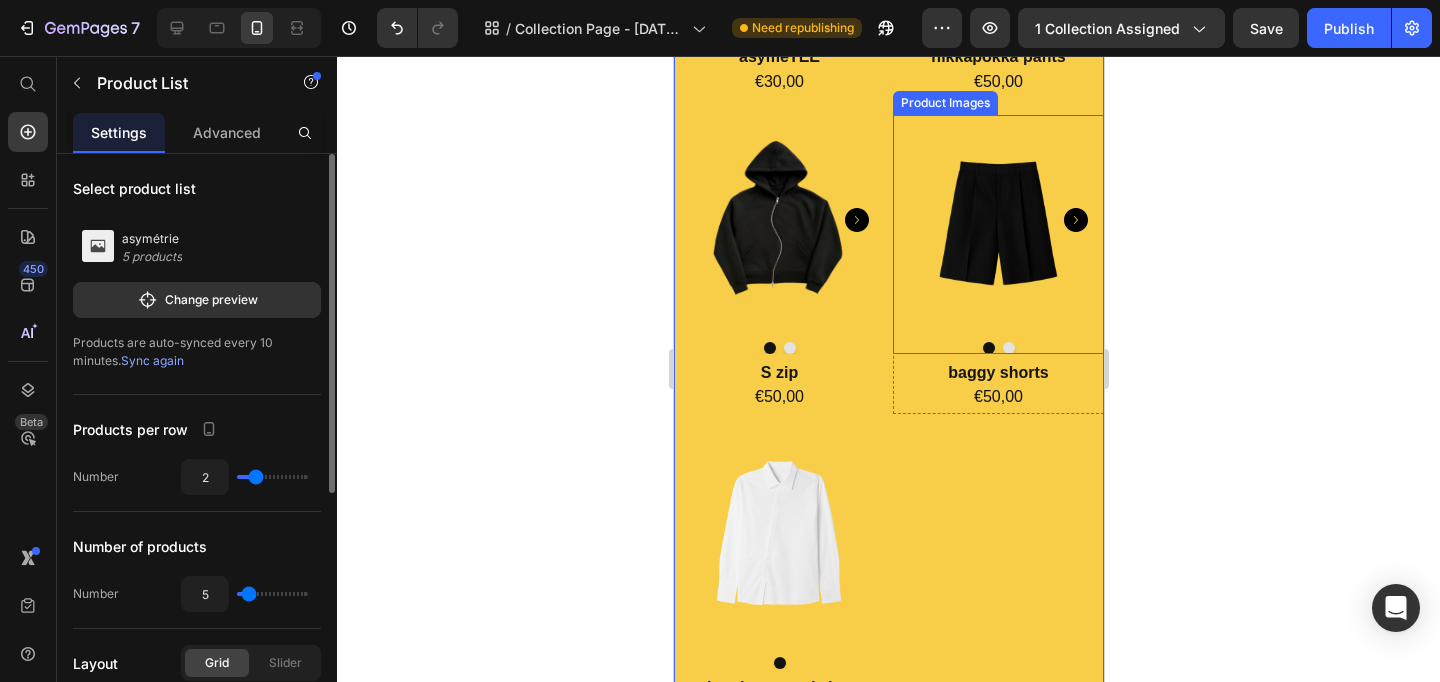 click at bounding box center [997, 220] 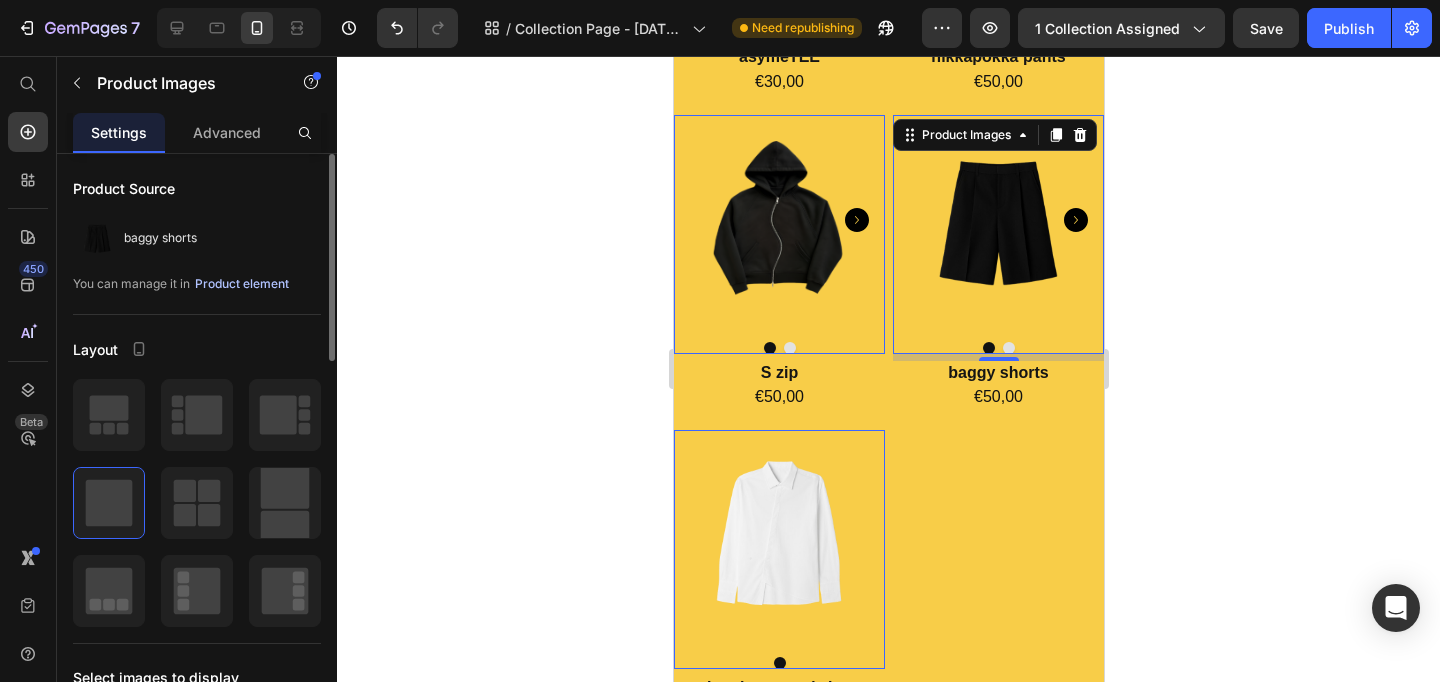 click on "Product element" at bounding box center (242, 284) 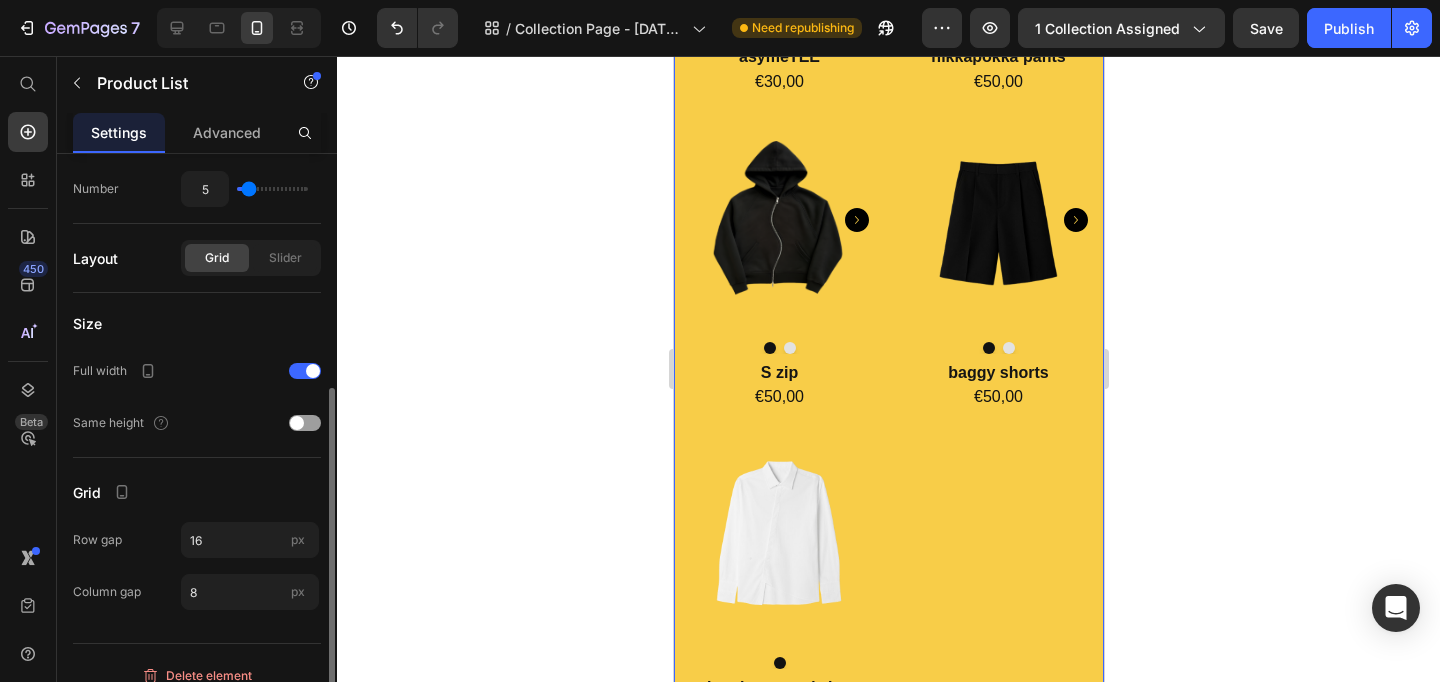 scroll, scrollTop: 424, scrollLeft: 0, axis: vertical 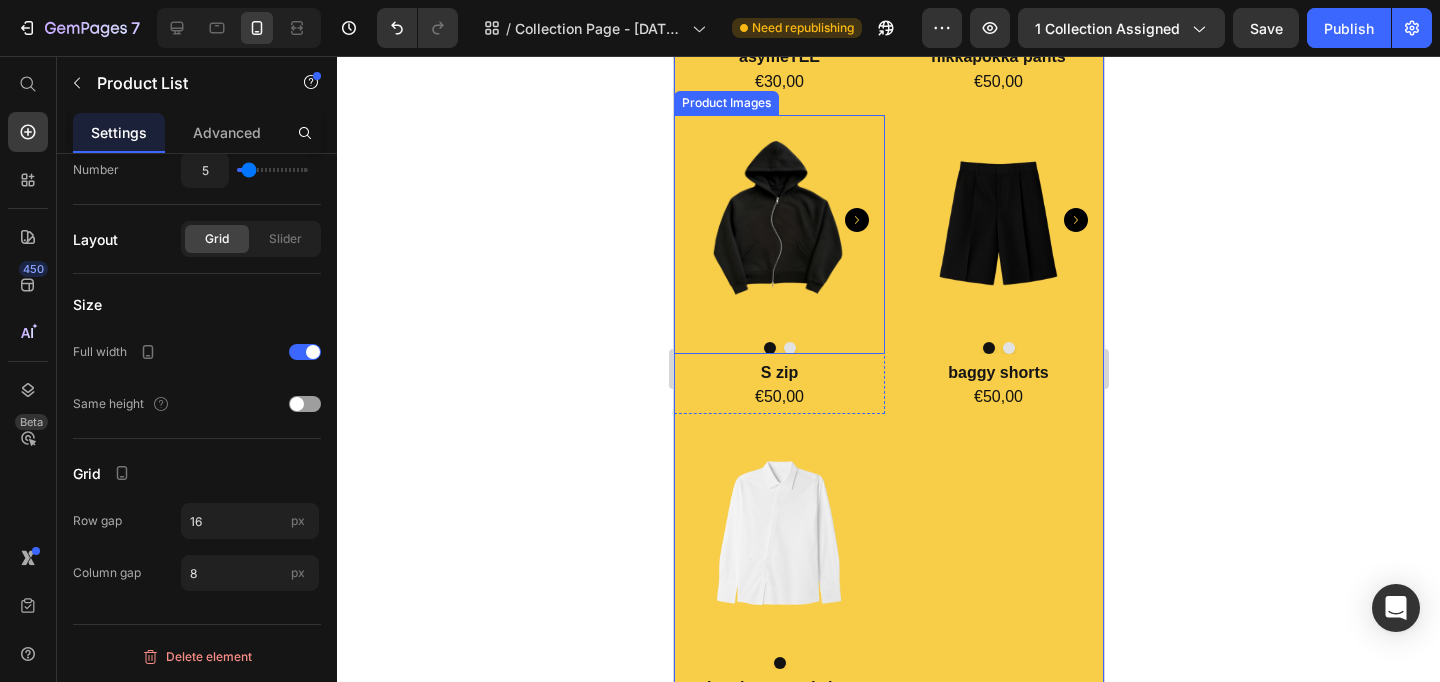 click at bounding box center (778, 220) 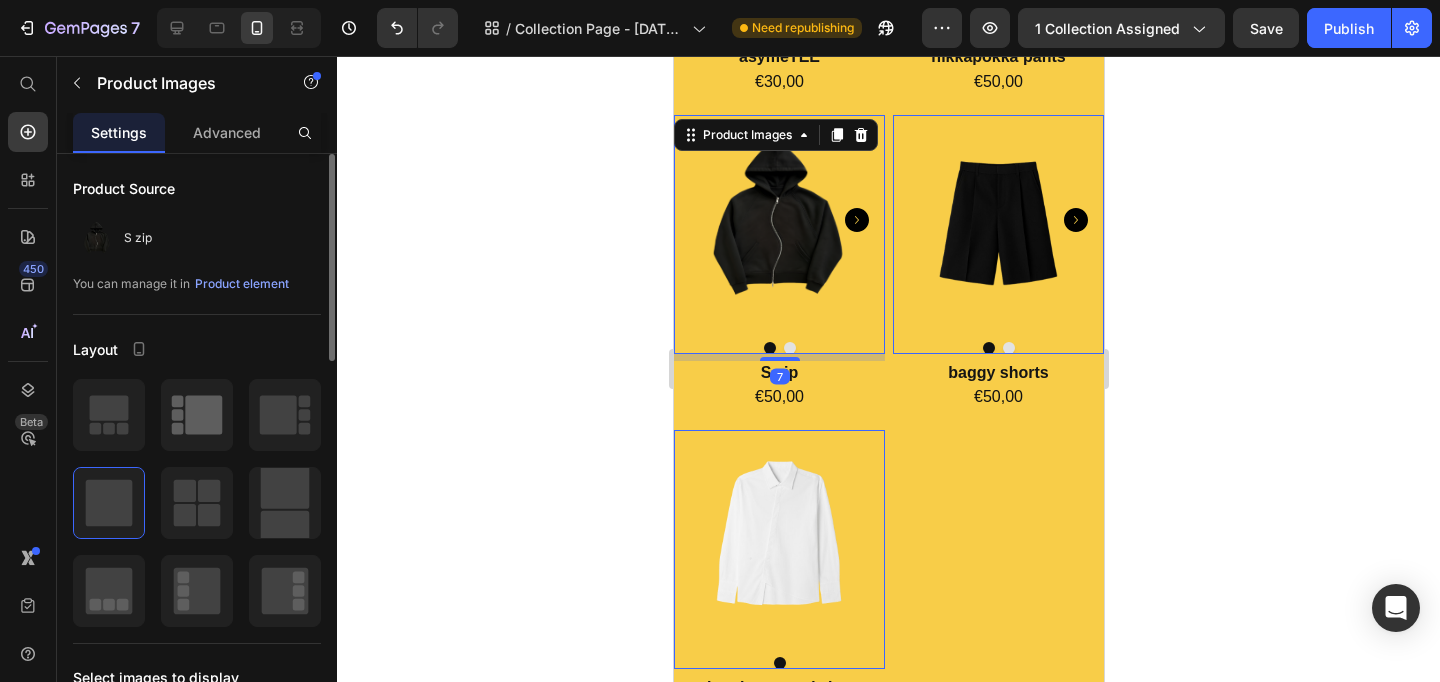 scroll, scrollTop: 25, scrollLeft: 0, axis: vertical 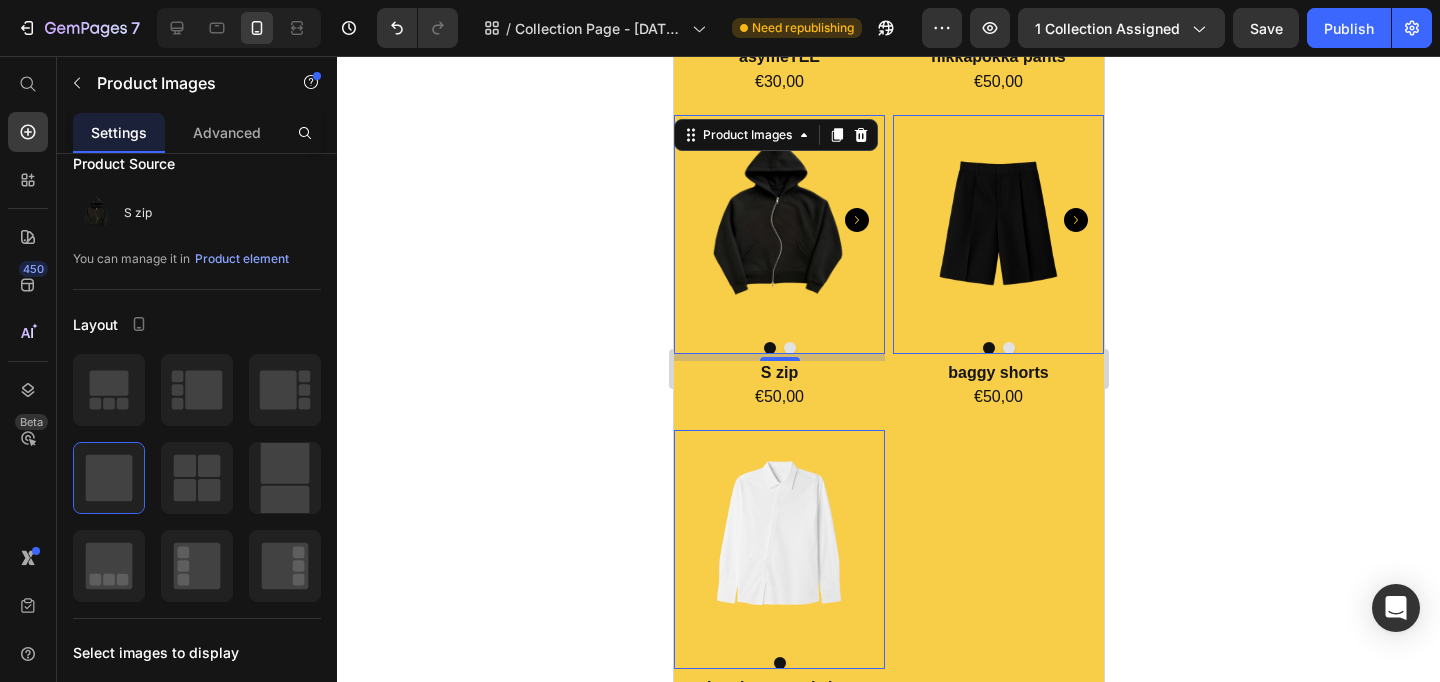 click at bounding box center (997, 220) 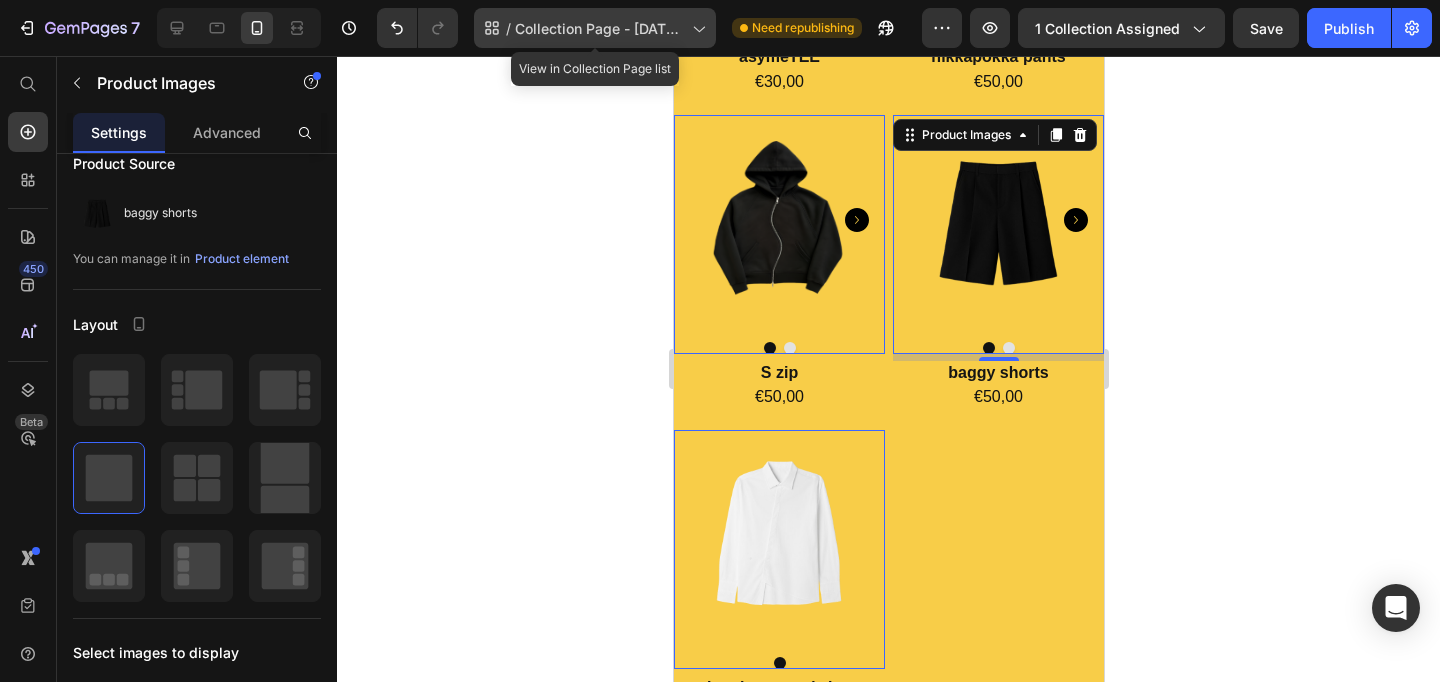 click on "Collection Page - [DATE] [TIME]" at bounding box center [599, 28] 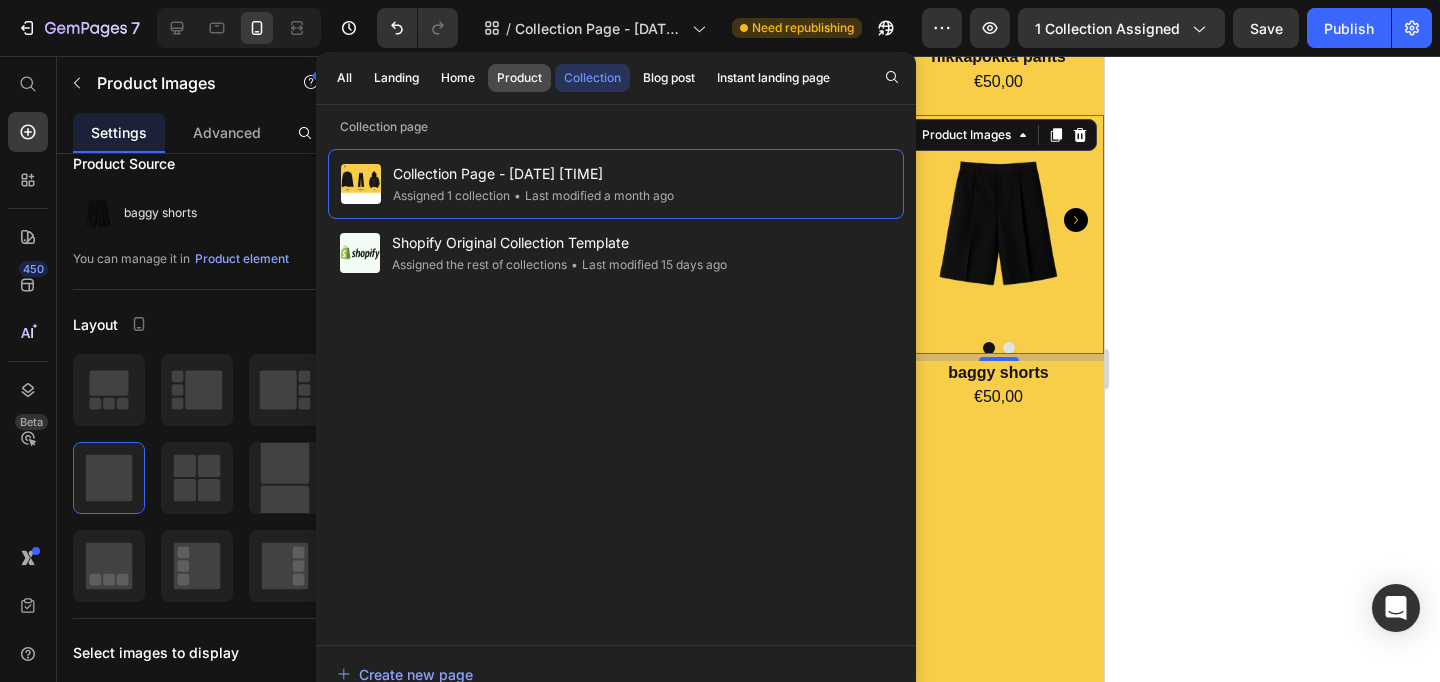 click on "Product" at bounding box center [519, 78] 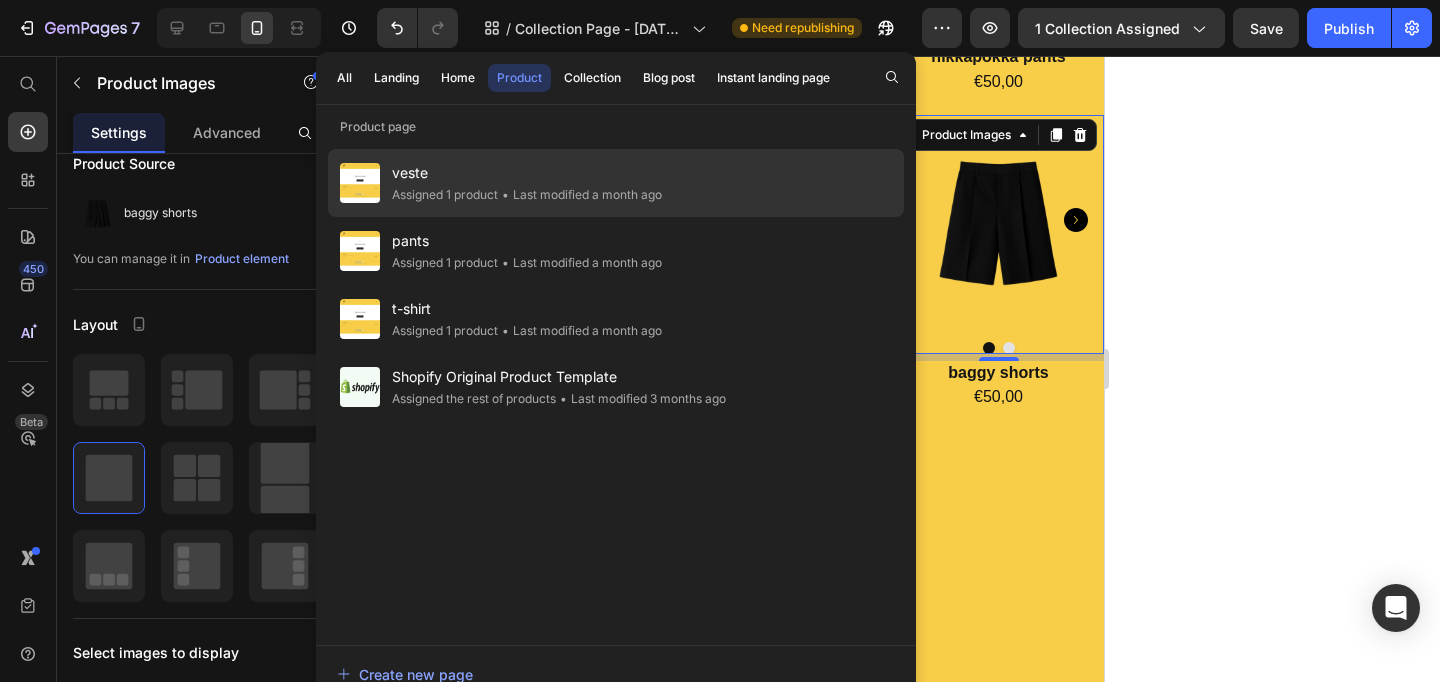 click on "veste" at bounding box center [527, 173] 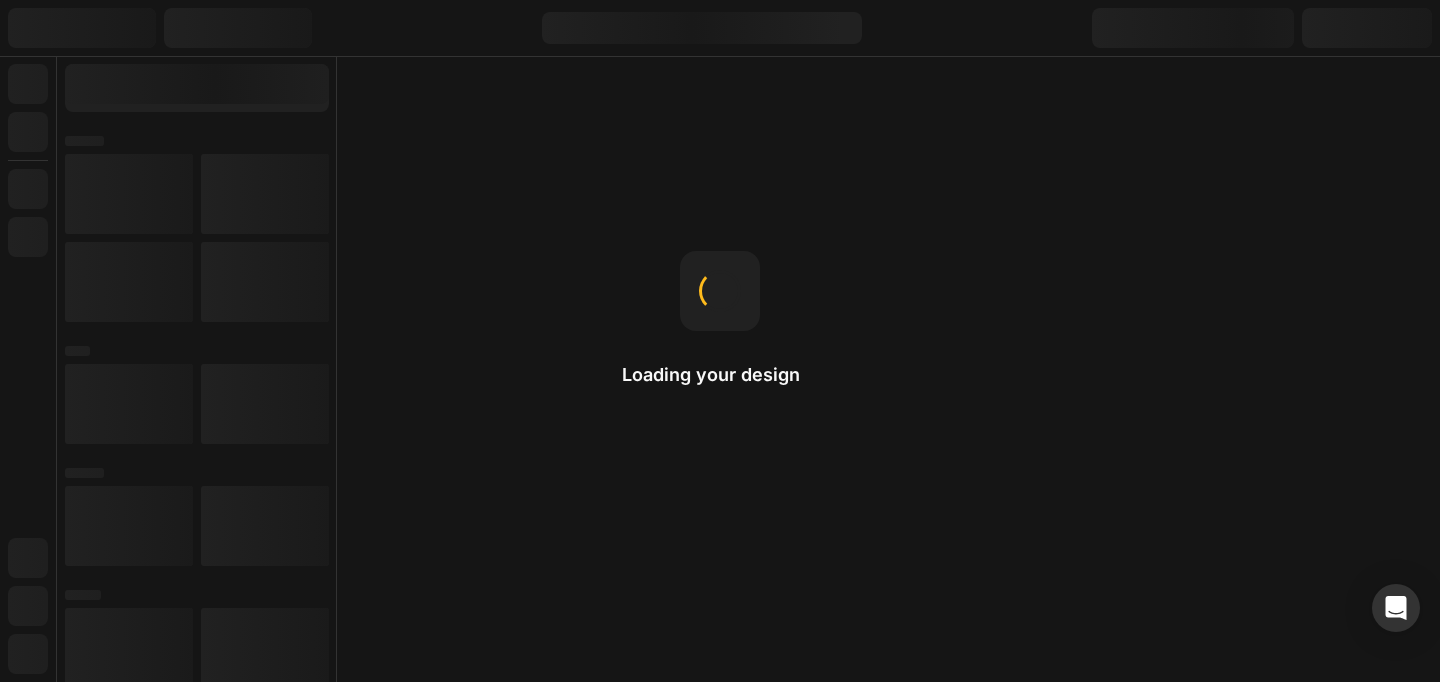 scroll, scrollTop: 0, scrollLeft: 0, axis: both 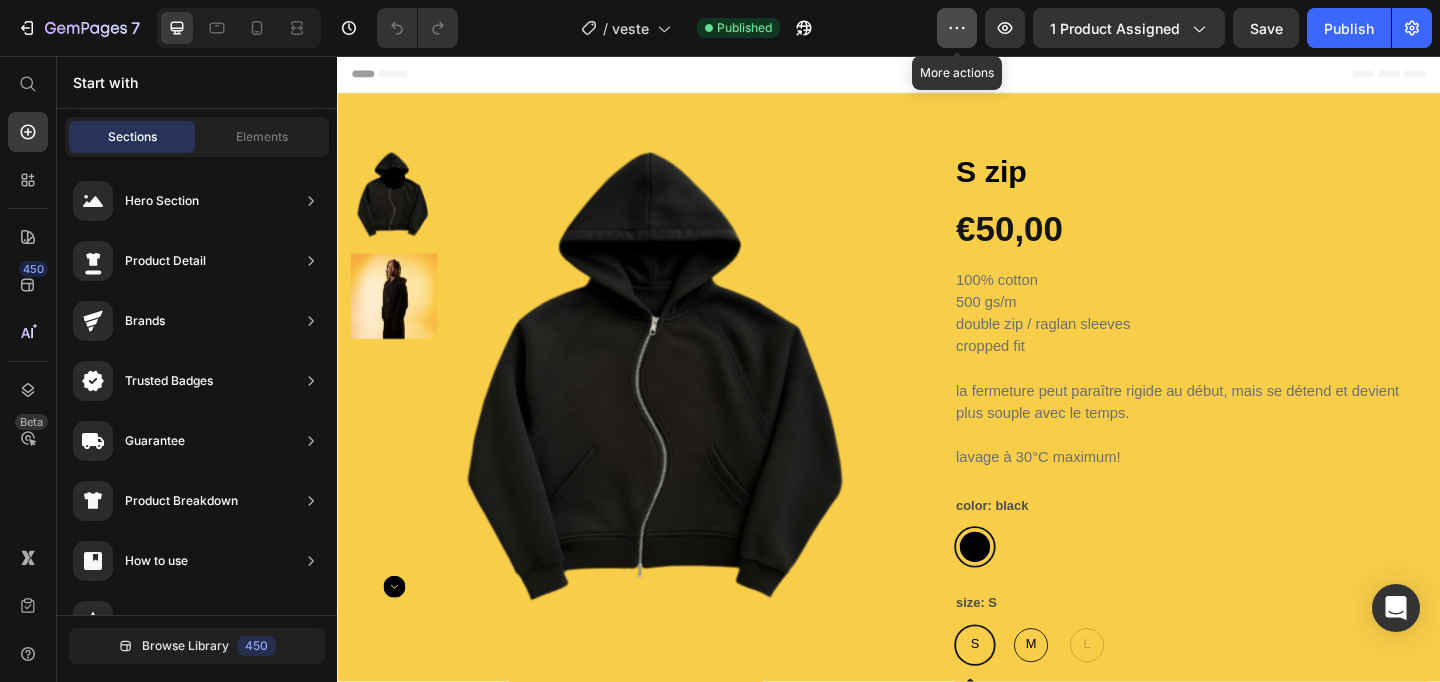 click 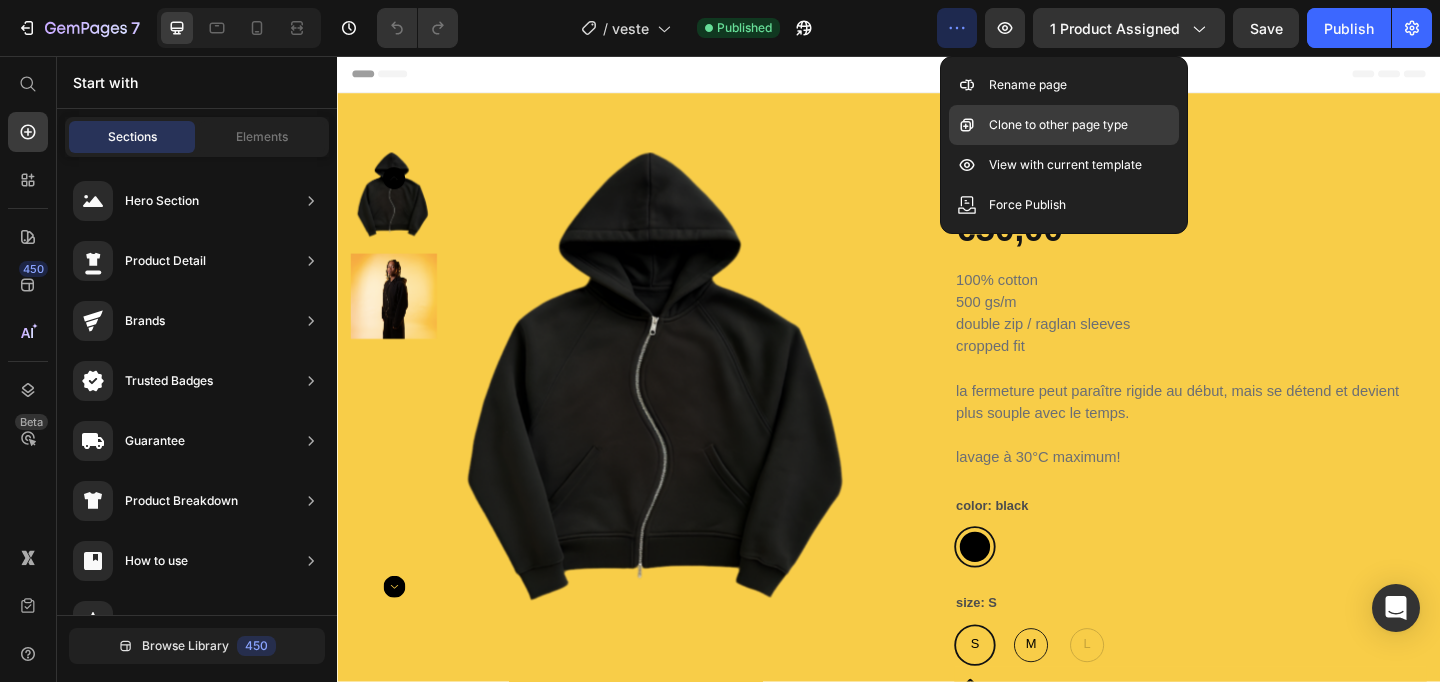 click on "Clone to other page type" at bounding box center [1058, 125] 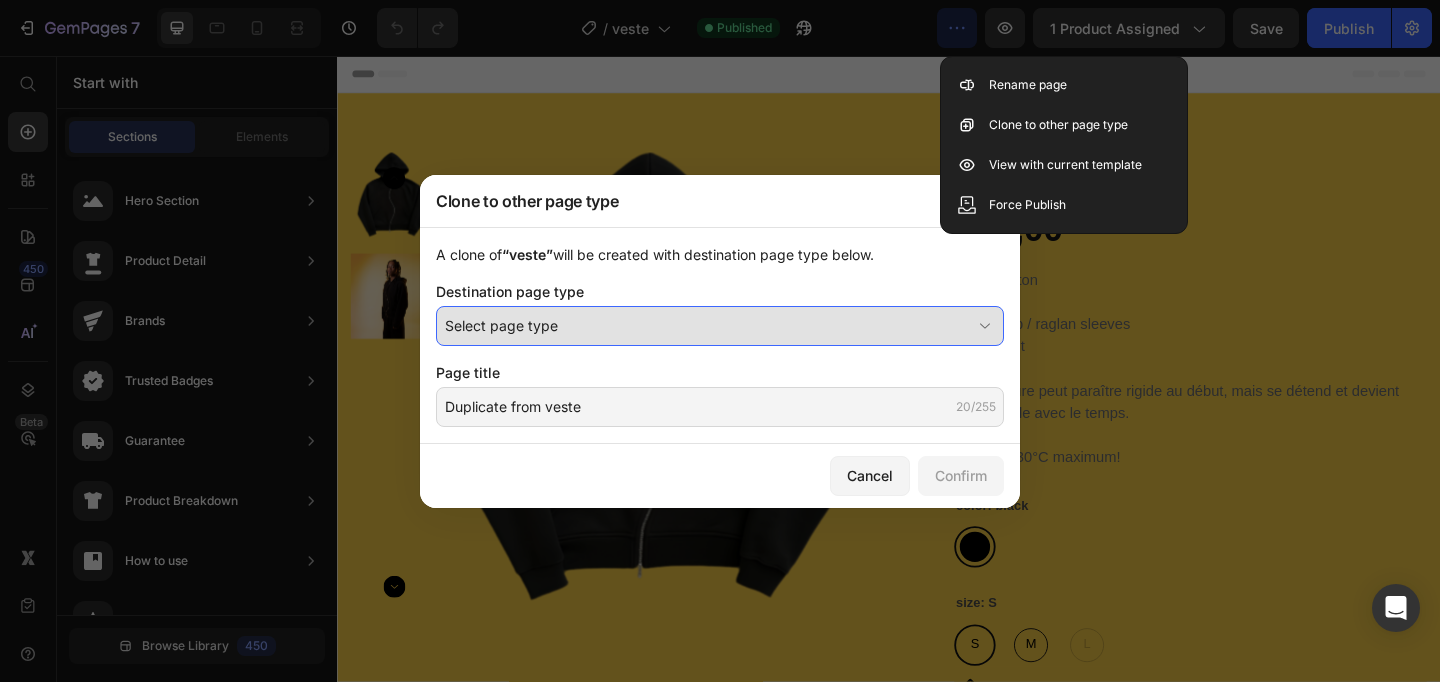 click on "Select page type" at bounding box center [708, 325] 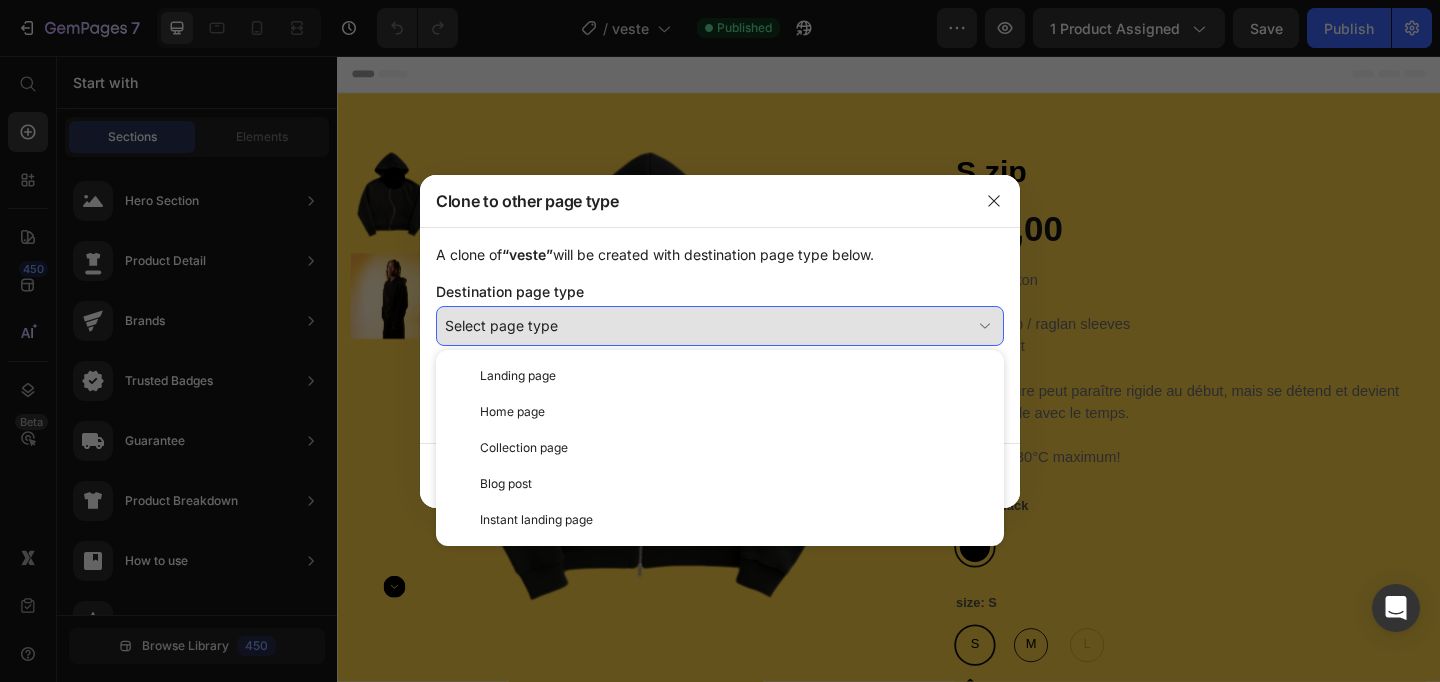 click on "Select page type" at bounding box center (708, 325) 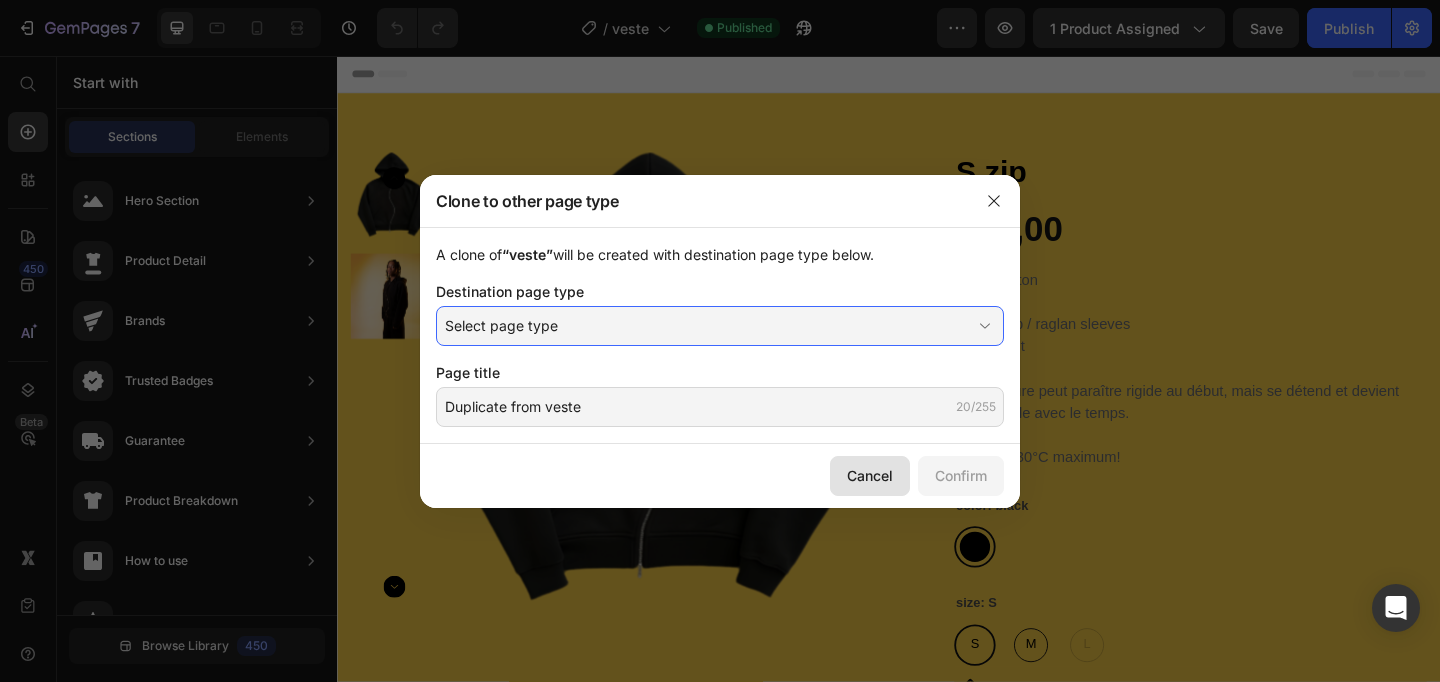 click on "Cancel" 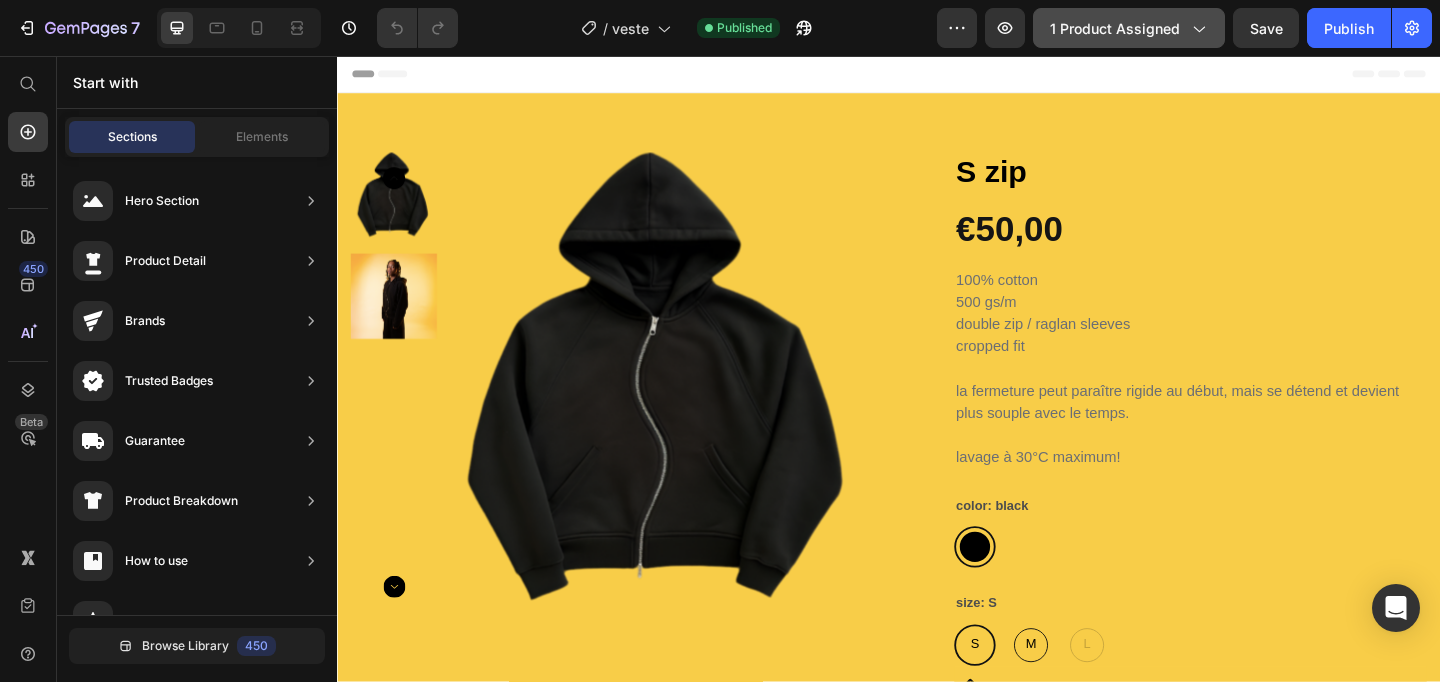click 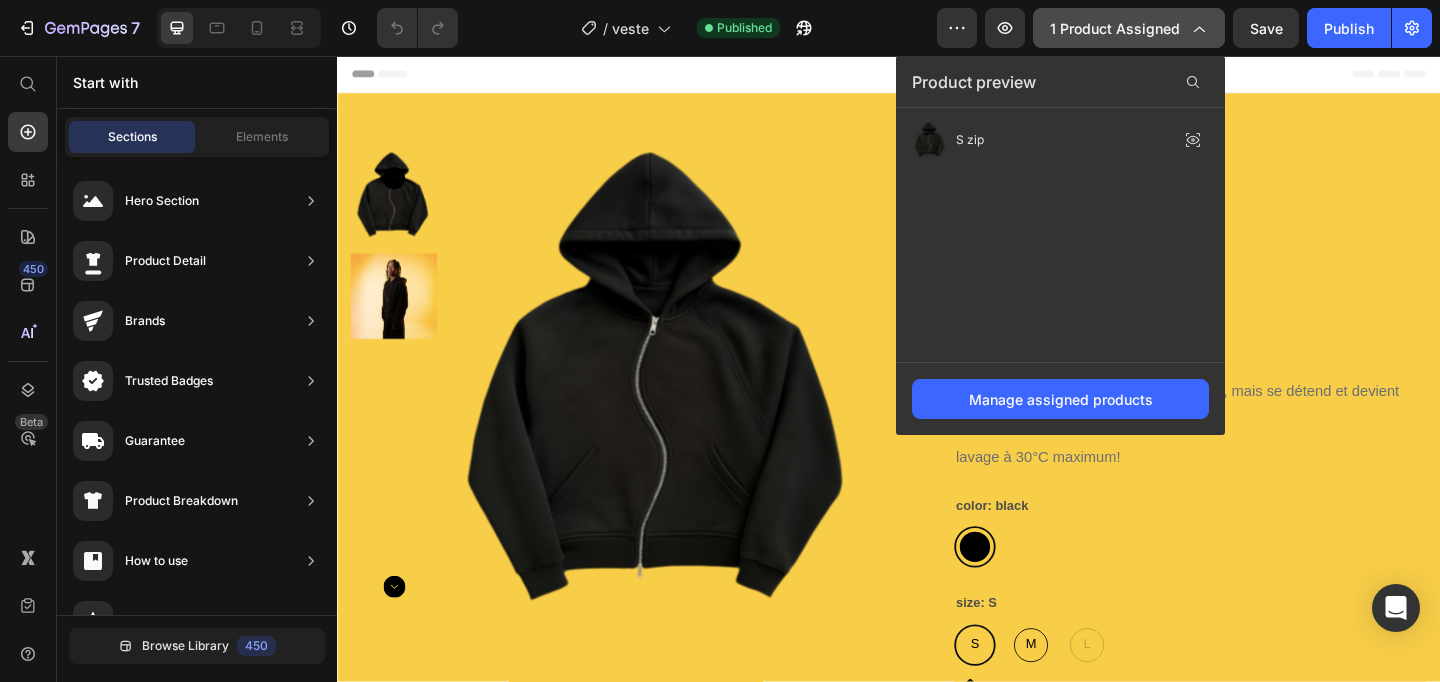 click 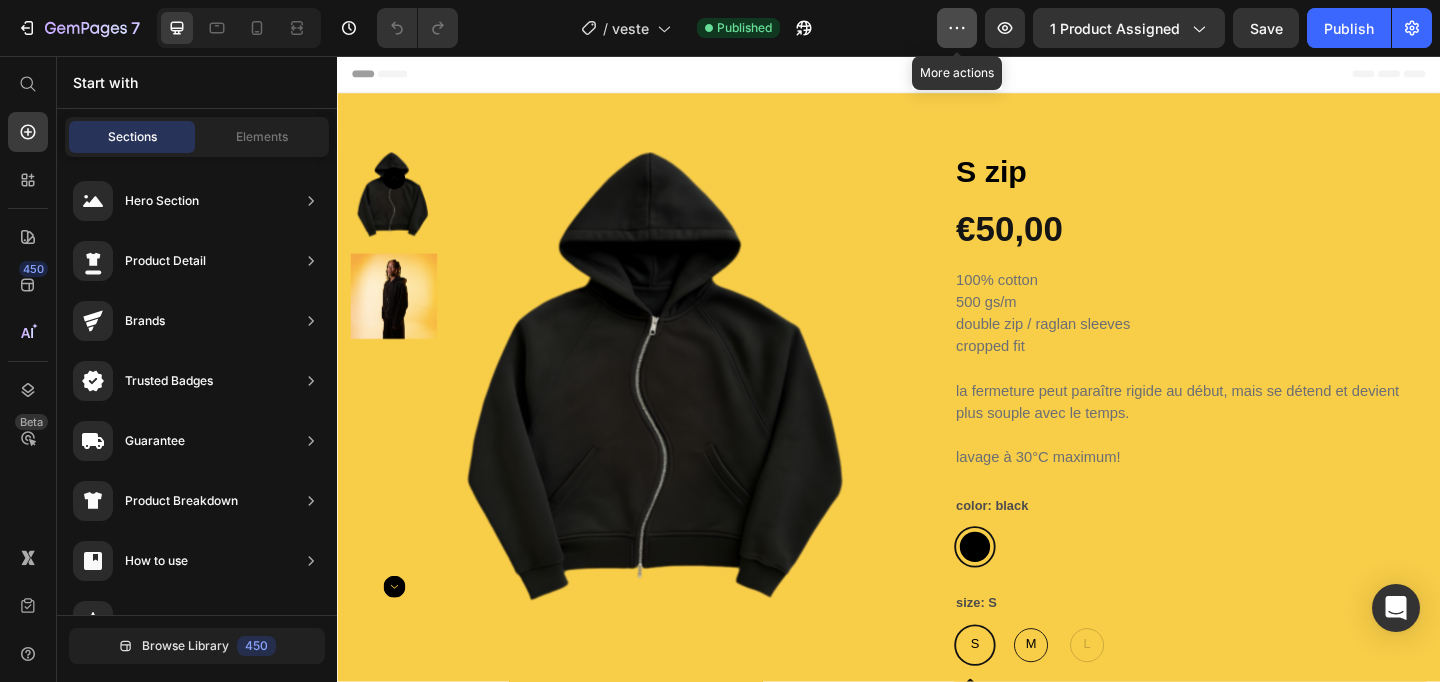 click 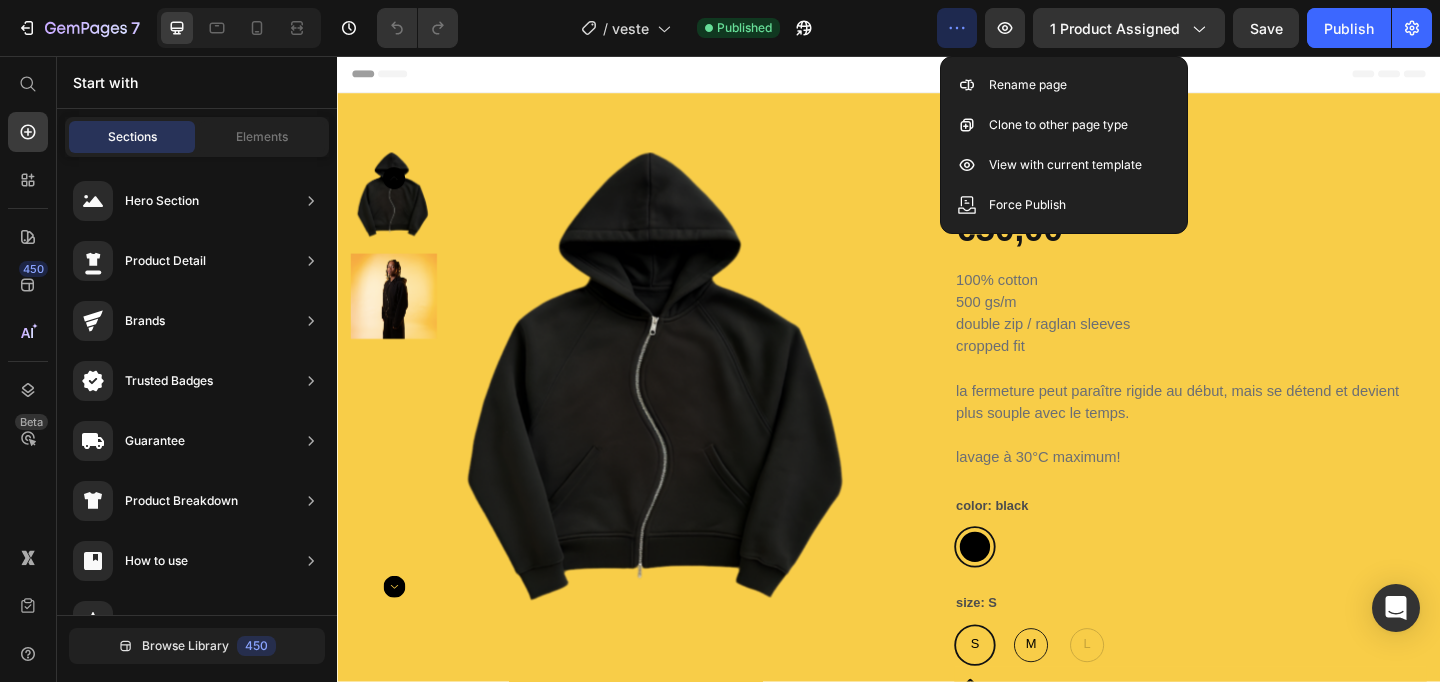 click 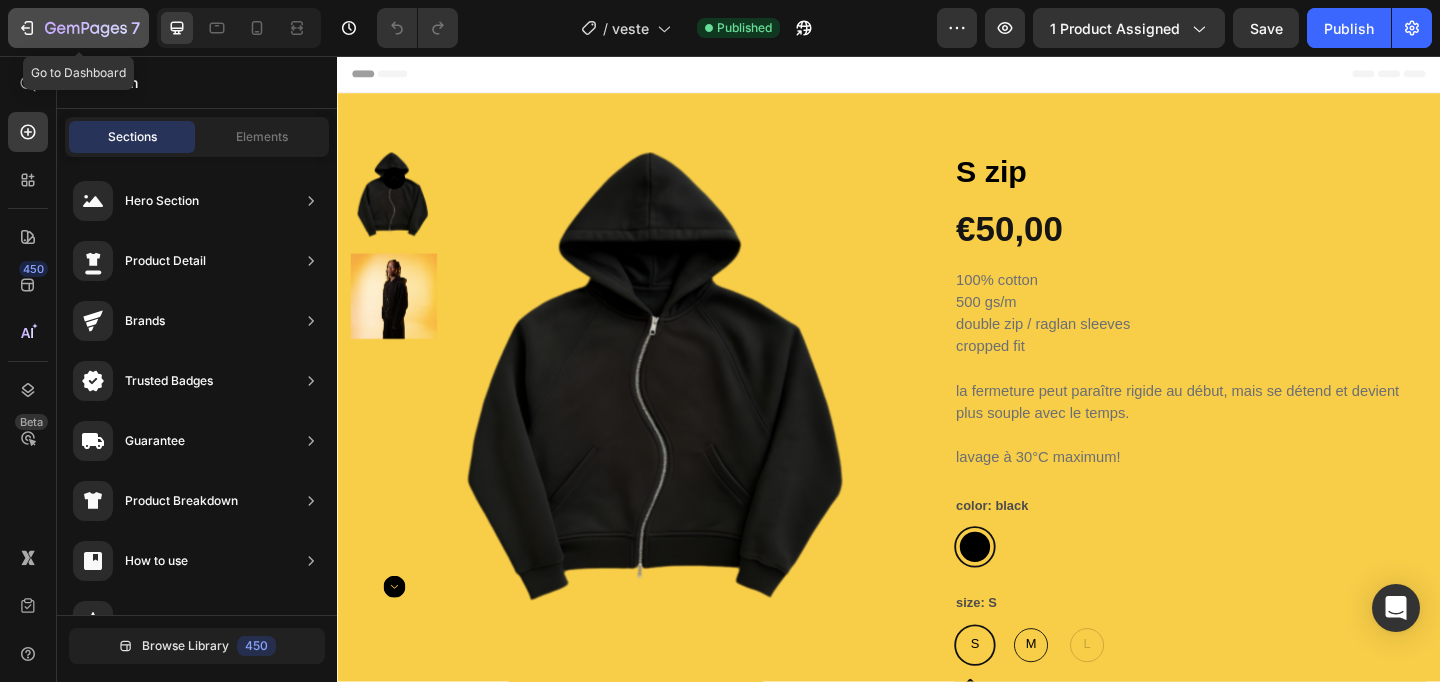 click 